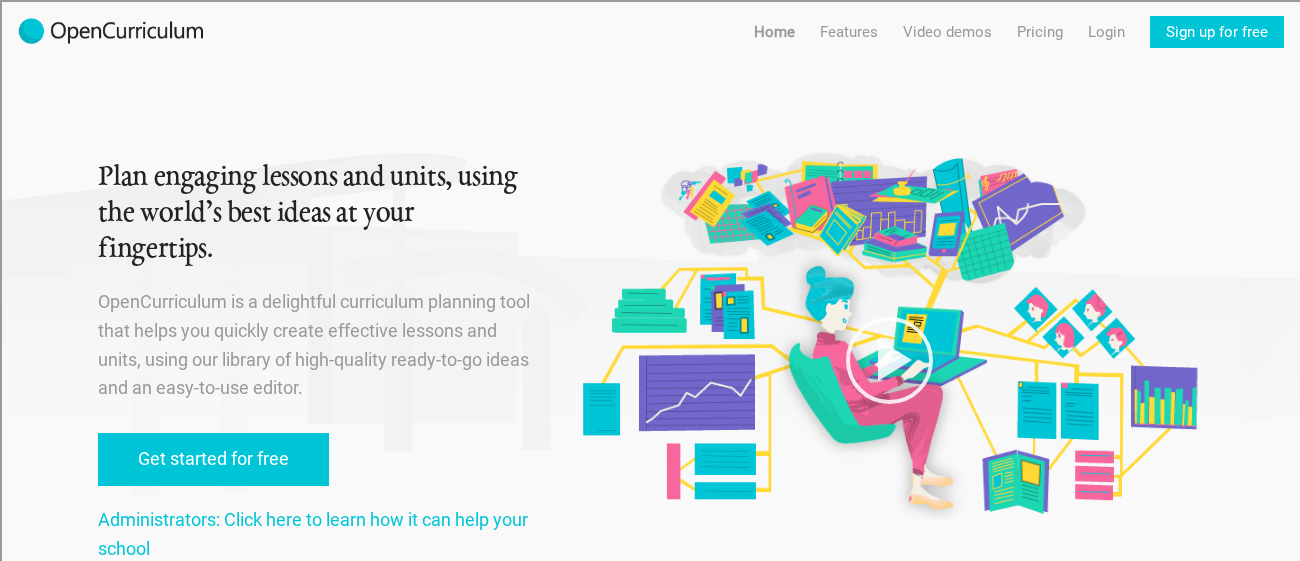 scroll, scrollTop: 0, scrollLeft: 0, axis: both 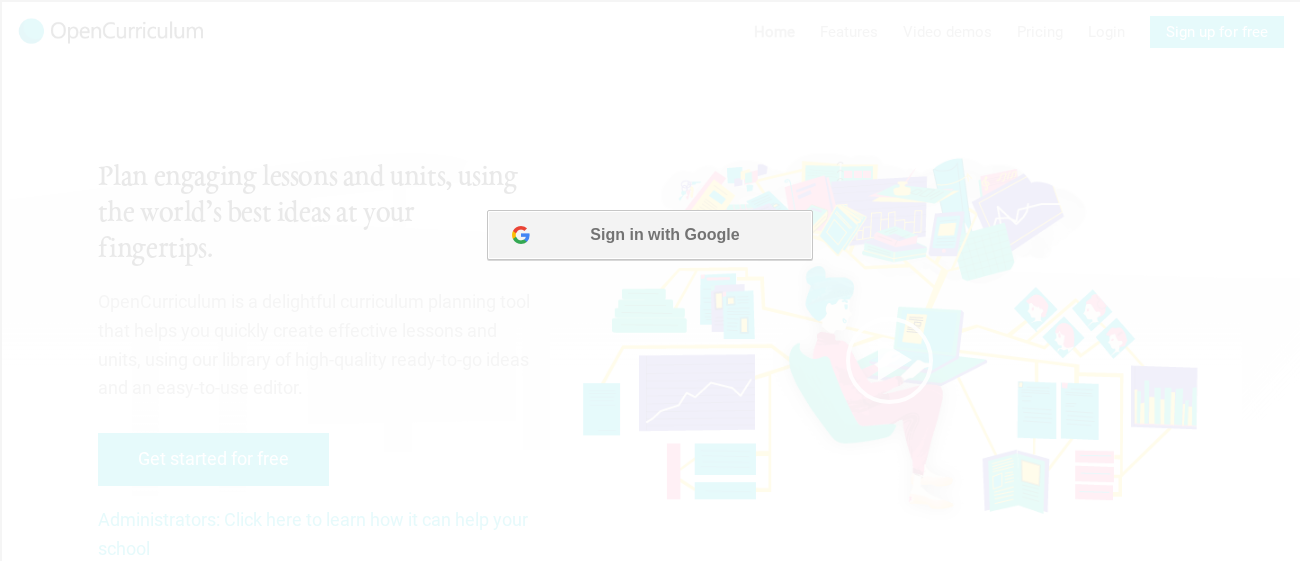 click on "Sign in with Google" at bounding box center (649, 235) 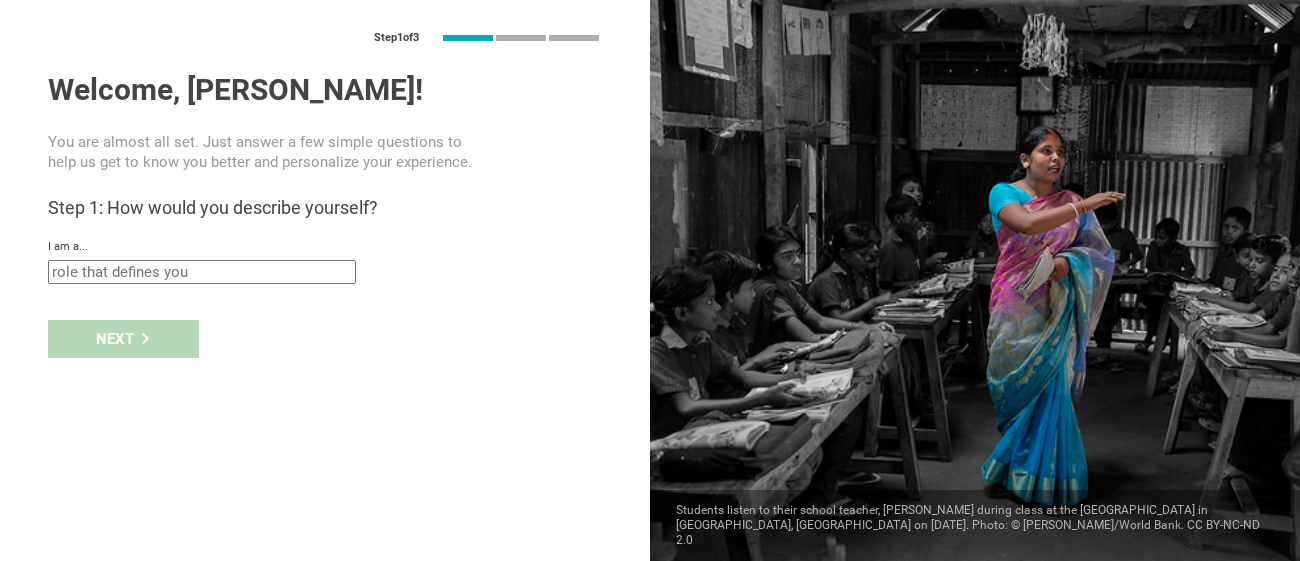click at bounding box center (202, 272) 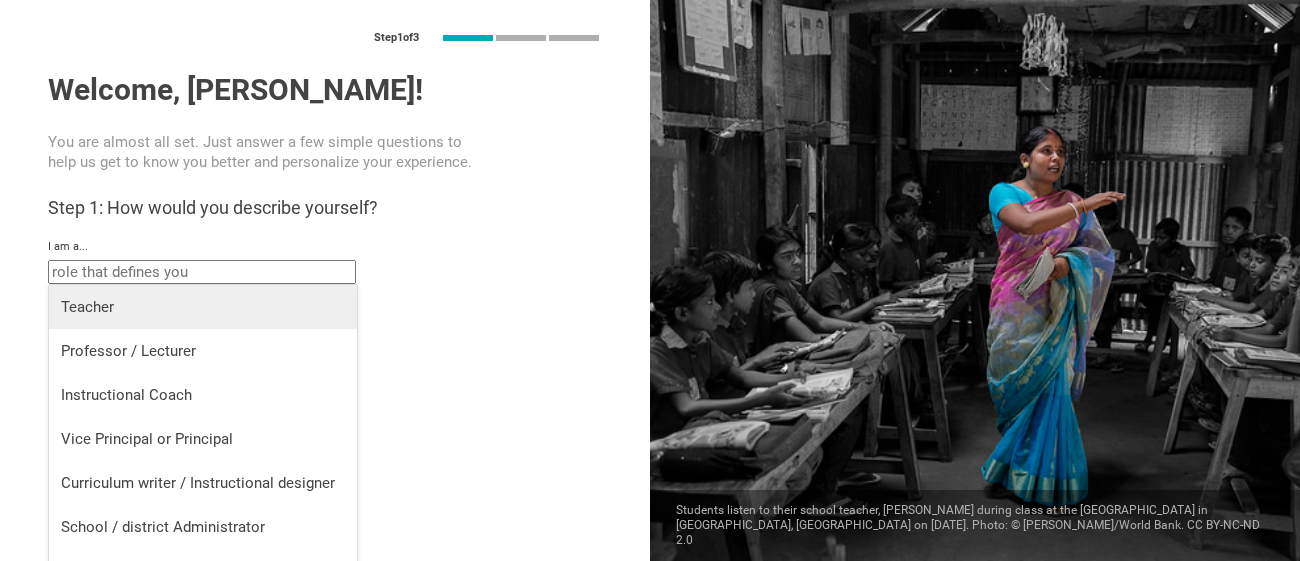 click on "Teacher" at bounding box center [203, 307] 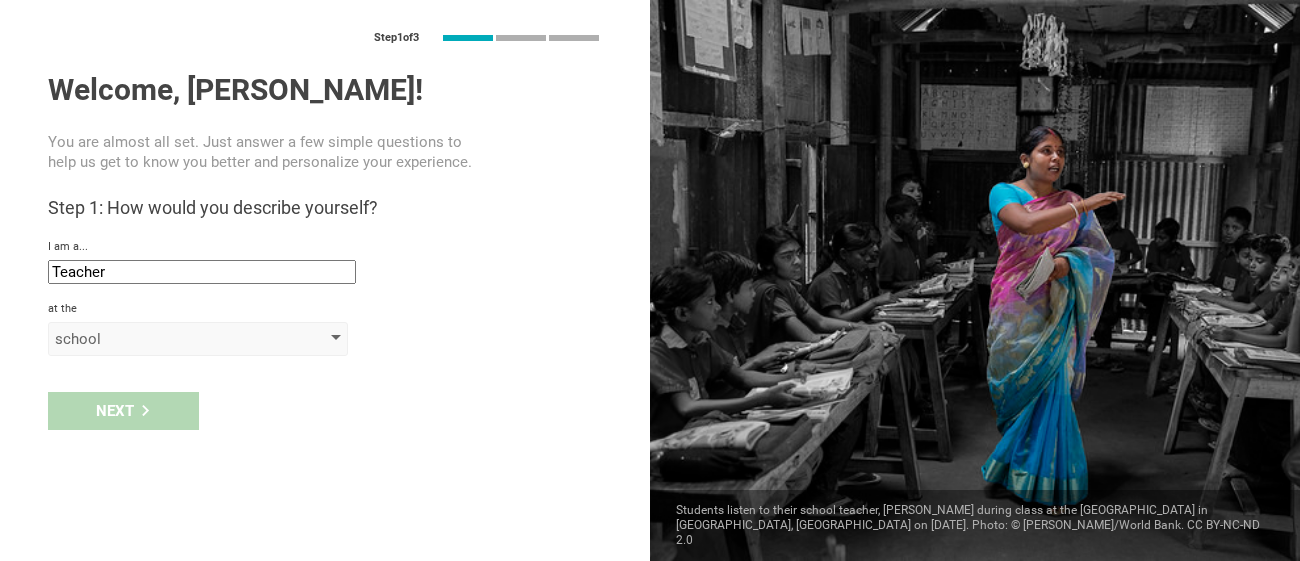 click on "school" at bounding box center [198, 339] 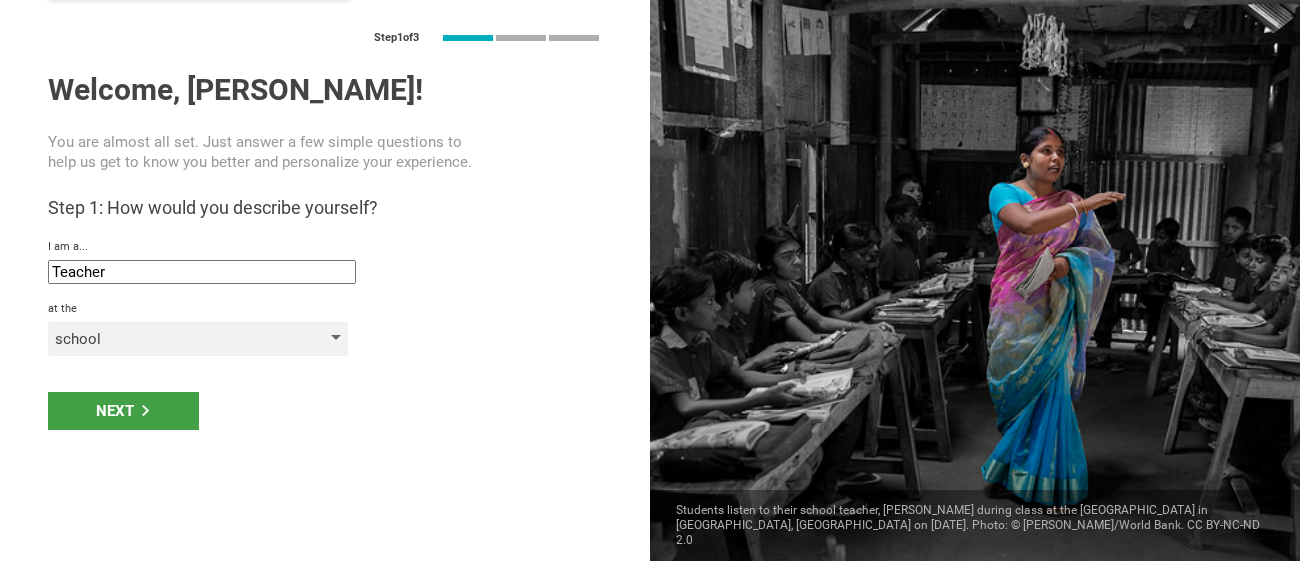 click at bounding box center (336, 339) 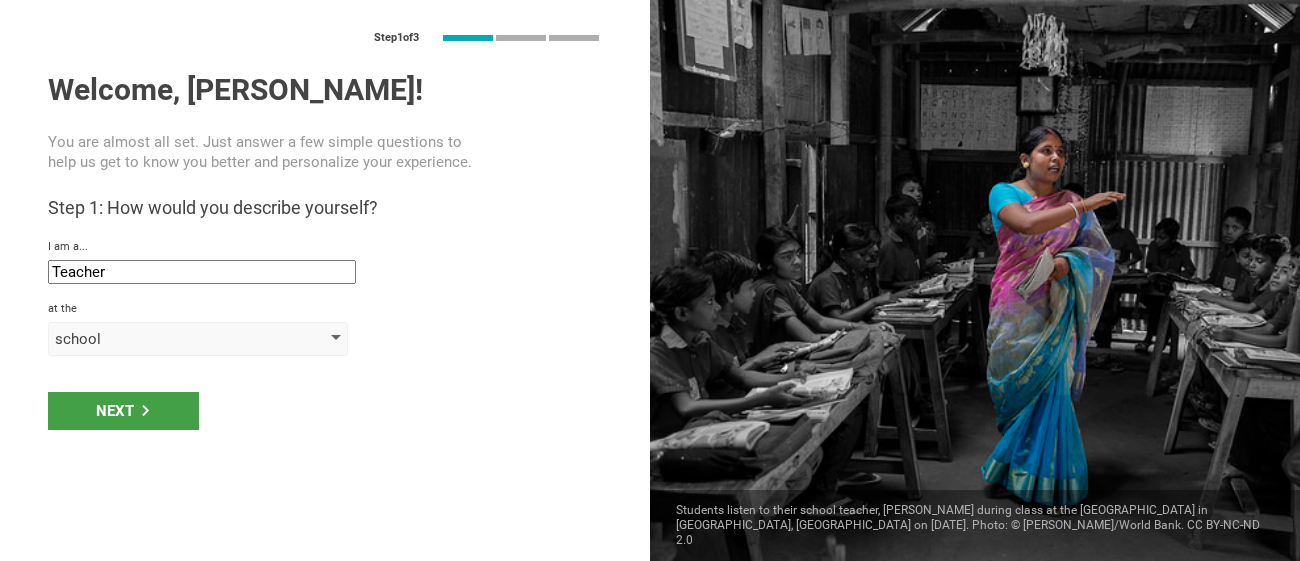click at bounding box center [336, 339] 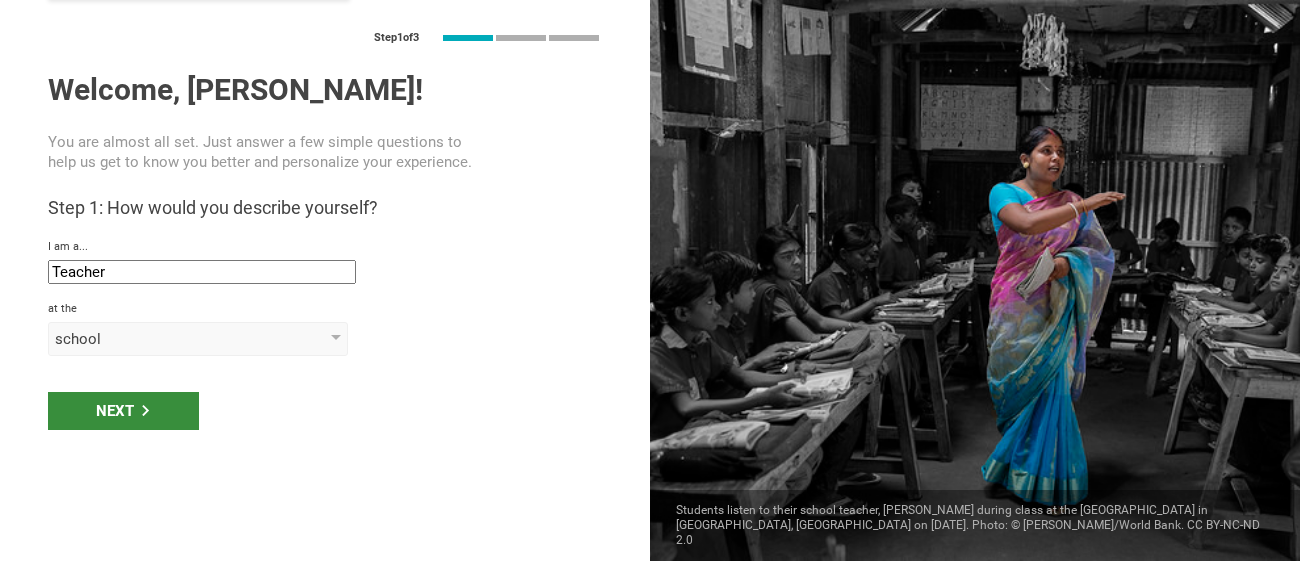 click on "Next" at bounding box center (123, 411) 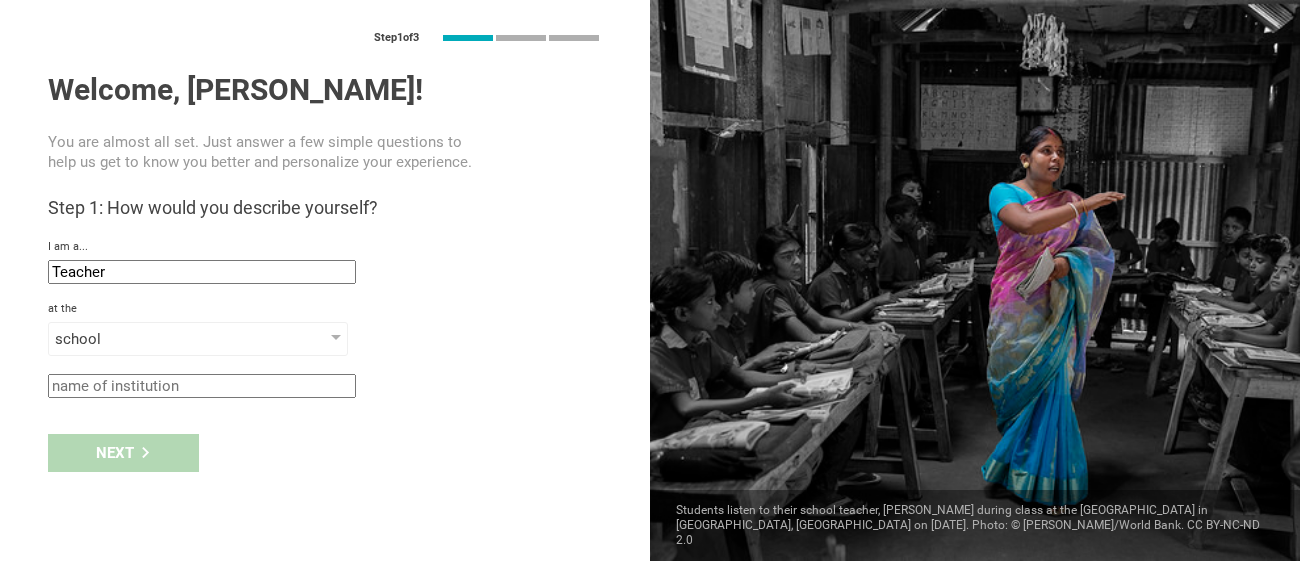 click 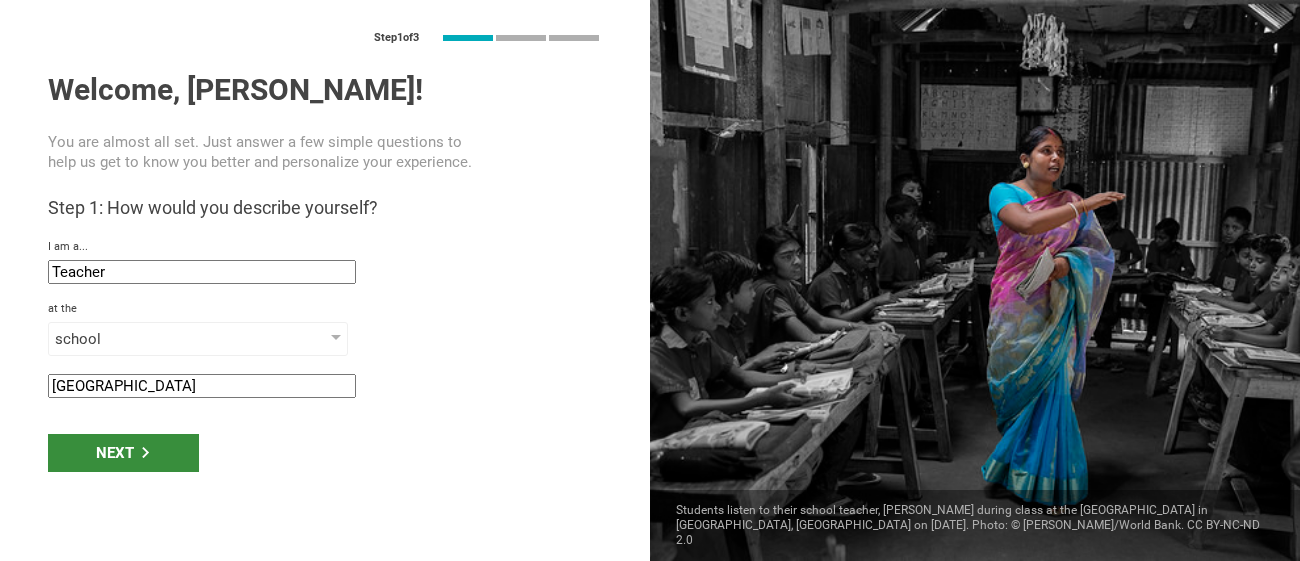 type on "Austintown Elementary School" 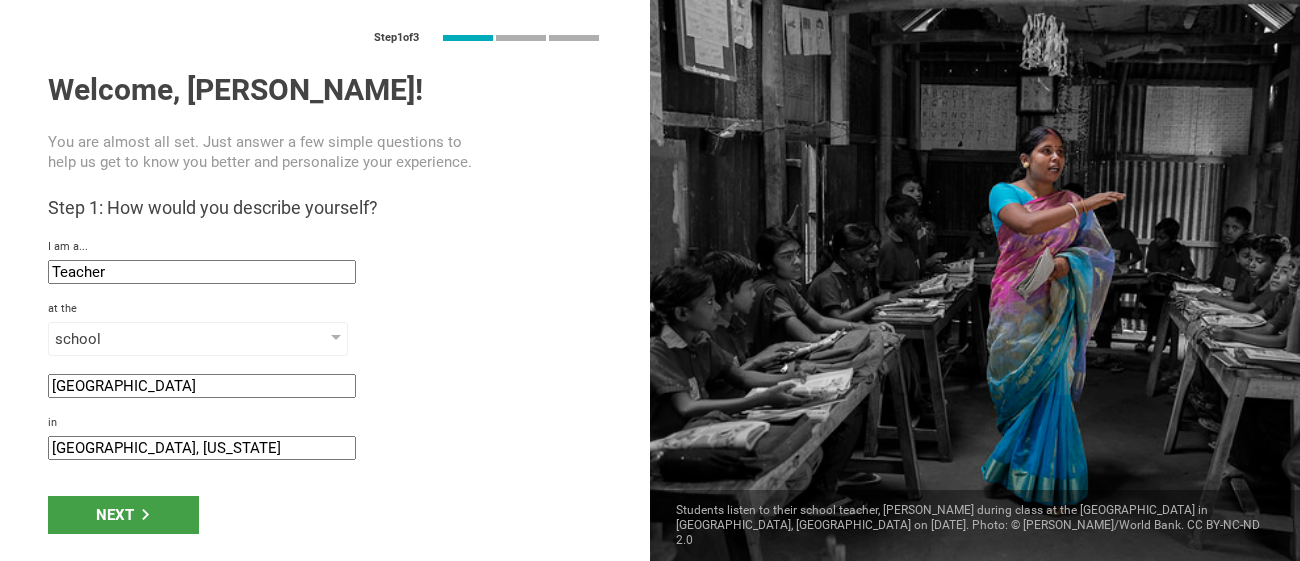 click on "Toledo, Ohio" 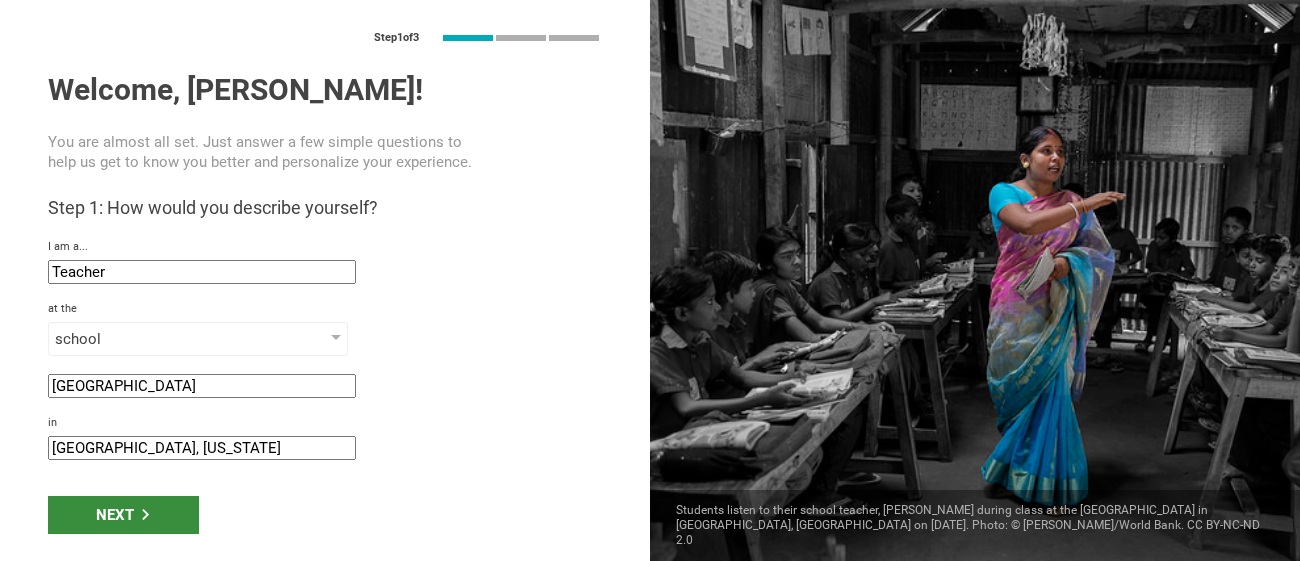 click on "Next" at bounding box center (123, 515) 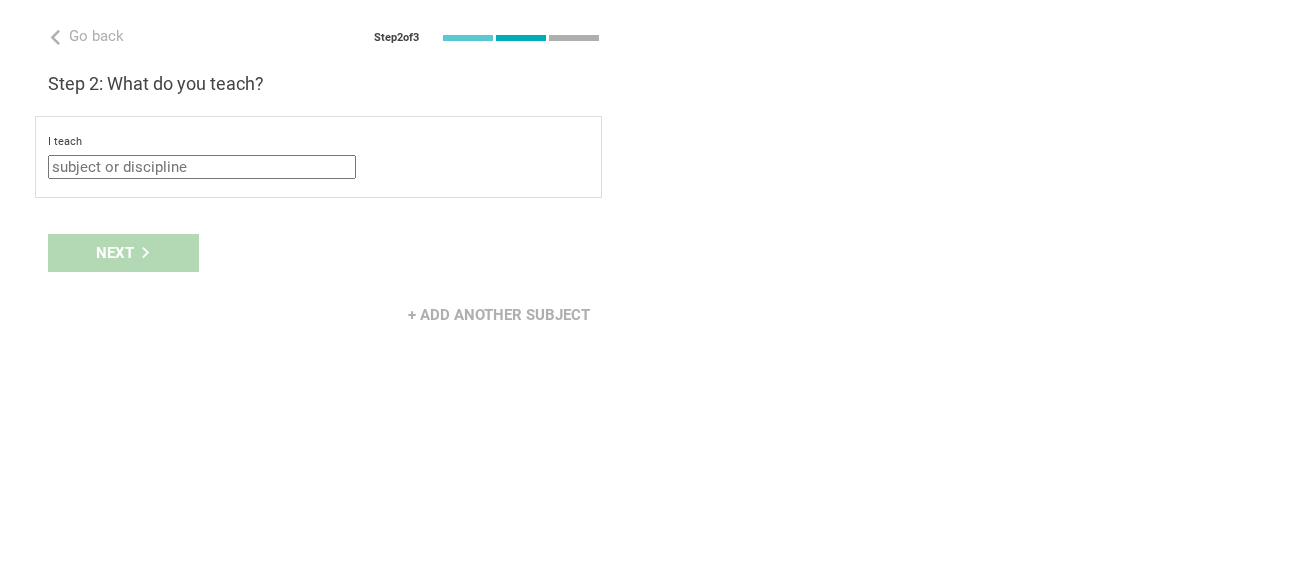 click at bounding box center [202, 167] 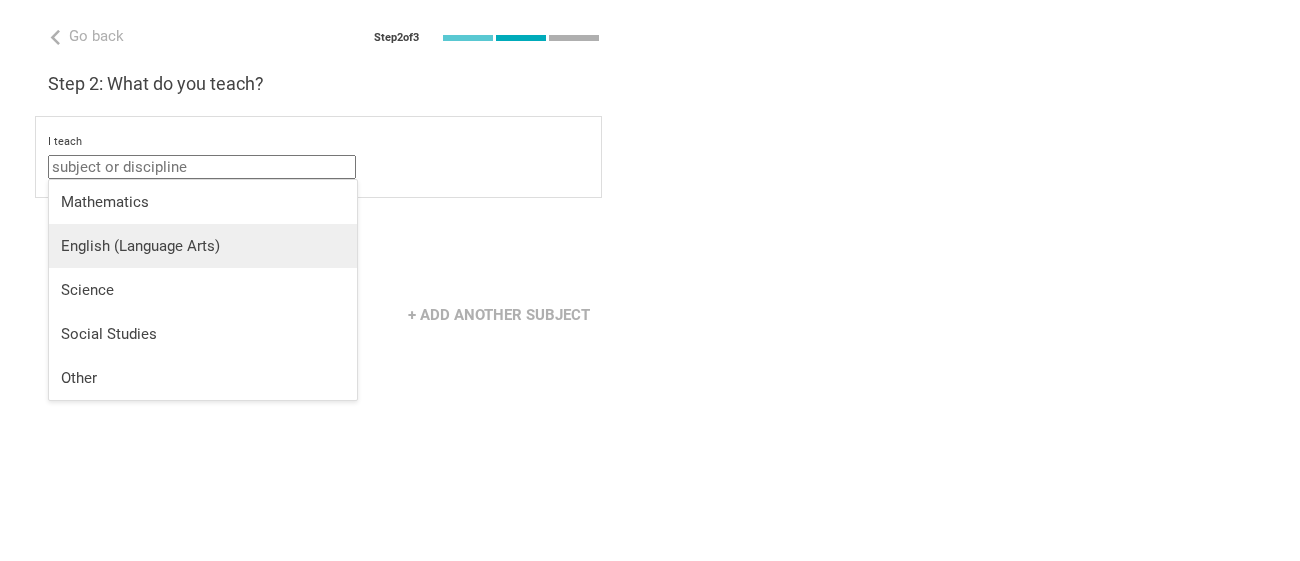 click on "English (Language Arts)" at bounding box center [203, 246] 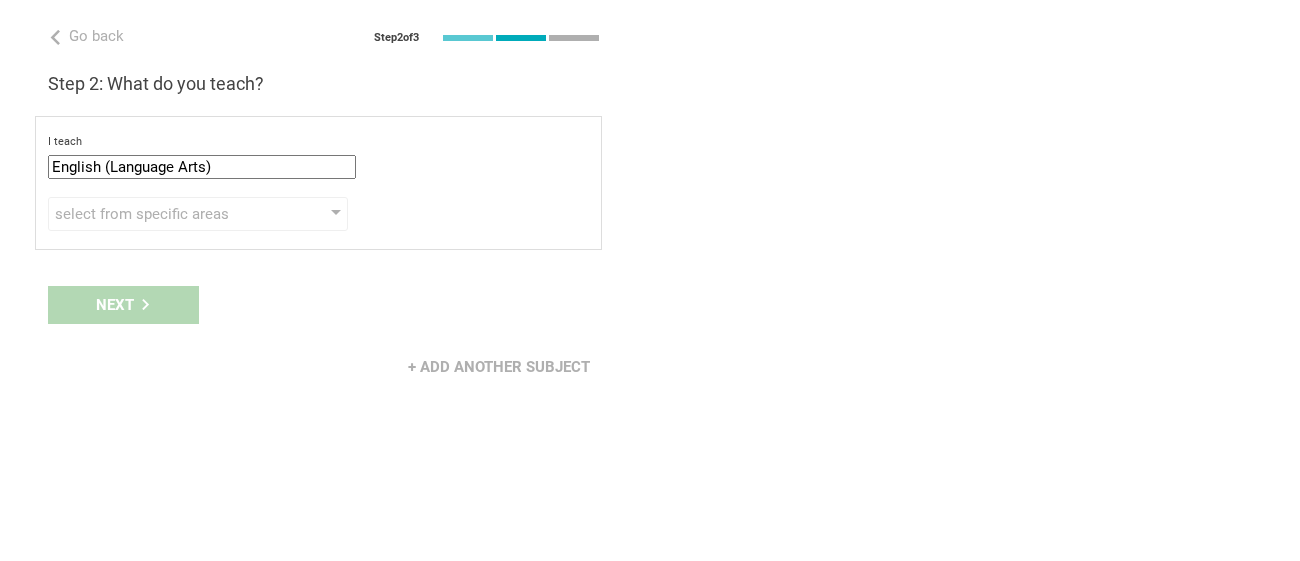 click on "English (Language Arts)" at bounding box center (202, 167) 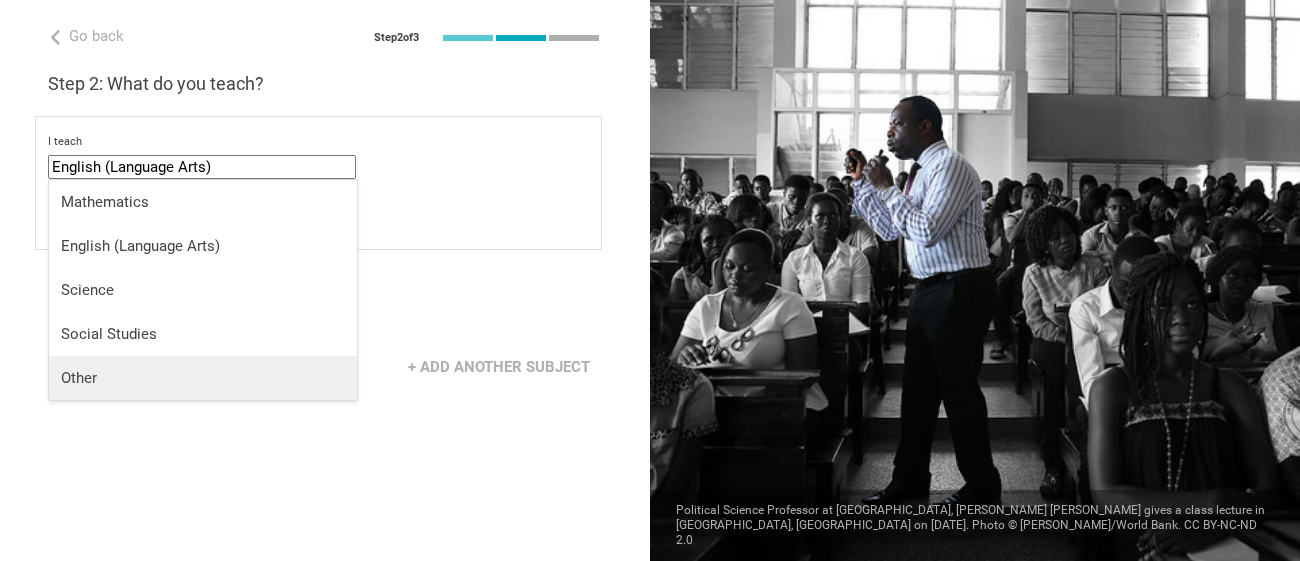 click on "Other" at bounding box center (203, 378) 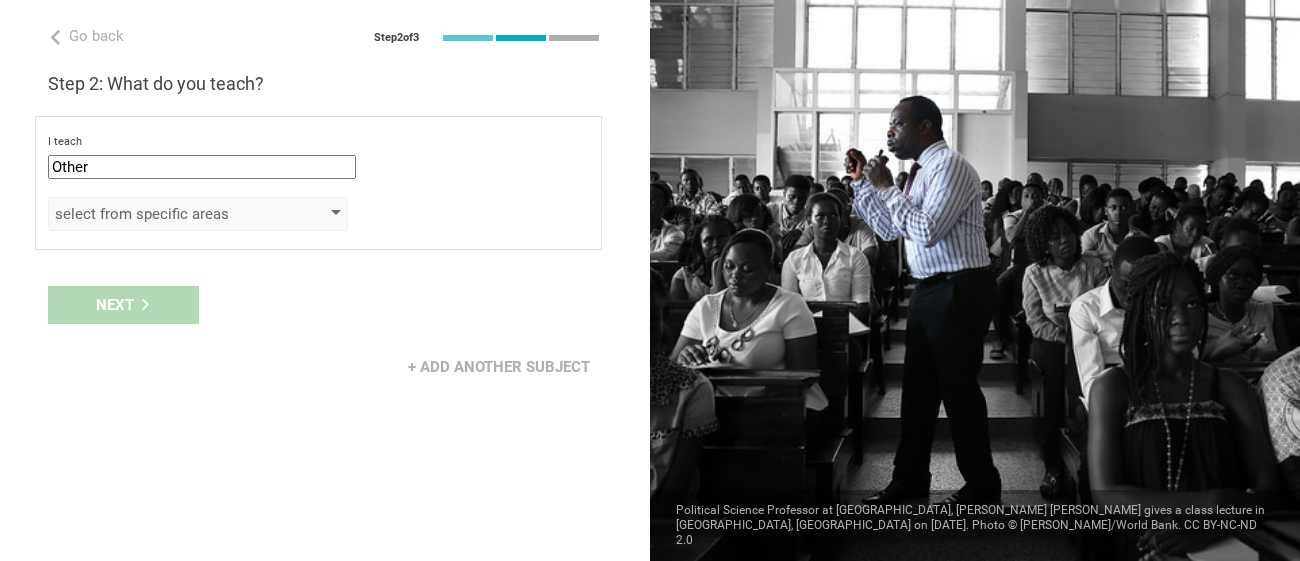 click on "select from specific areas" at bounding box center [169, 214] 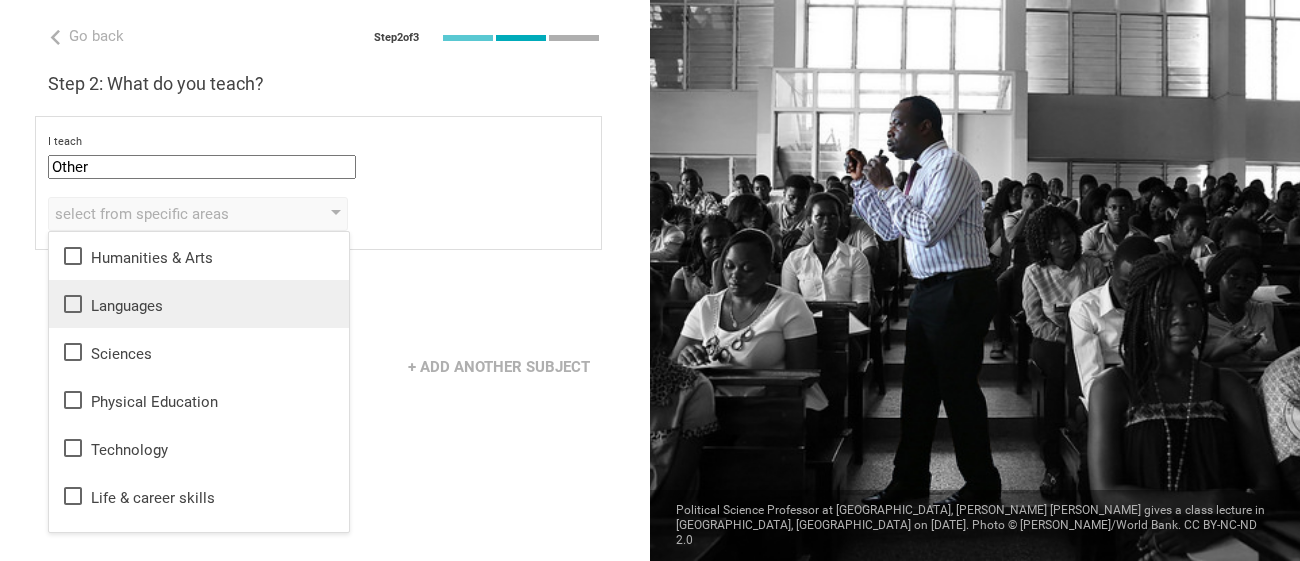 click 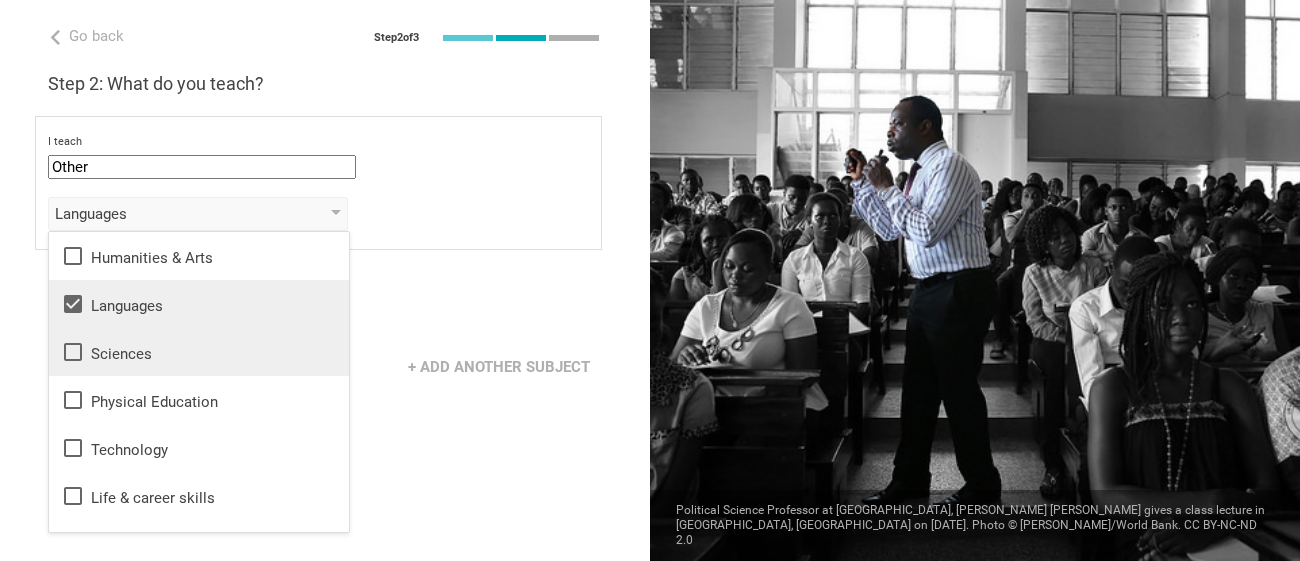 click on "Sciences" at bounding box center (199, 352) 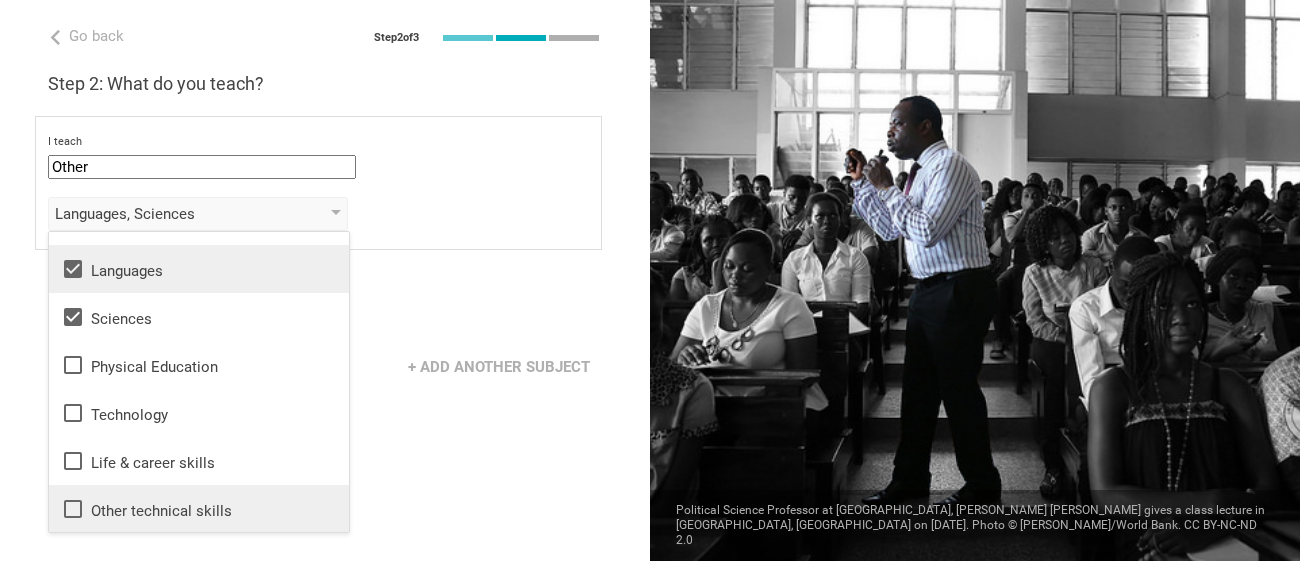 scroll, scrollTop: 0, scrollLeft: 0, axis: both 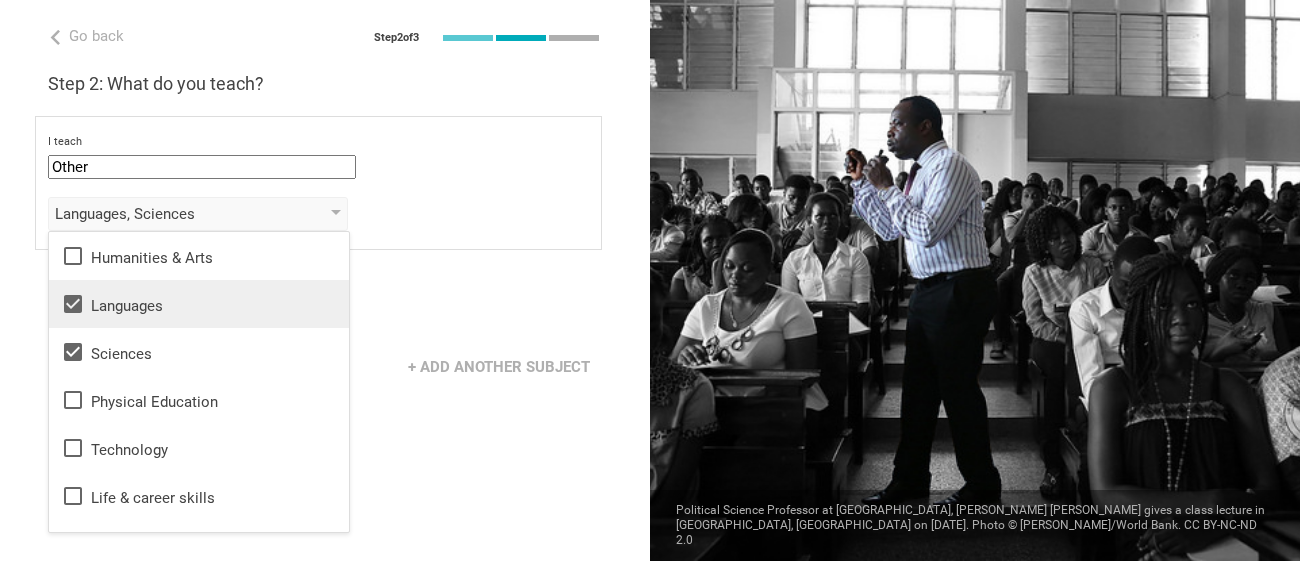 click 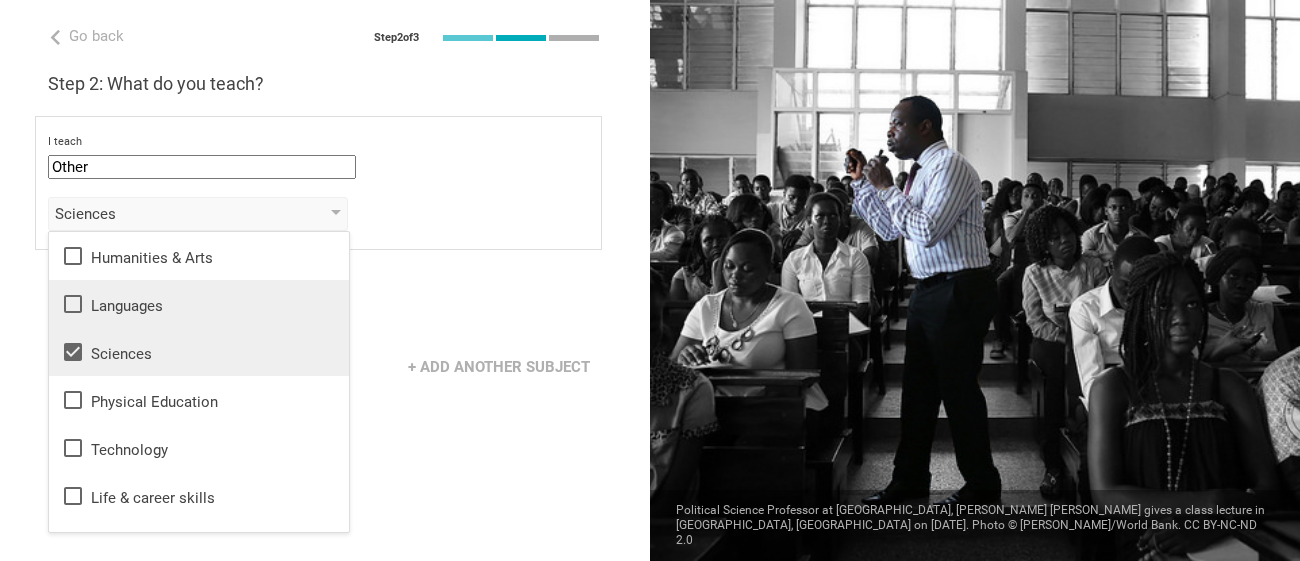 click 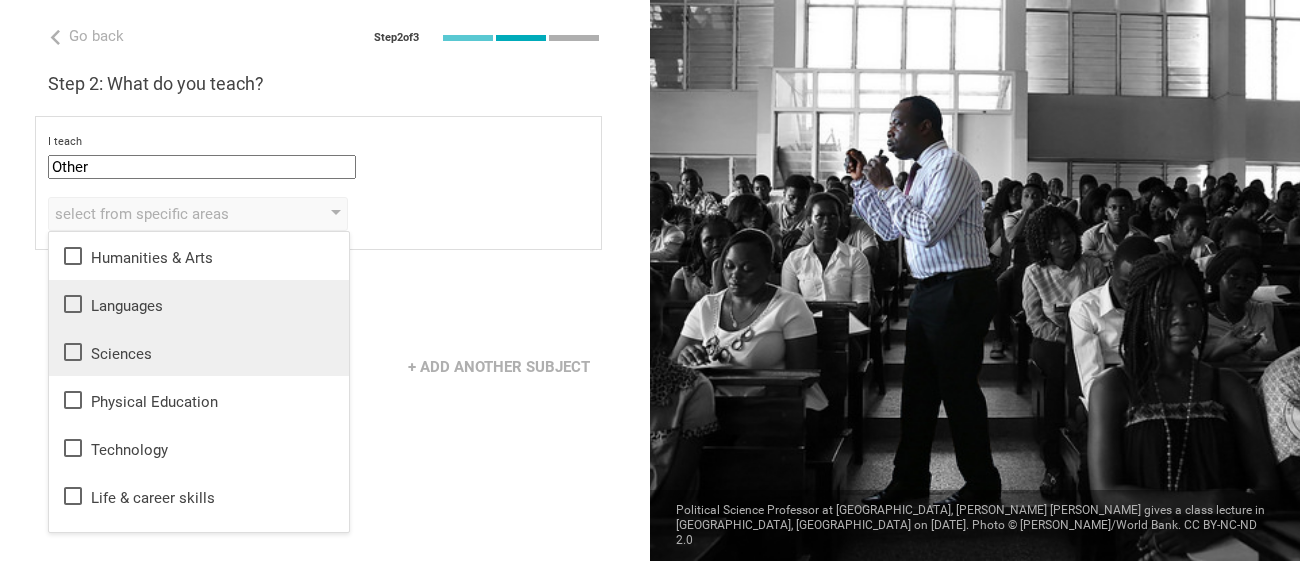 click on "Other" at bounding box center (202, 167) 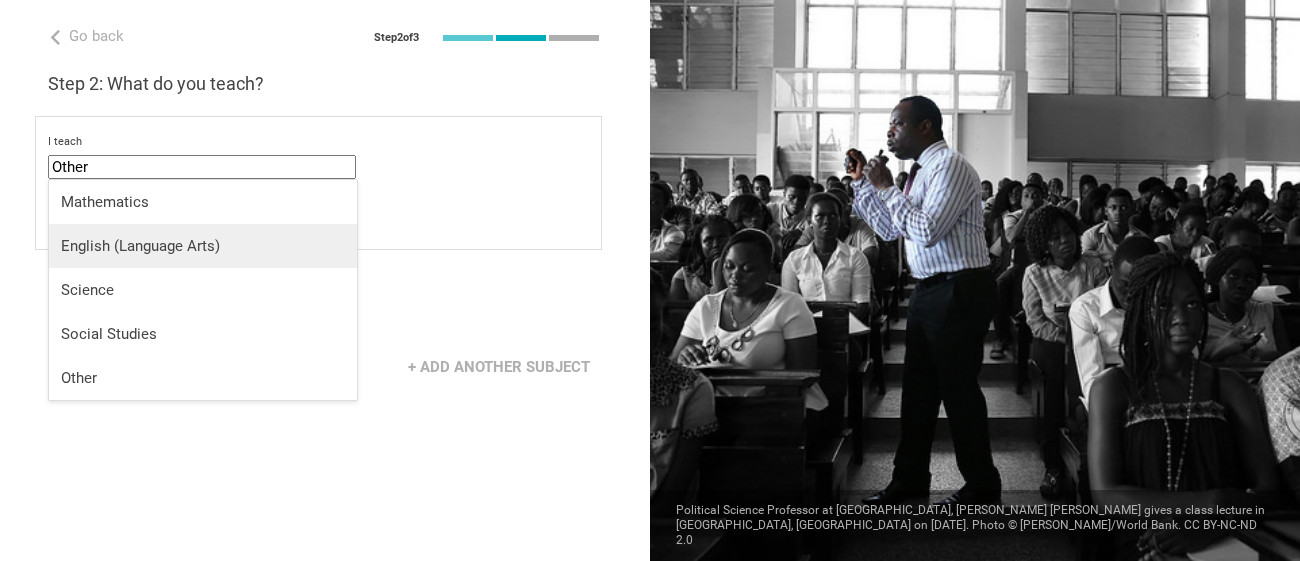 click on "English (Language Arts)" at bounding box center [203, 246] 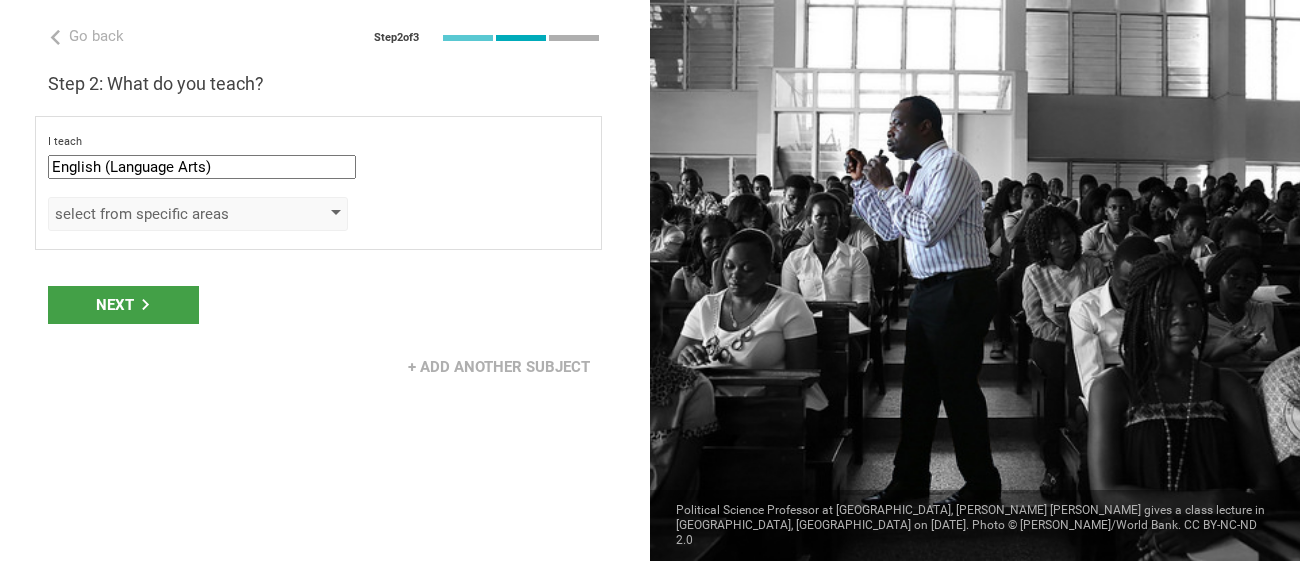 click on "select from specific areas" at bounding box center [169, 214] 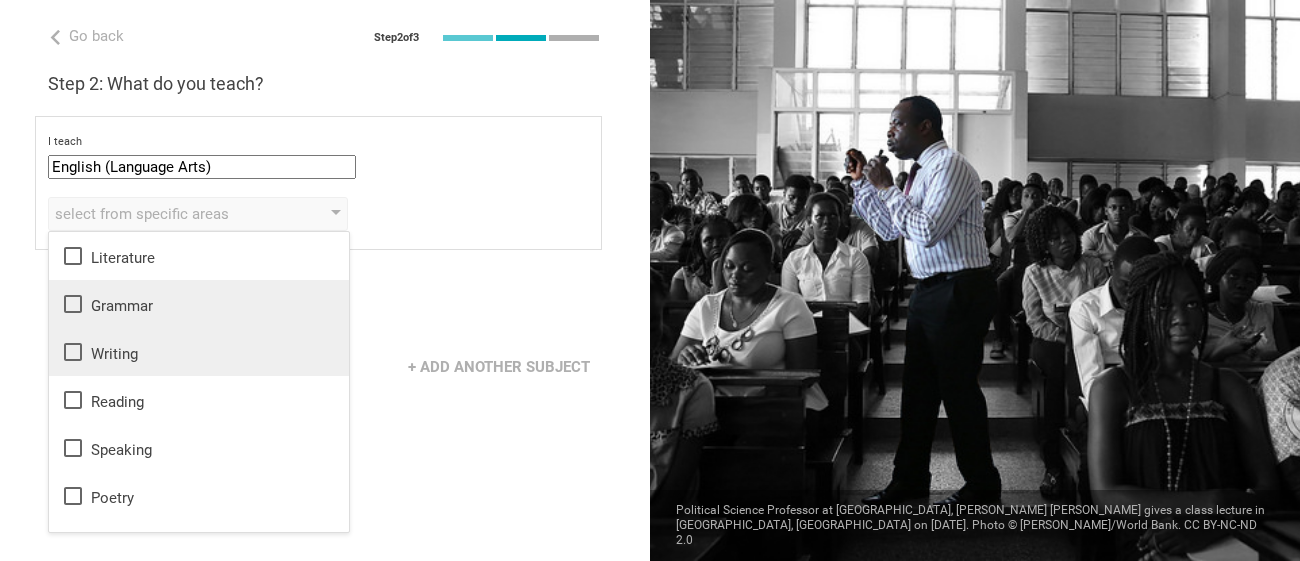 click on "I teach English (Language Arts) Mathematics English (Language Arts) Science Social Studies Other" at bounding box center (318, 157) 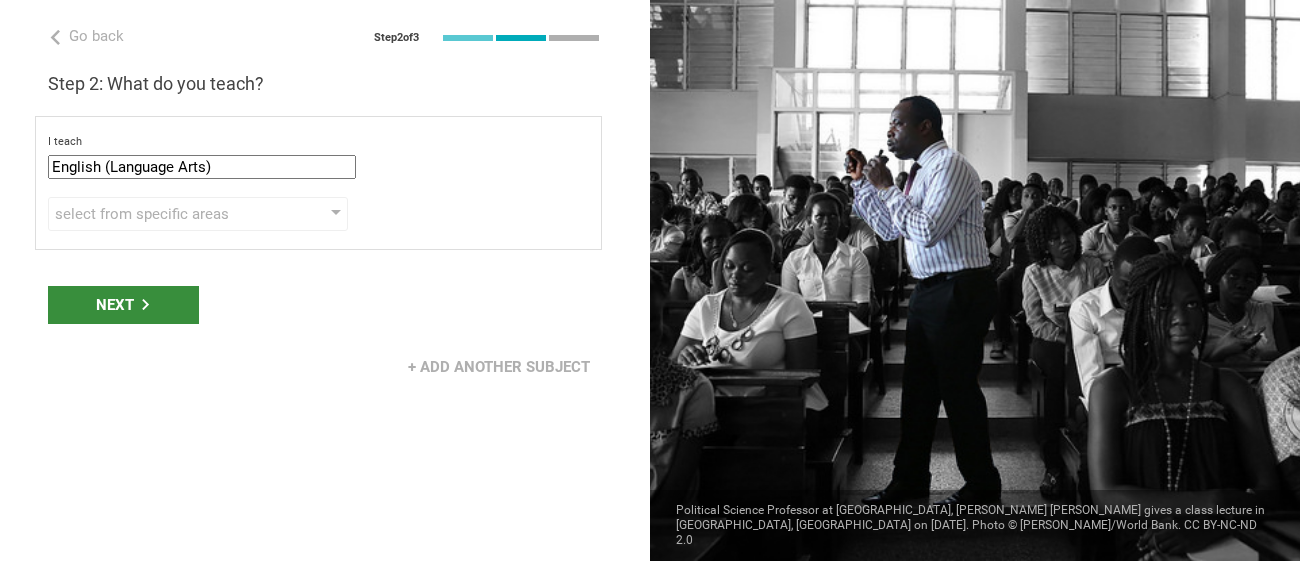 click on "Next" at bounding box center [123, 305] 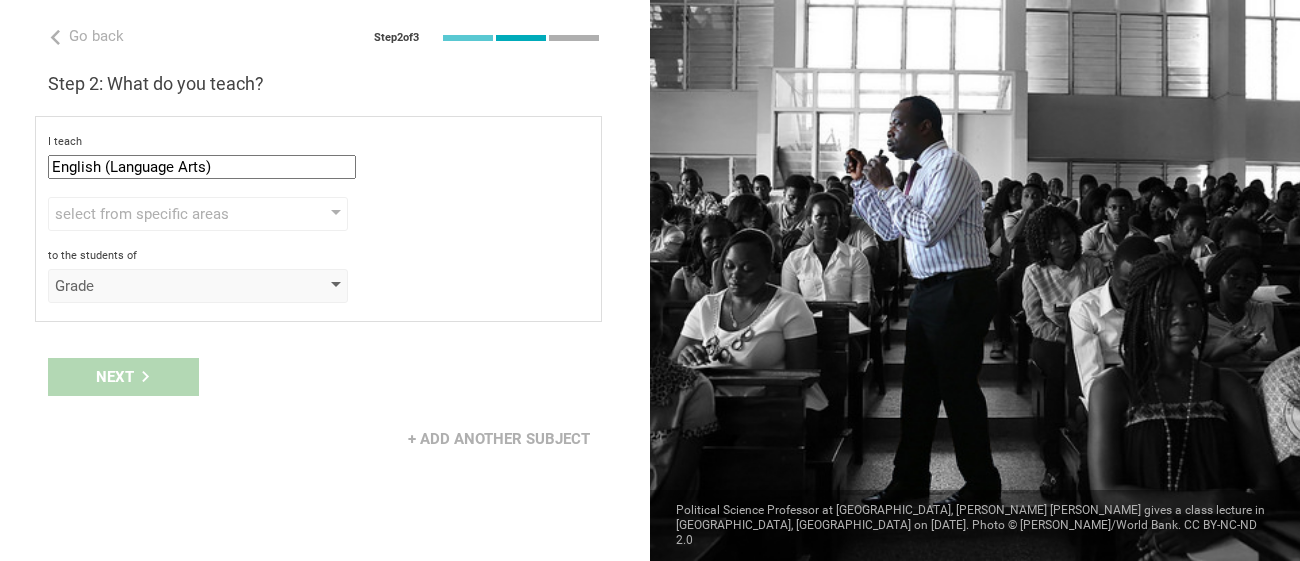 click on "Grade" at bounding box center (169, 286) 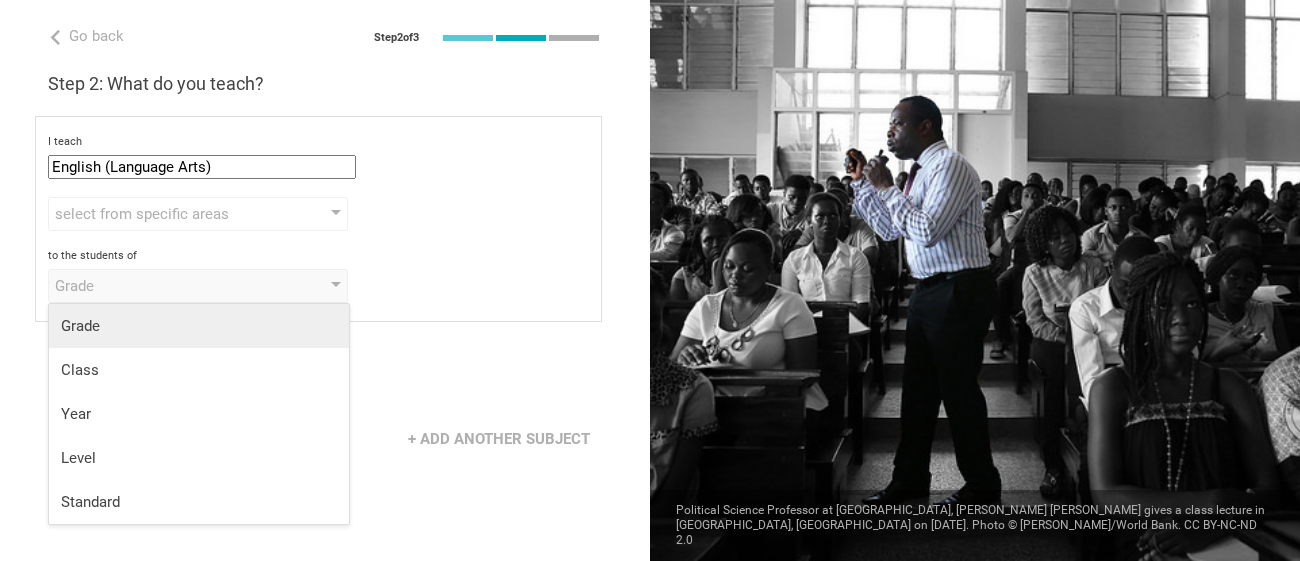click on "Grade" at bounding box center (199, 326) 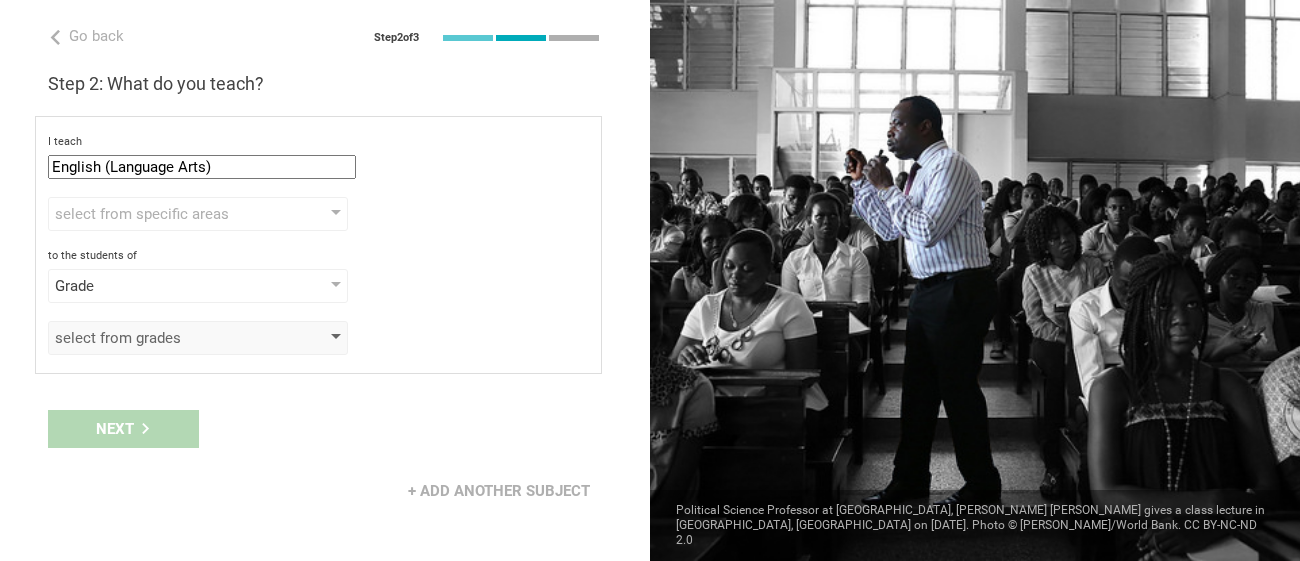 click on "select from grades" at bounding box center [169, 338] 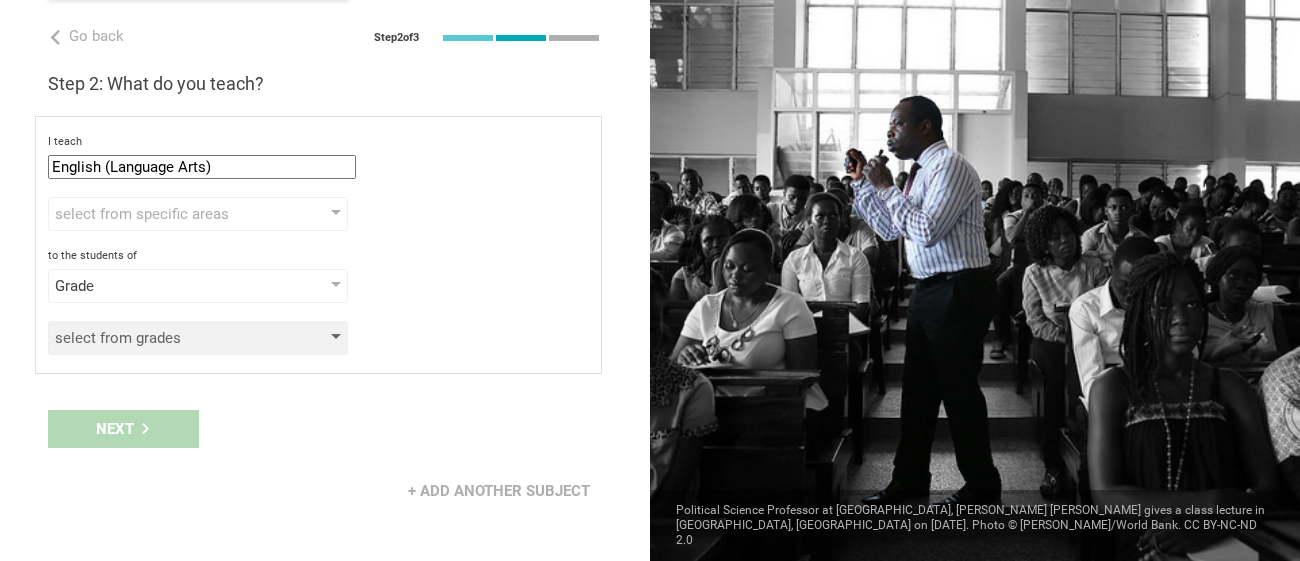 click on "select from grades" at bounding box center [169, 338] 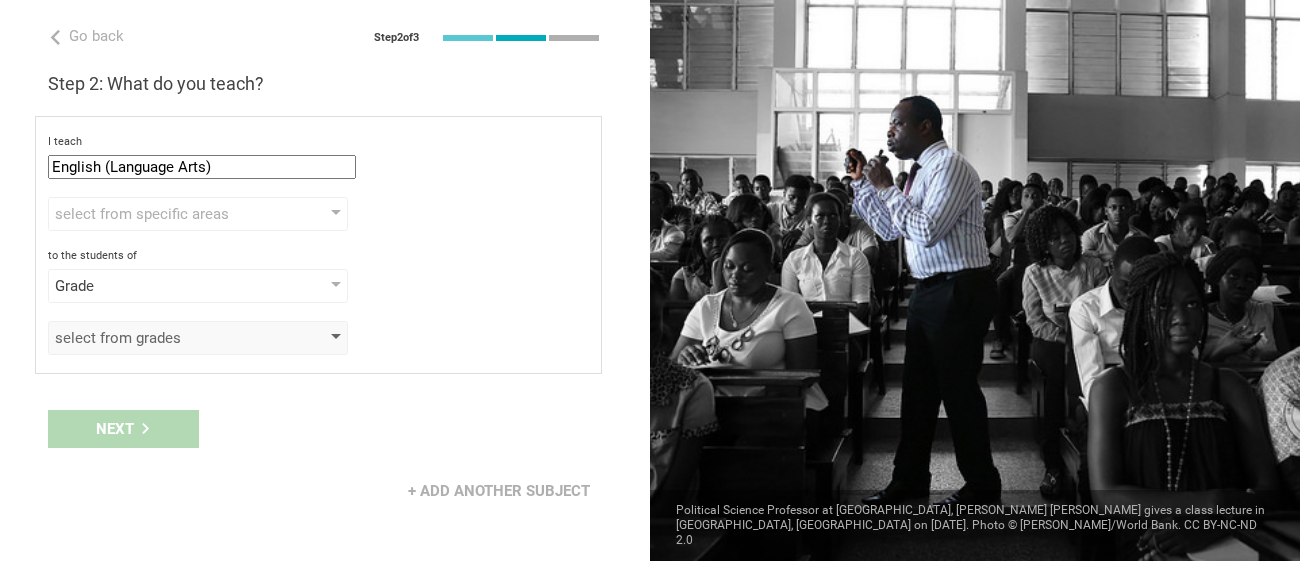 click on "select from grades" at bounding box center [198, 338] 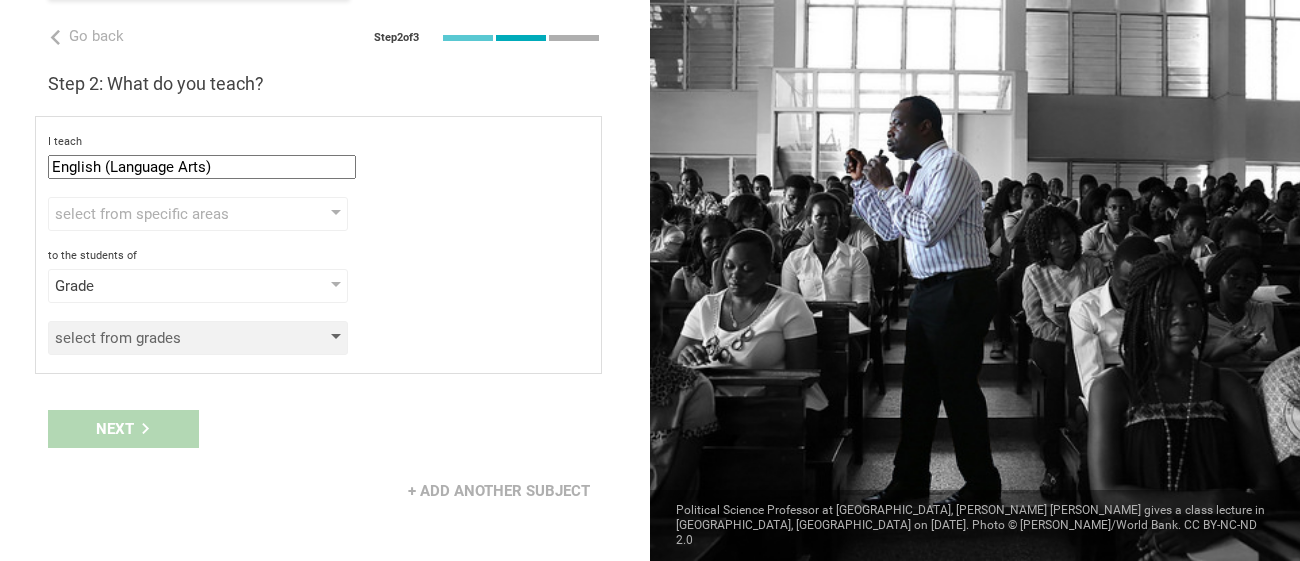 click on "select from grades" at bounding box center (198, 338) 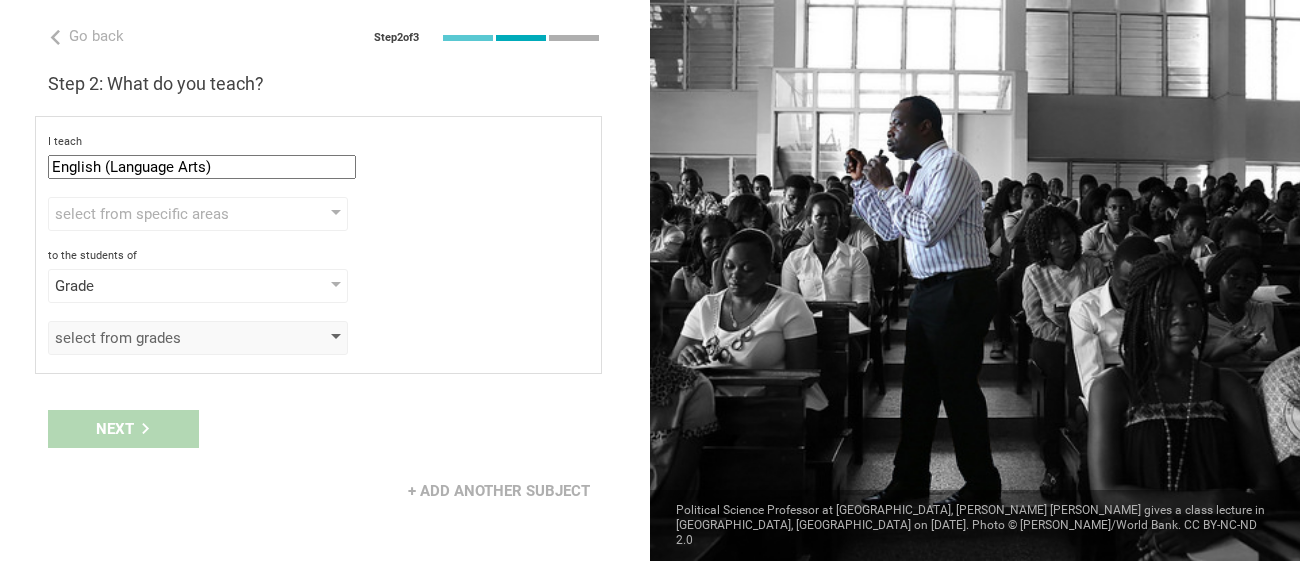 click on "select from grades" at bounding box center [198, 338] 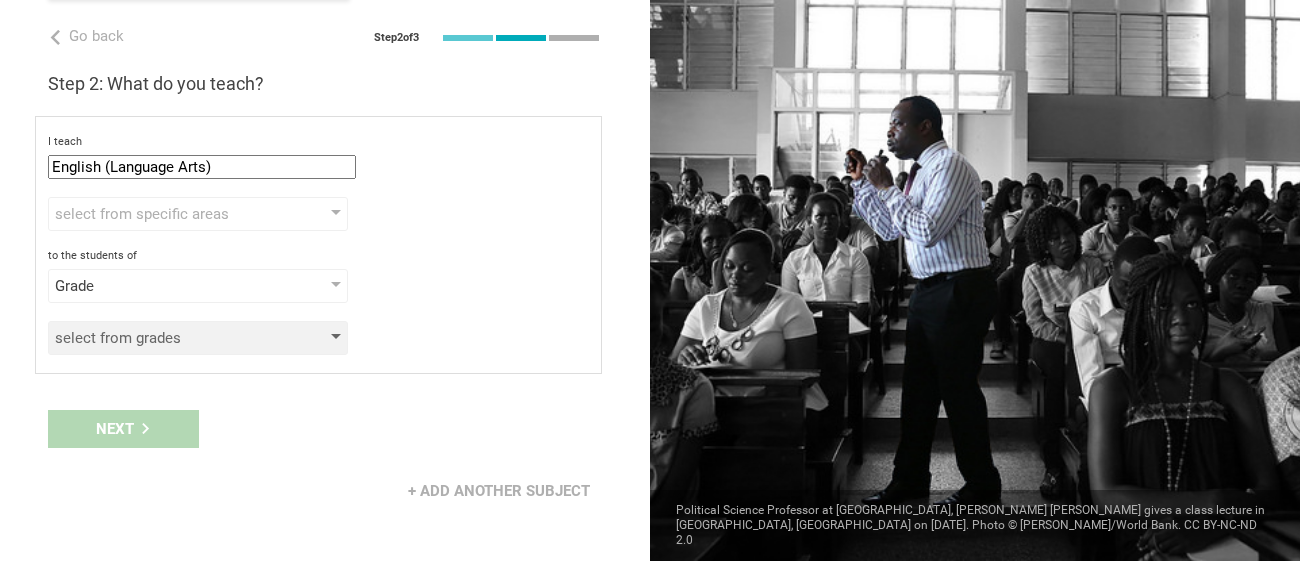 click on "select from grades" at bounding box center (198, 338) 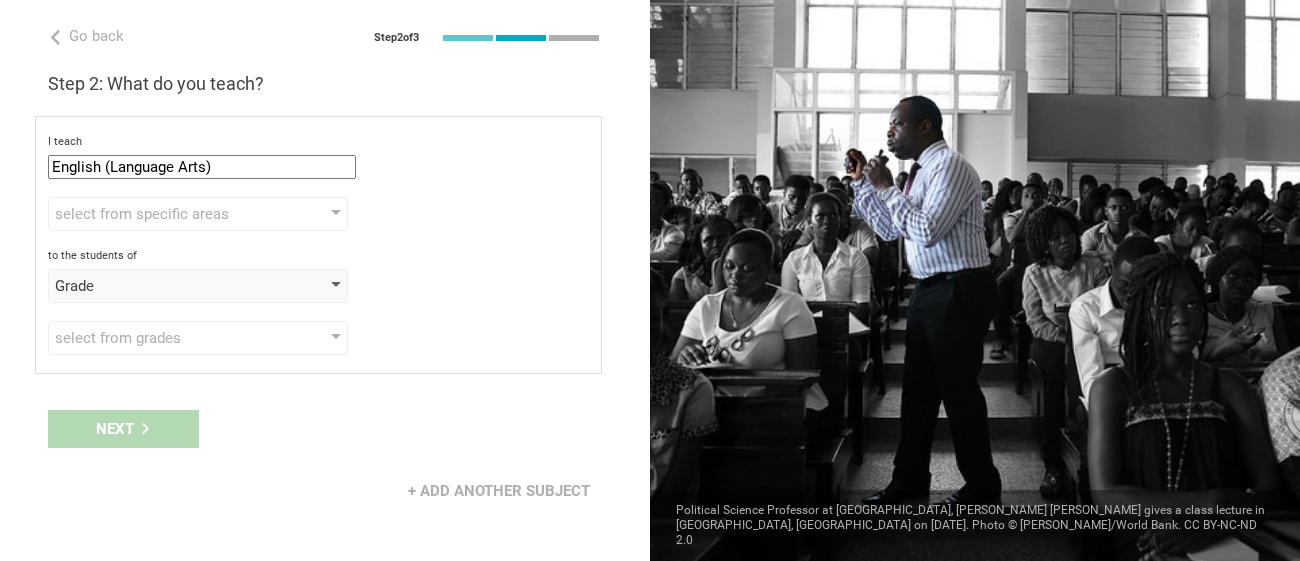 click on "Grade" at bounding box center (169, 286) 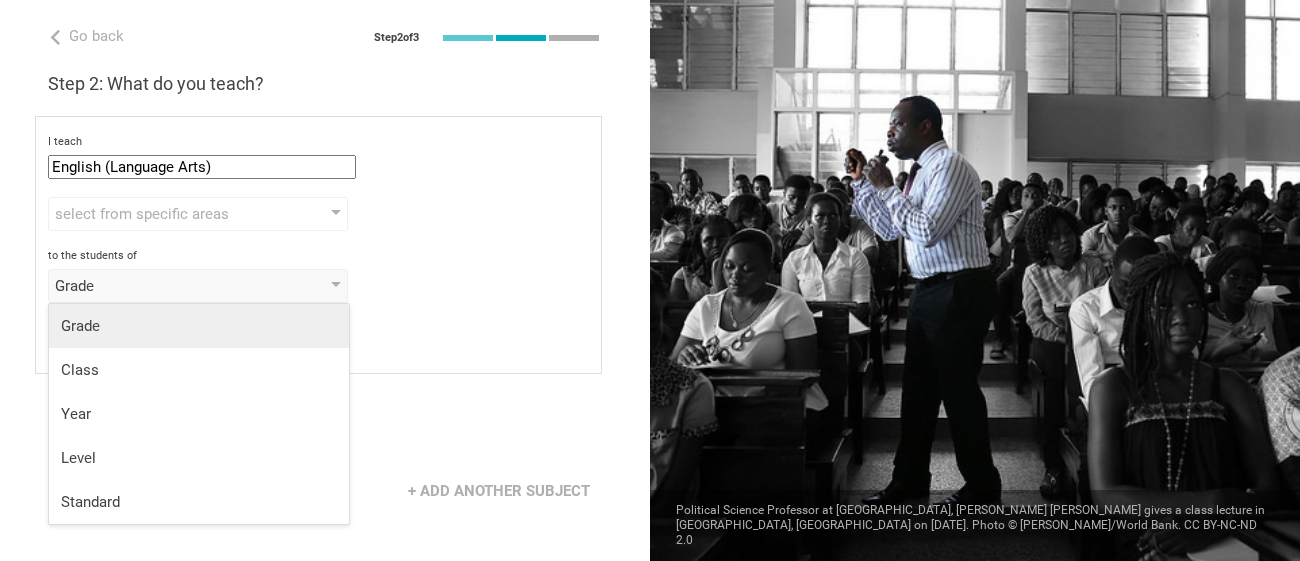 click on "Grade" at bounding box center [199, 326] 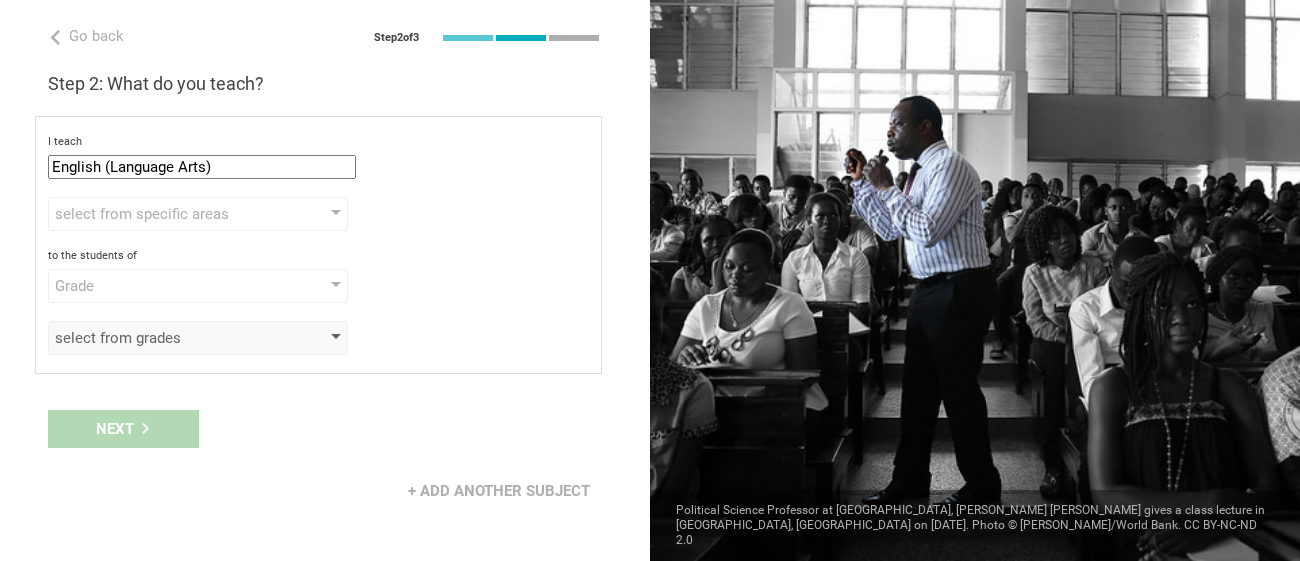 click on "select from grades" at bounding box center (169, 338) 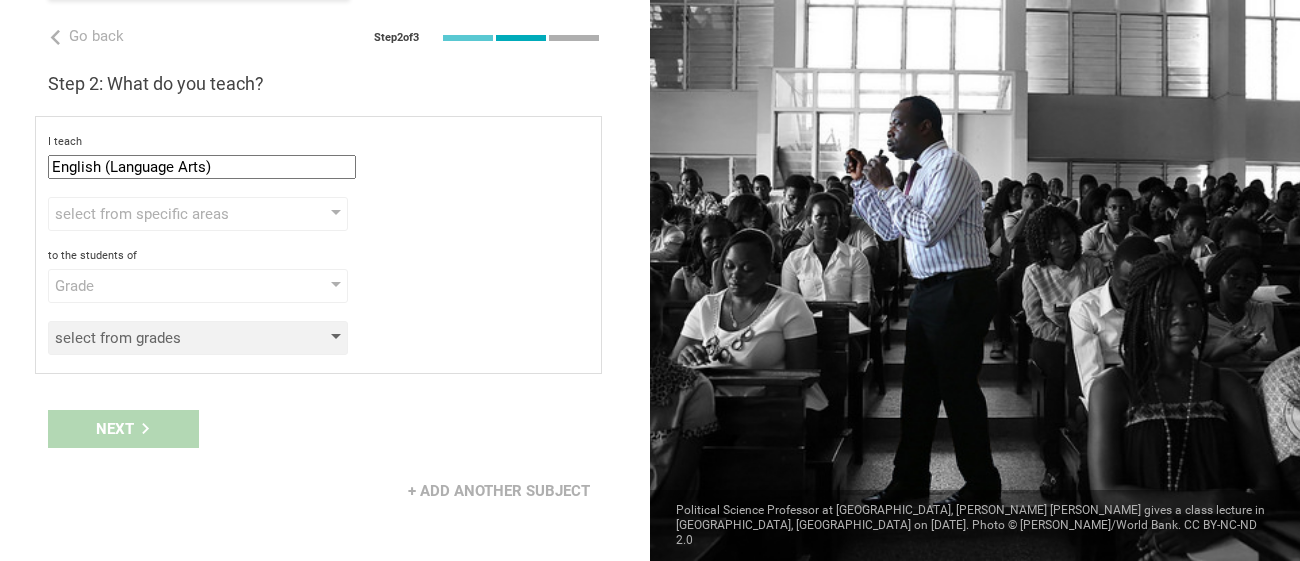 click at bounding box center (336, 338) 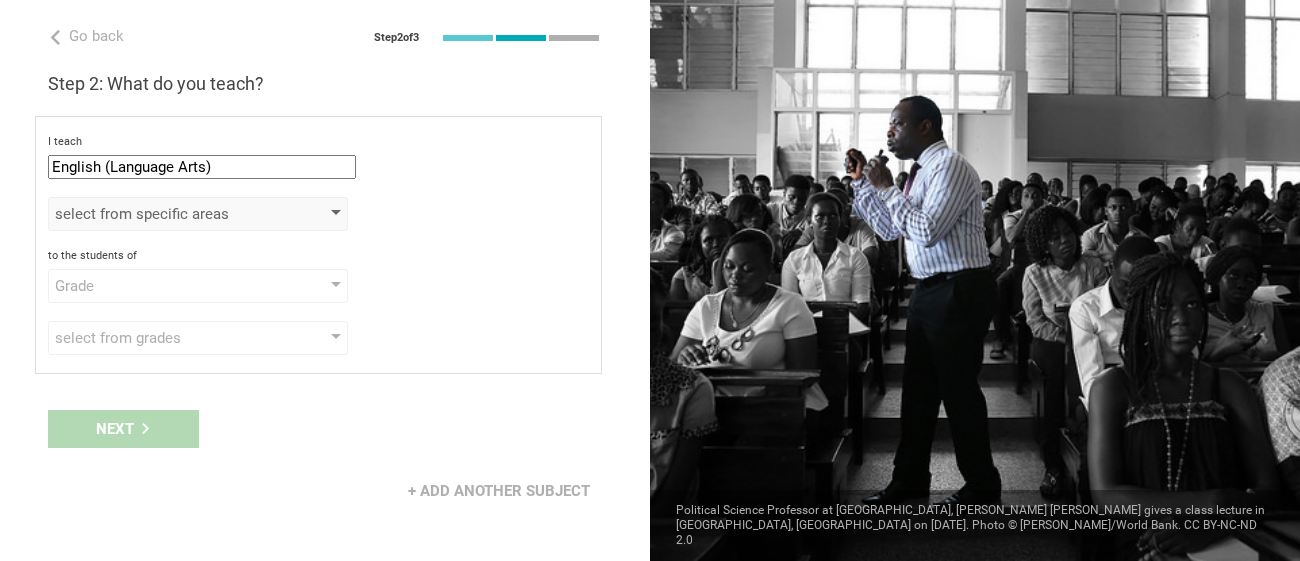 click on "select from specific areas" at bounding box center [169, 214] 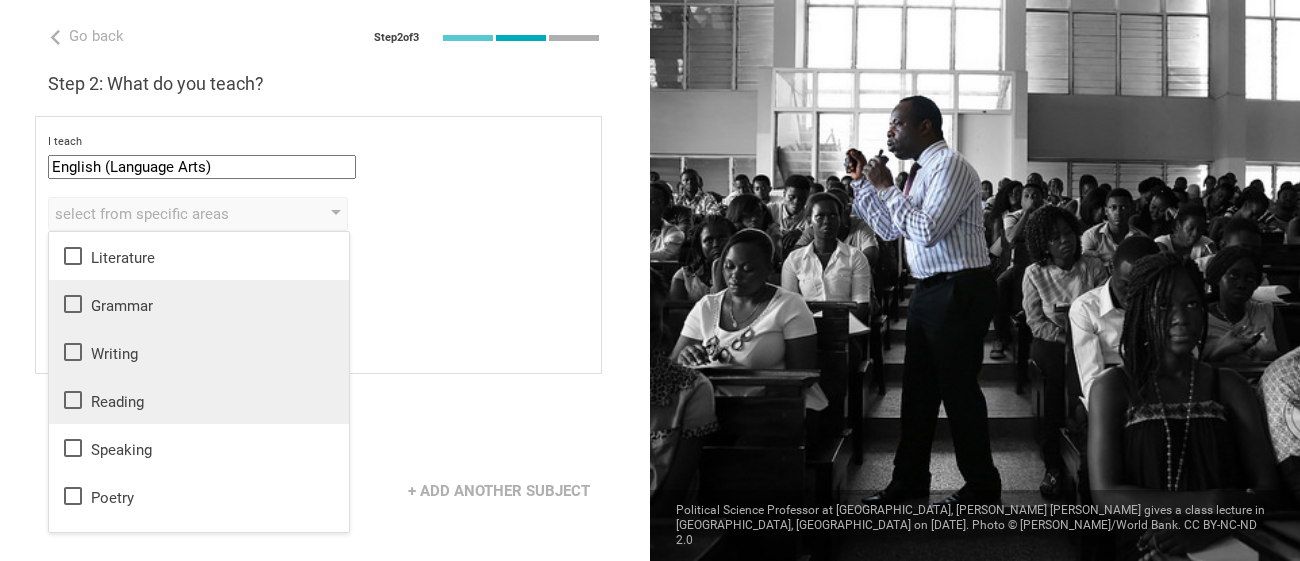 click 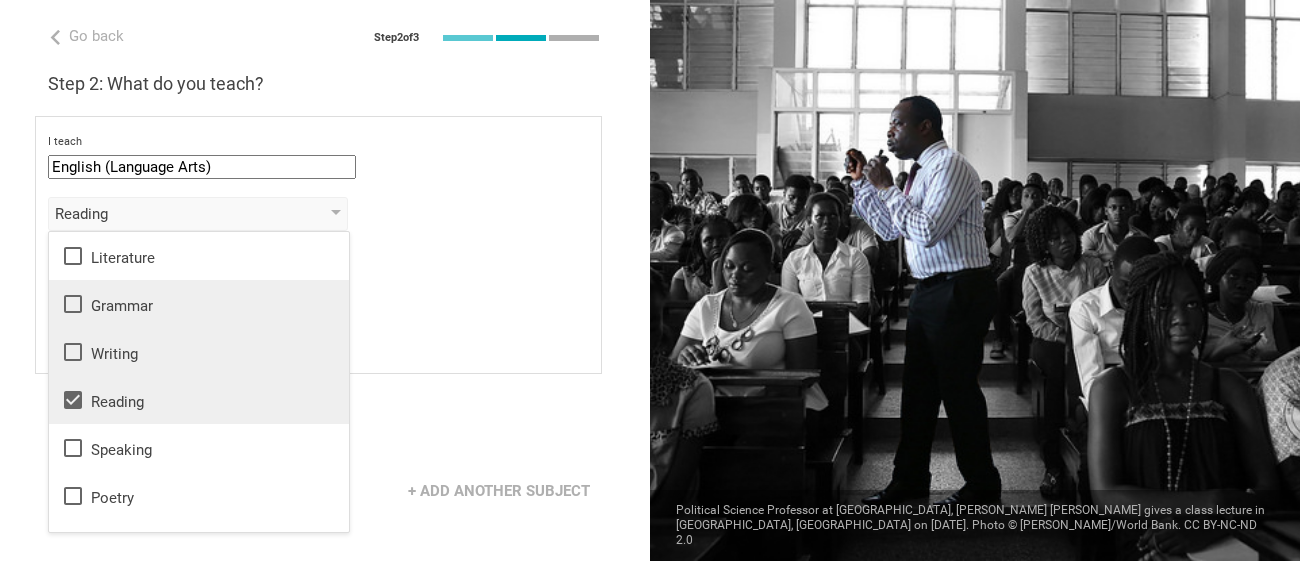 click on "I teach English (Language Arts) Mathematics English (Language Arts) Science Social Studies Other Reading Literature Grammar Writing Reading Speaking Poetry Phonics to the students of Grade Grade Class Year Level Standard select from grades 1 2 3 4 5 6 7 8 9 10 11 12 13 When describing my students, I would say that select from all phrases that apply there are students of various level of skill there are a few that perform well, but the rest are low-achievers there are a few that perform poorly, but the rest do well they are mostly low-achievers they are mostly high-achievers" at bounding box center [318, 245] 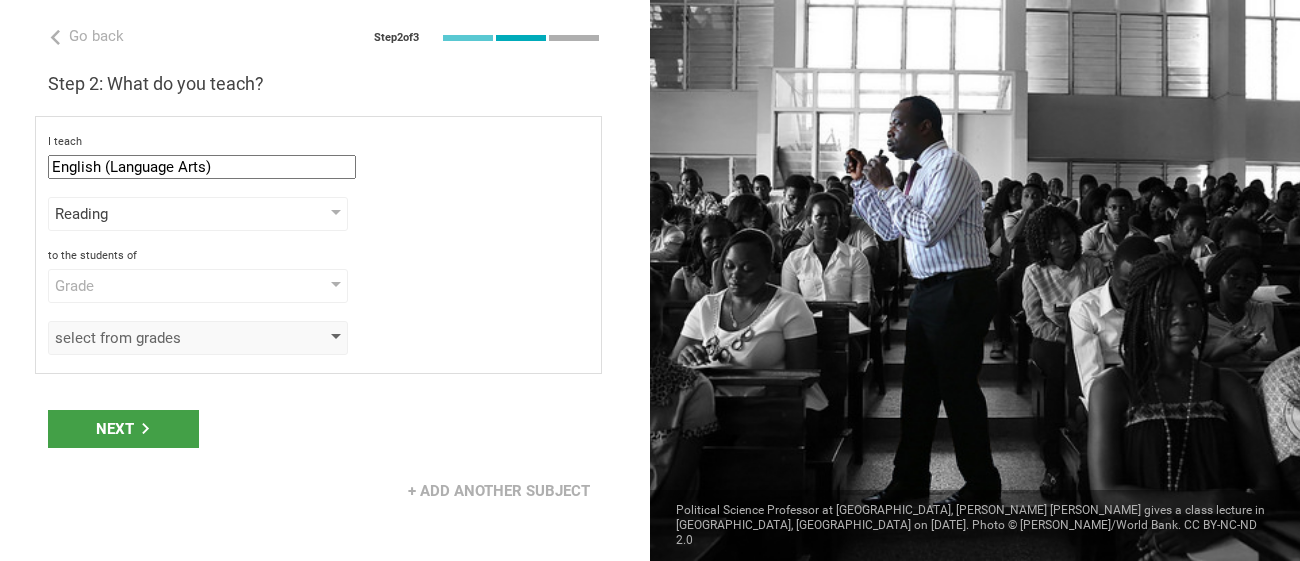 click at bounding box center [336, 338] 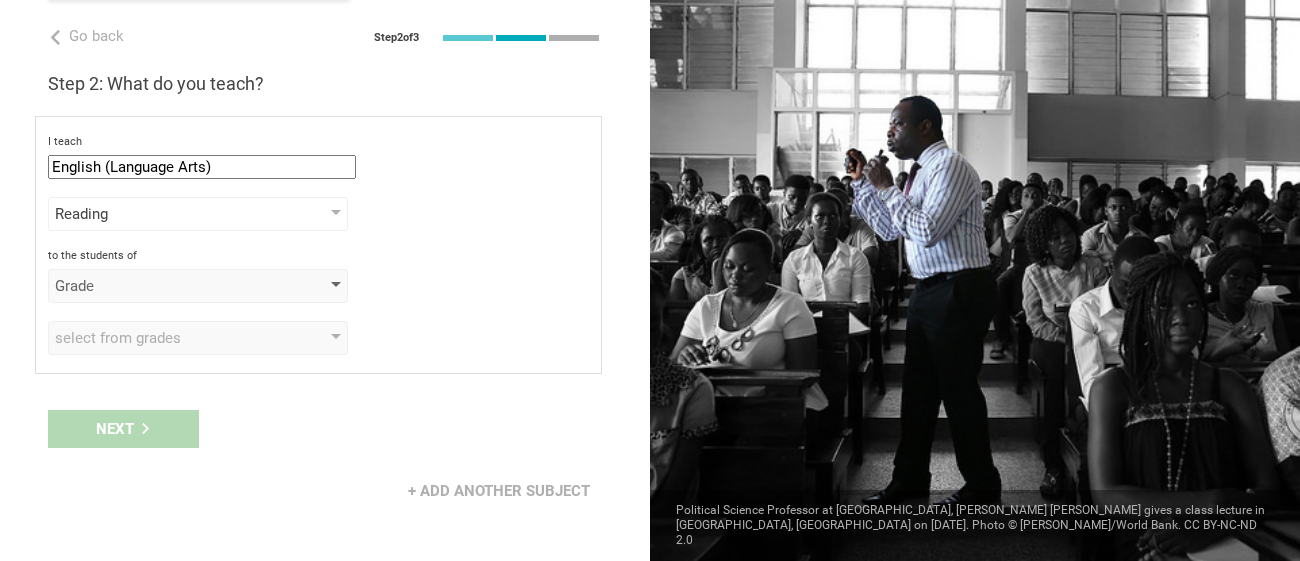 click at bounding box center [336, 286] 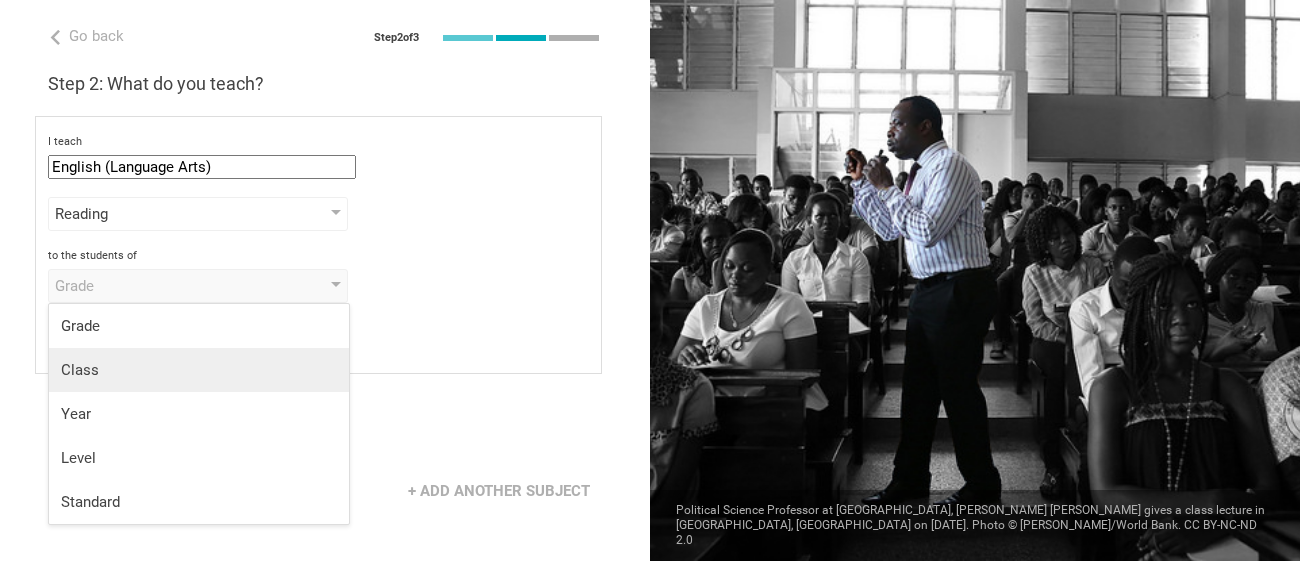 click on "Class" at bounding box center (199, 370) 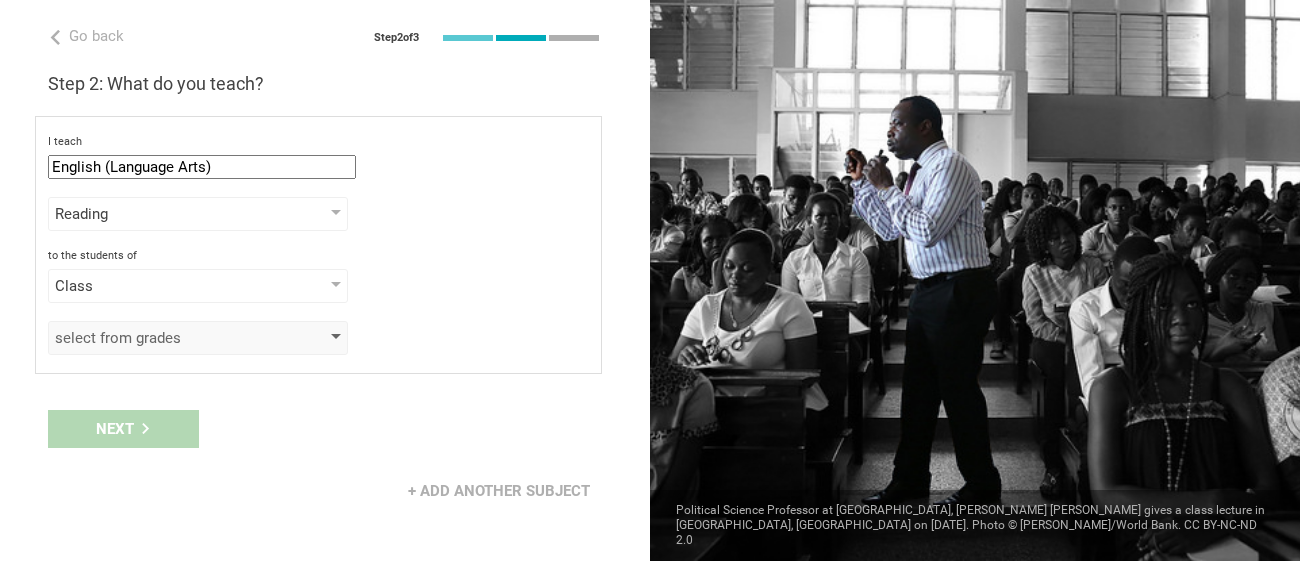 click on "select from grades" at bounding box center [198, 338] 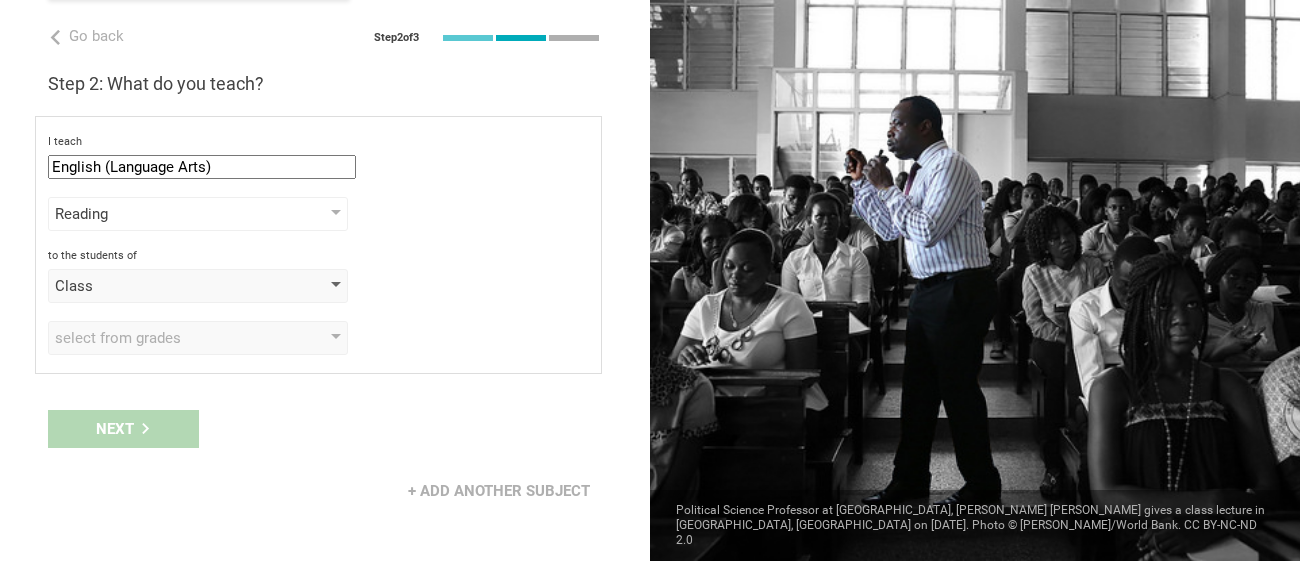 click on "Class" at bounding box center (198, 286) 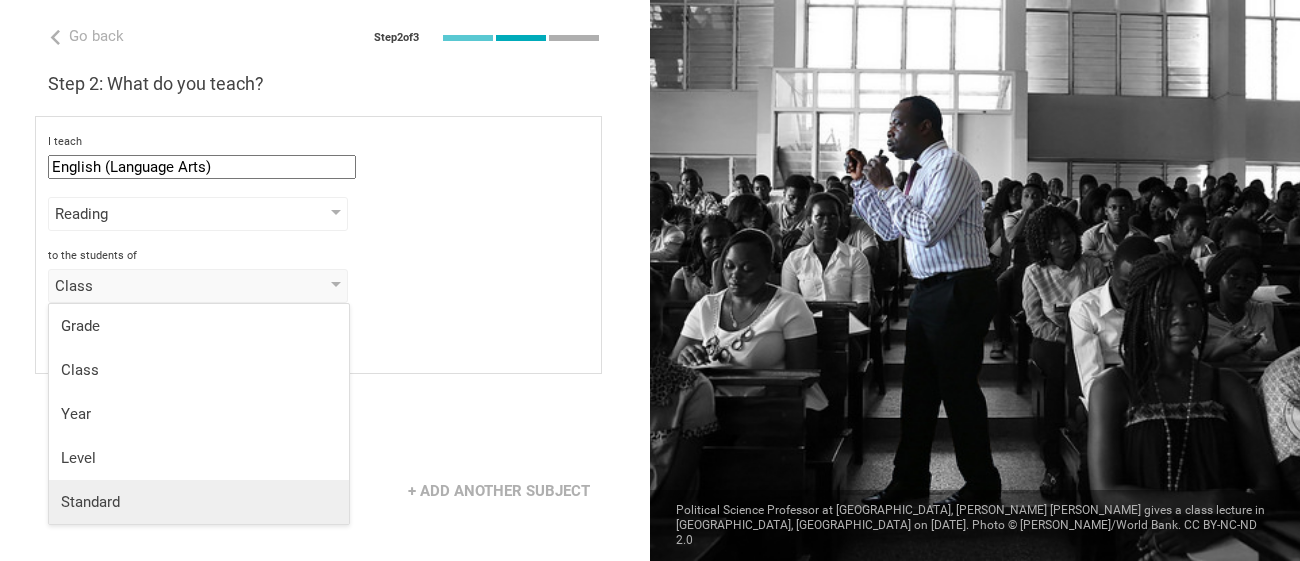 click on "Standard" at bounding box center [199, 502] 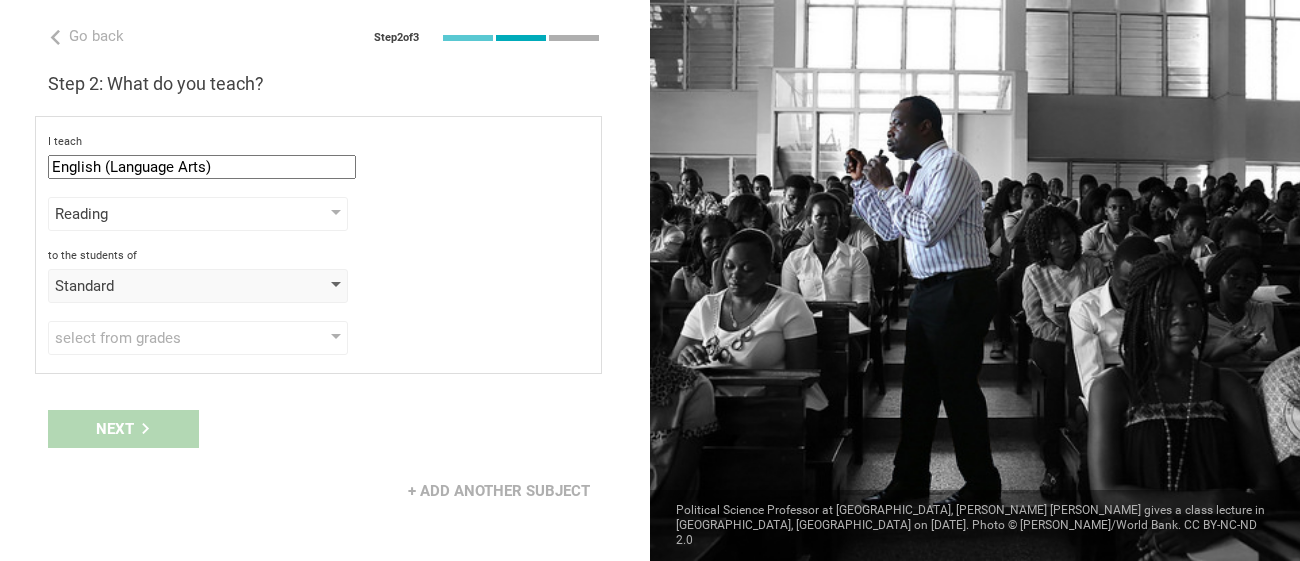 click on "Standard" at bounding box center [198, 286] 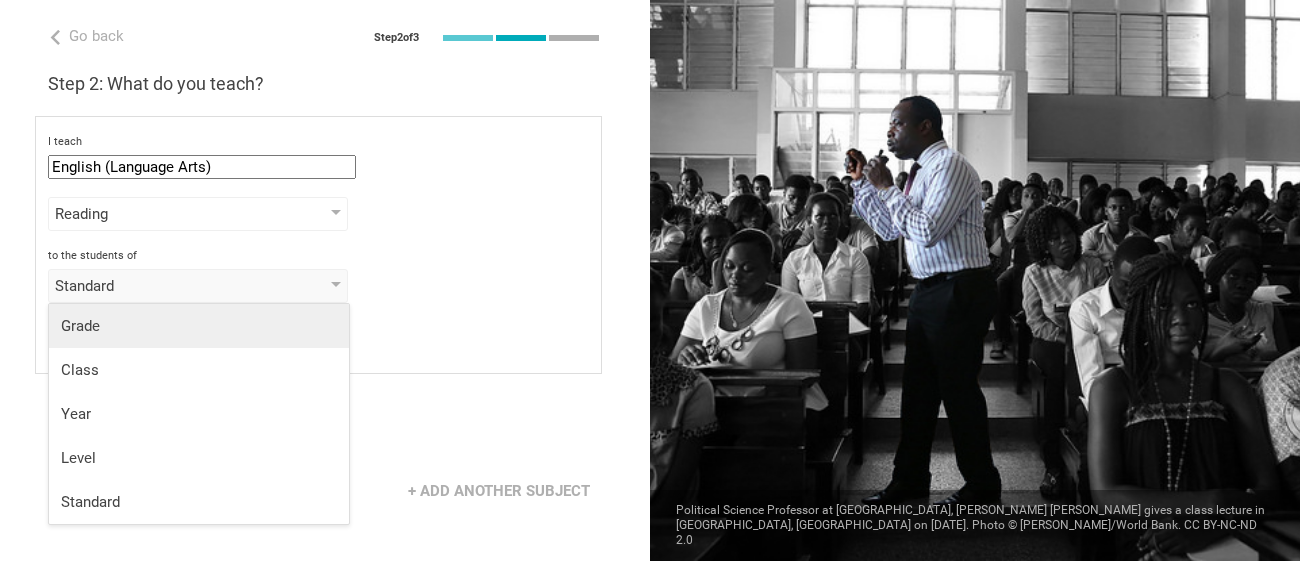 click on "Grade" at bounding box center (199, 326) 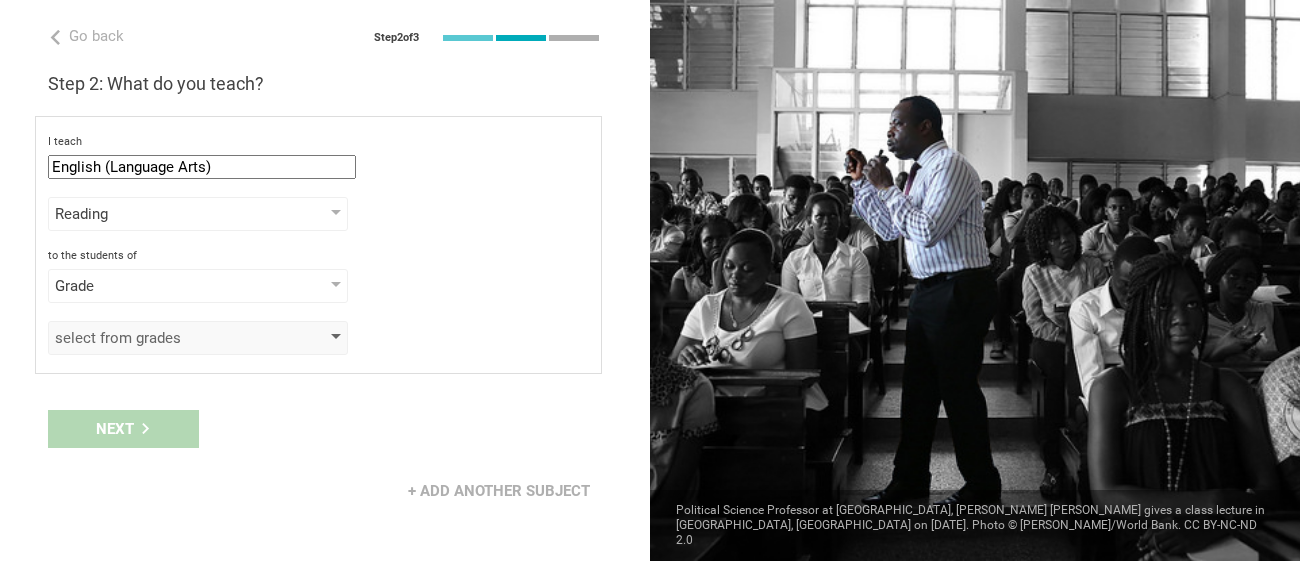 click on "select from grades" at bounding box center [169, 338] 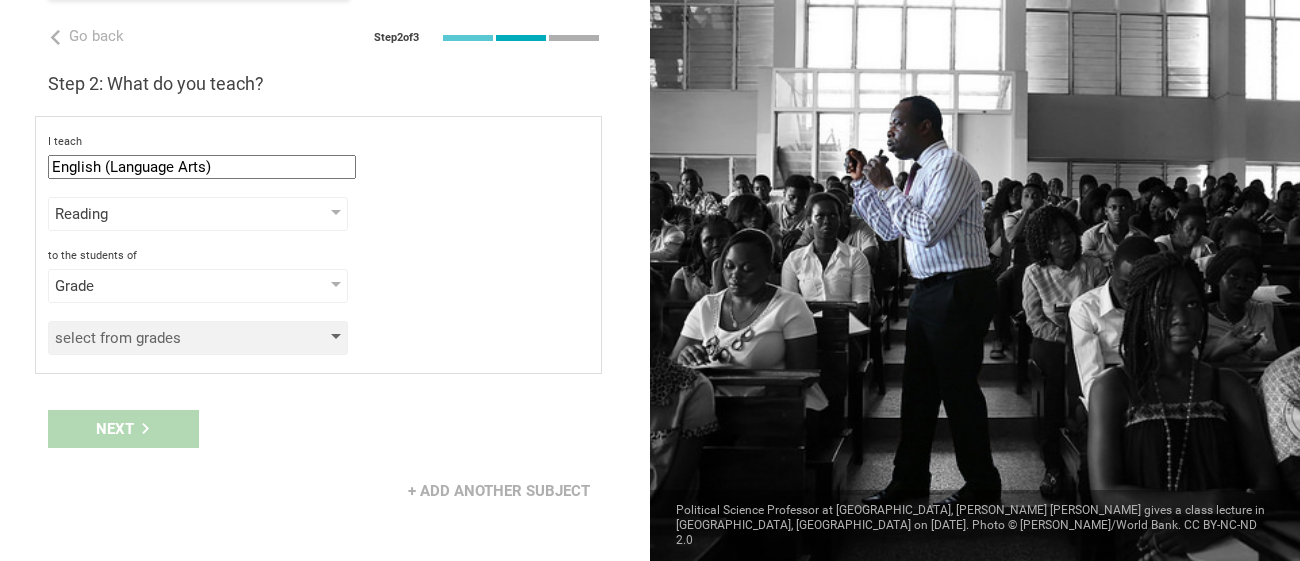 click on "select from grades" at bounding box center (169, 338) 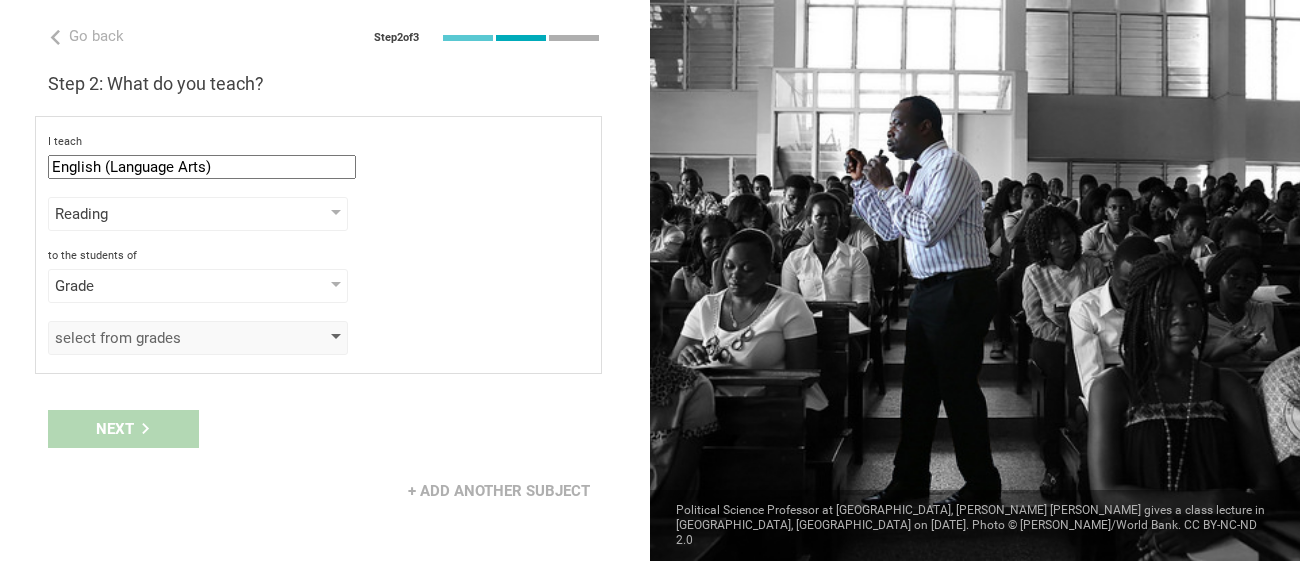 click on "select from grades" at bounding box center (169, 338) 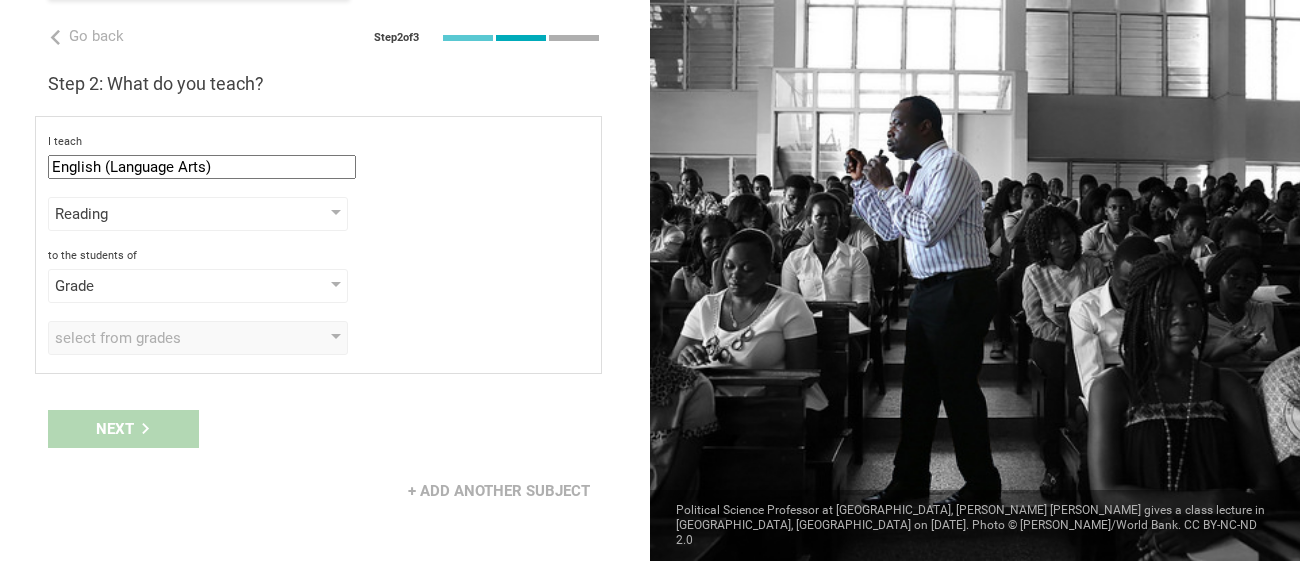 click on "select from grades 1 2 3 4 5 6 7 8 9 10 11 12 13" at bounding box center [318, 338] 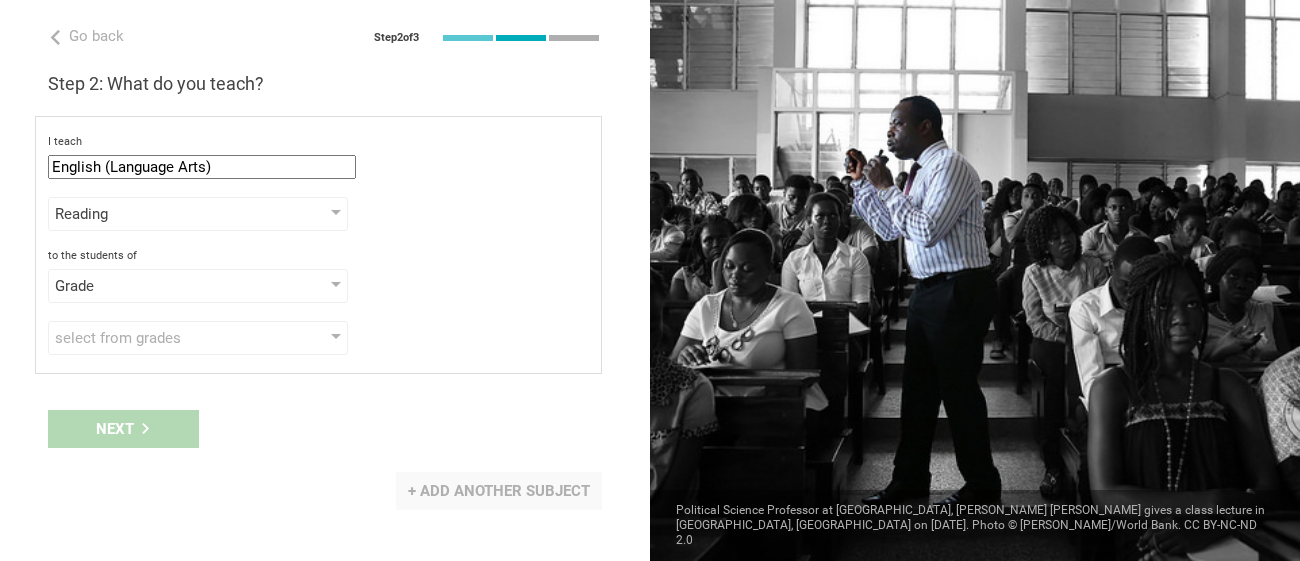 click on "+ Add another subject" at bounding box center (499, 491) 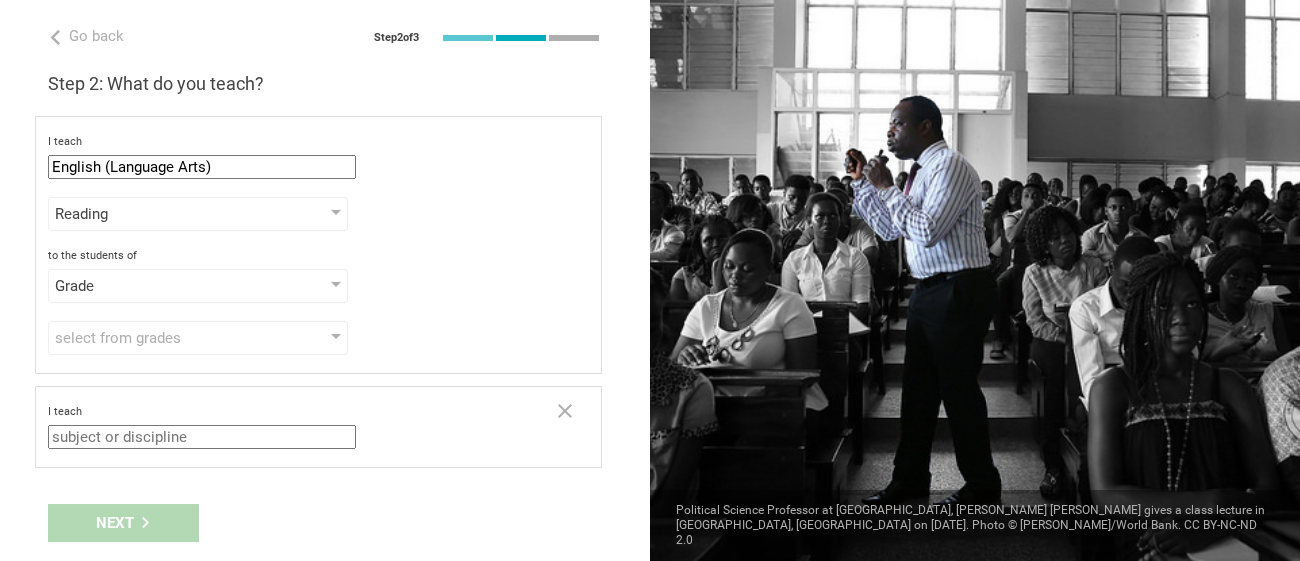 click at bounding box center (202, 437) 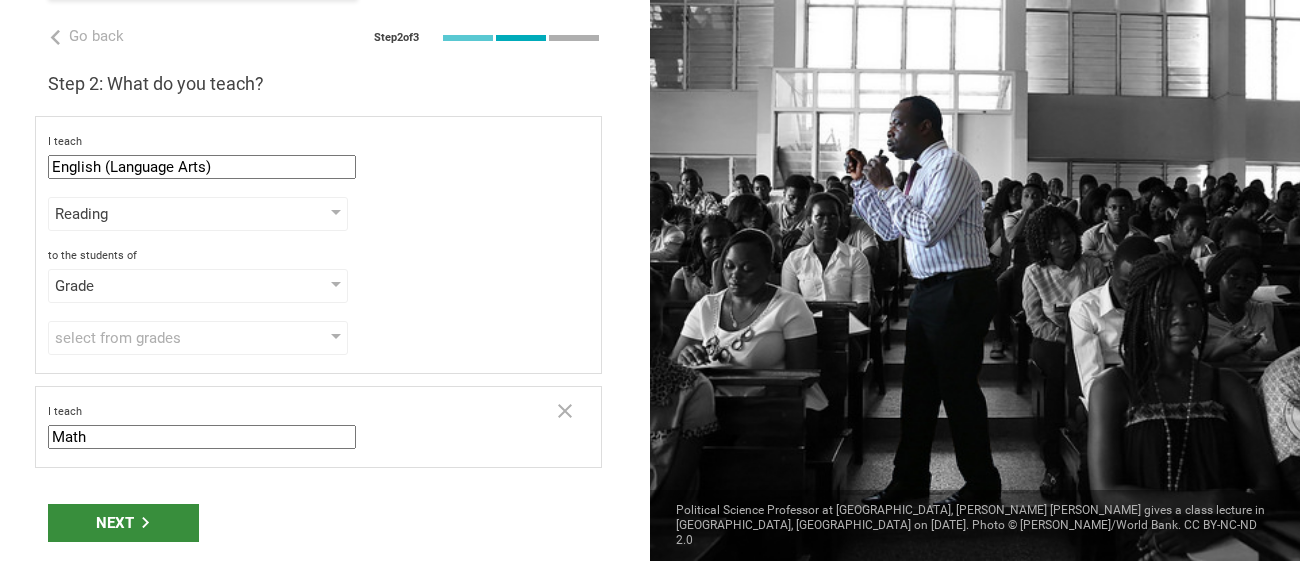 type on "Math" 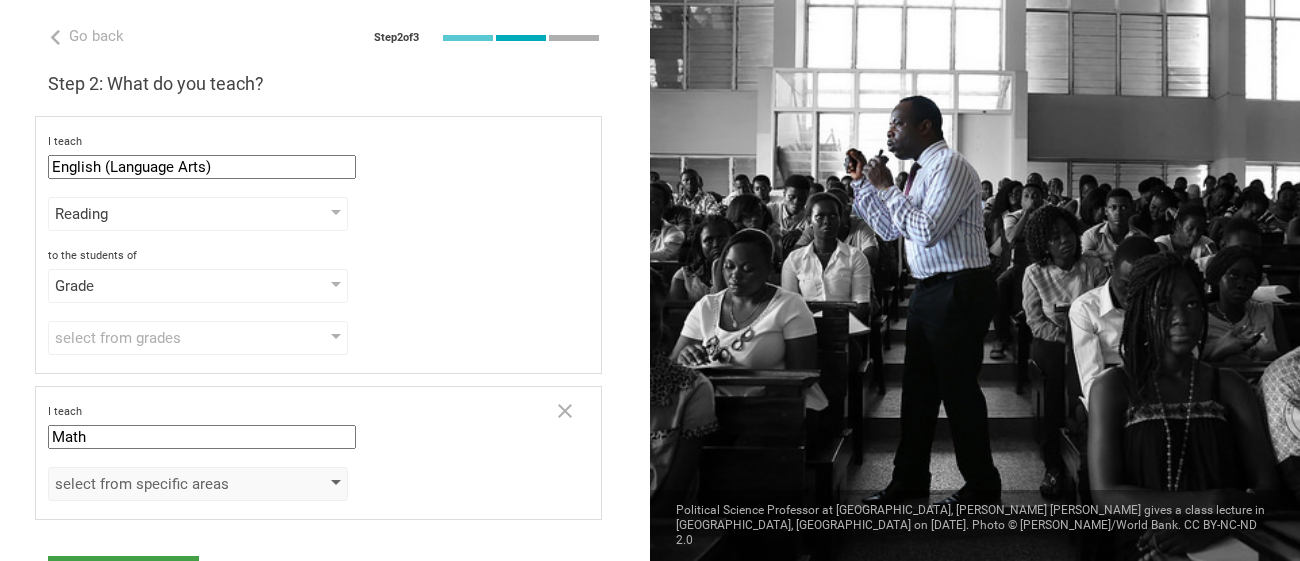 click on "select from specific areas" at bounding box center (198, 484) 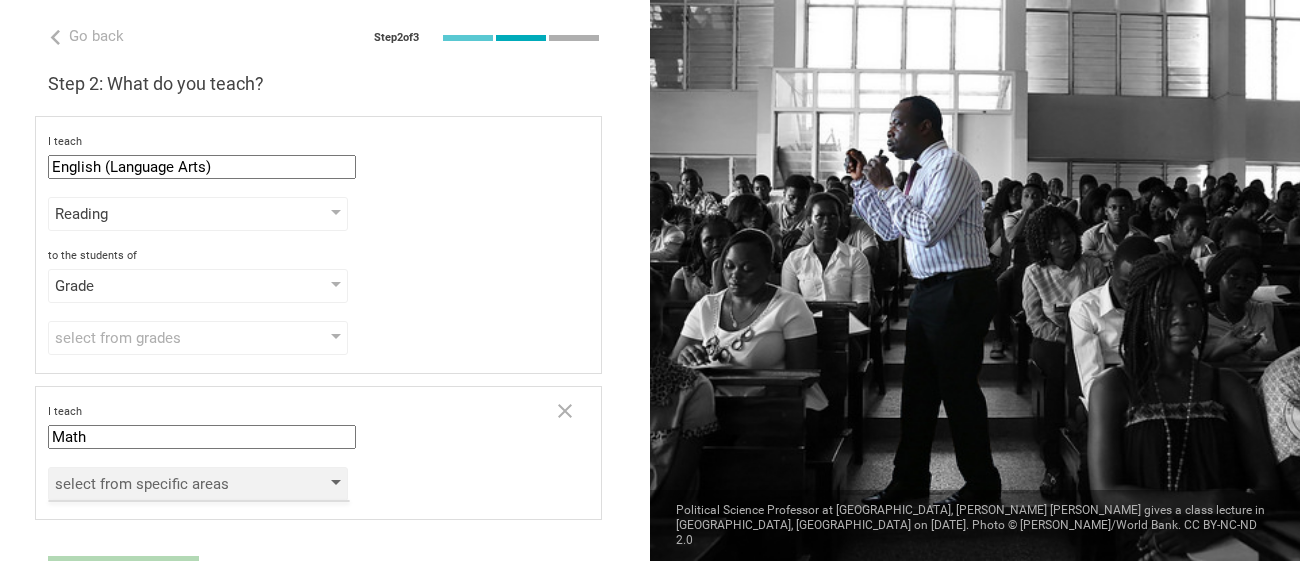 click at bounding box center [336, 484] 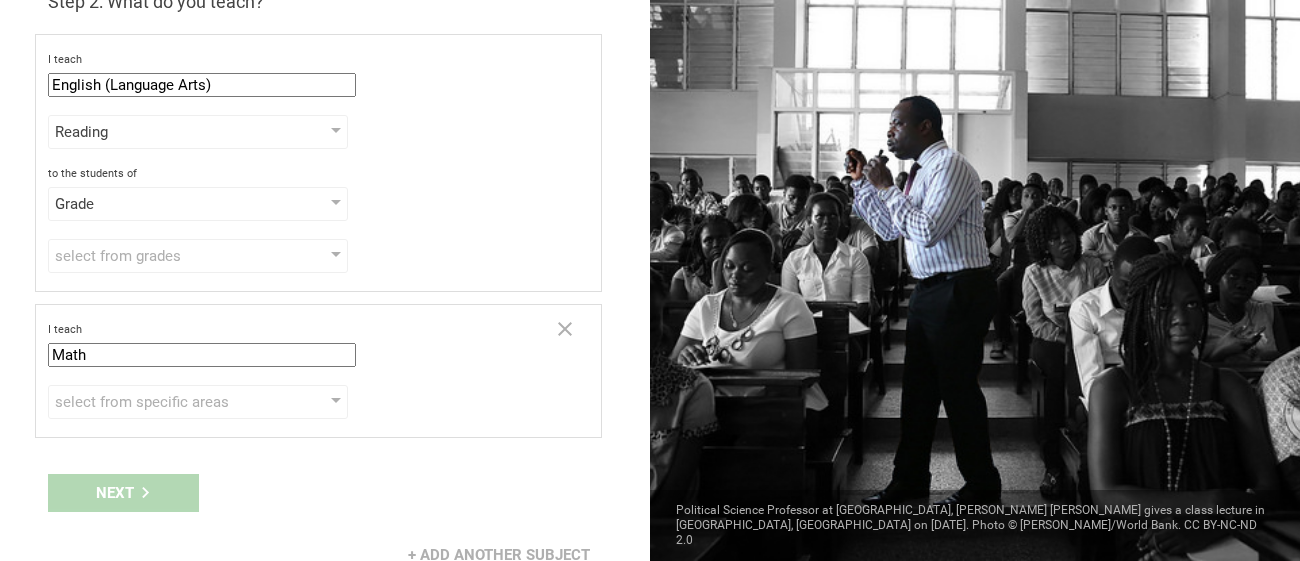 scroll, scrollTop: 105, scrollLeft: 0, axis: vertical 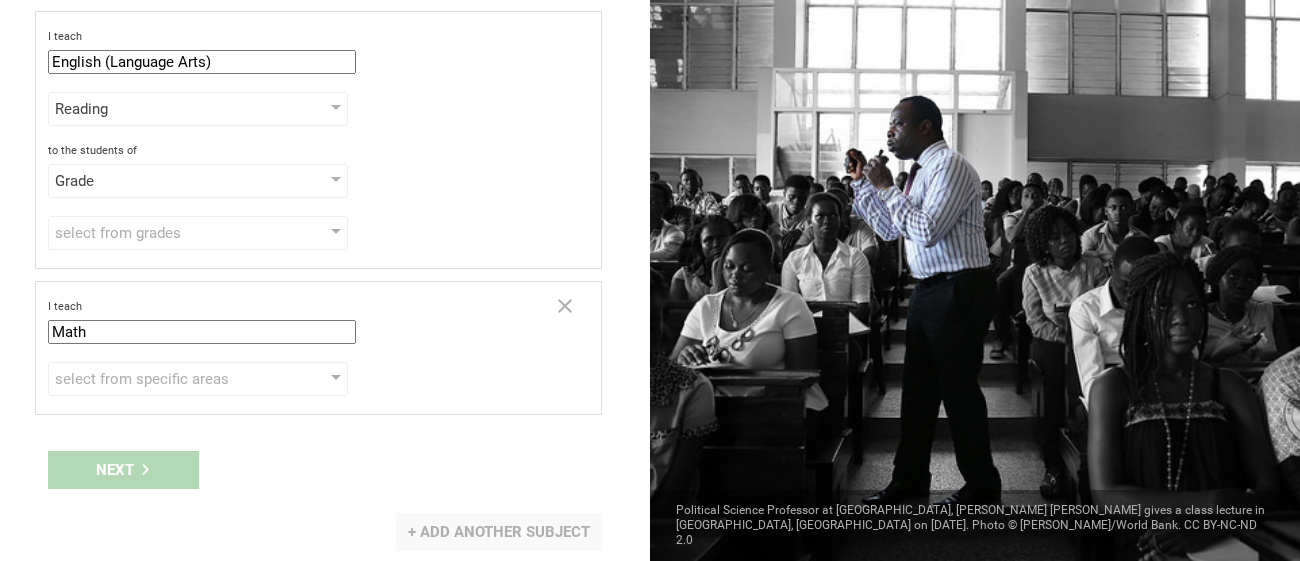 click on "+ Add another subject" at bounding box center (499, 532) 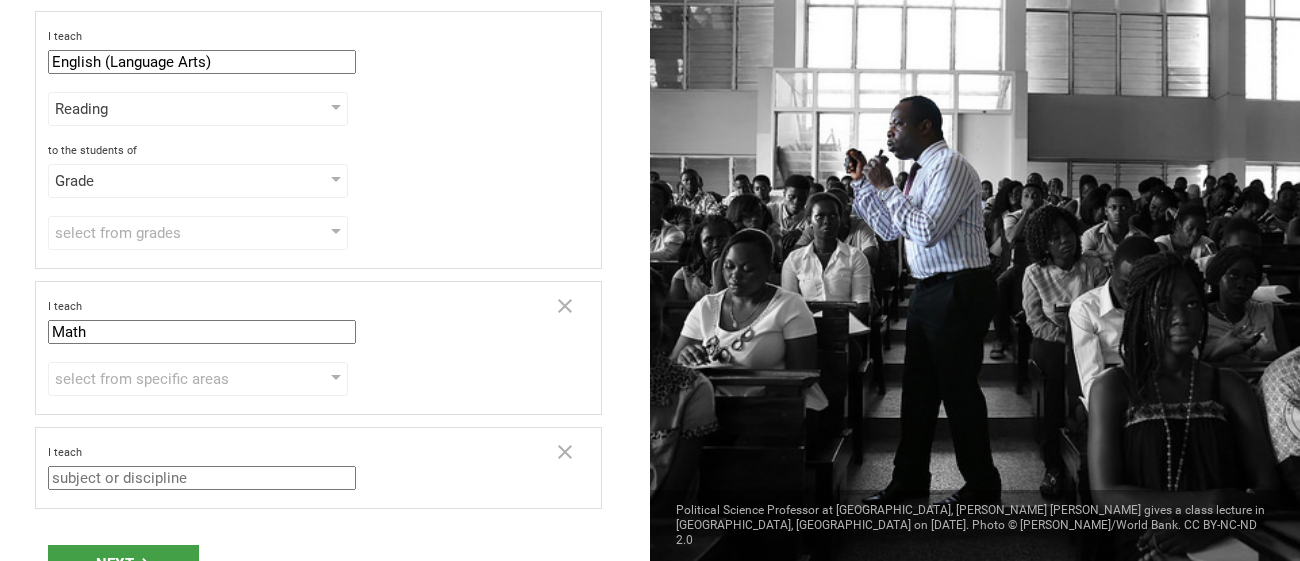 click at bounding box center [202, 478] 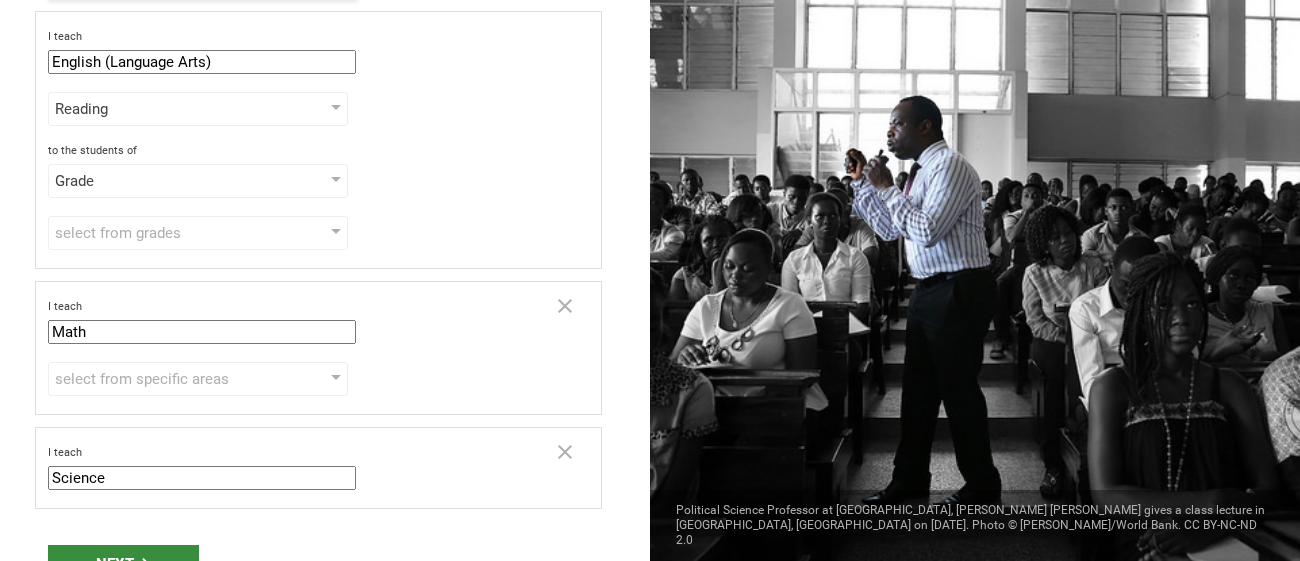 type on "Science" 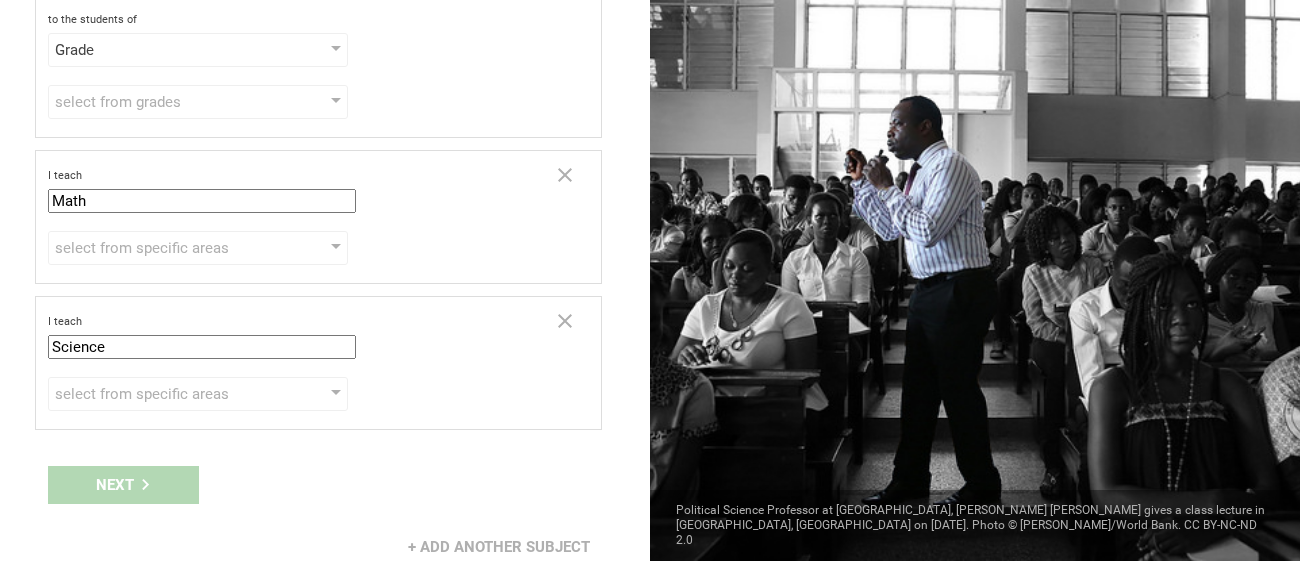 scroll, scrollTop: 251, scrollLeft: 0, axis: vertical 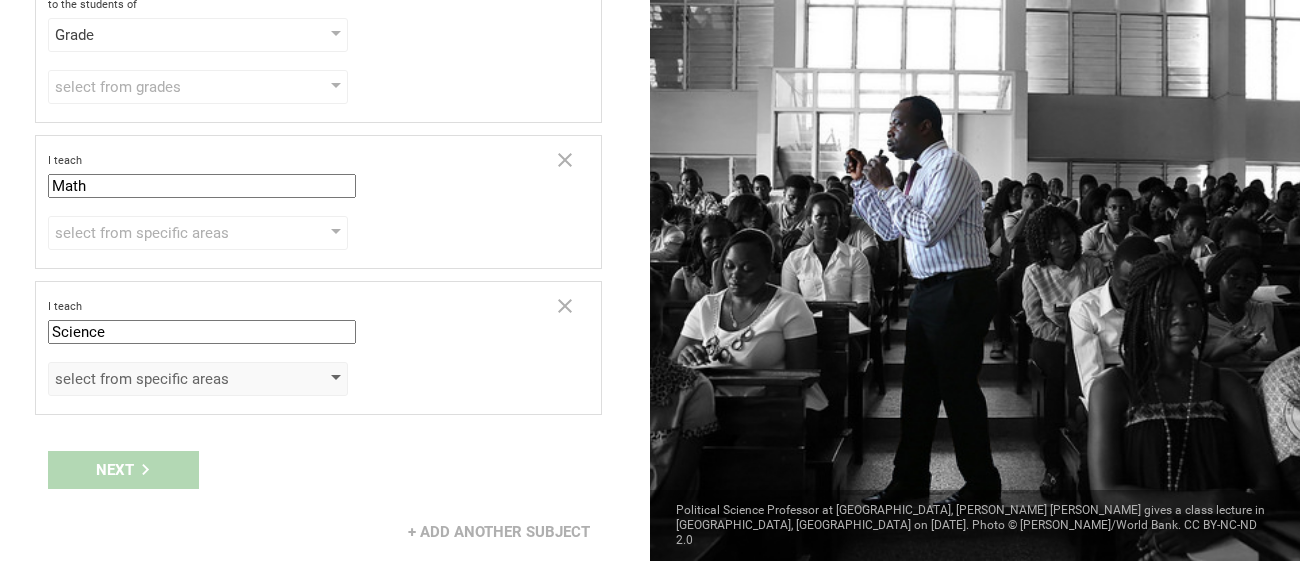 click on "select from specific areas" at bounding box center (198, 379) 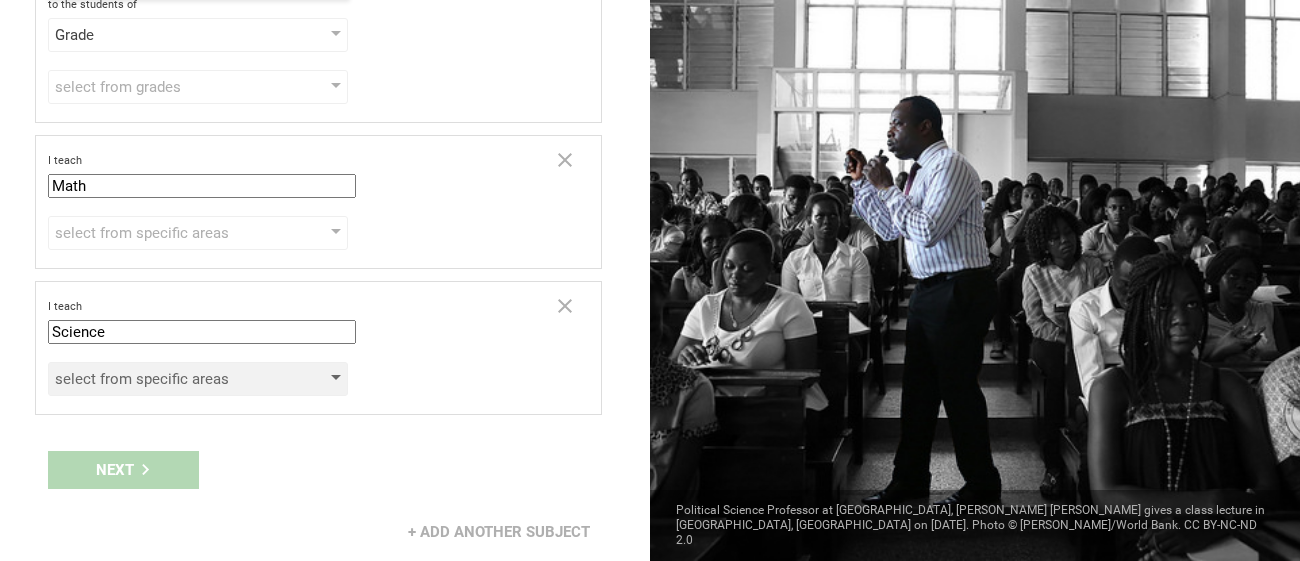 click on "select from specific areas" at bounding box center [198, 379] 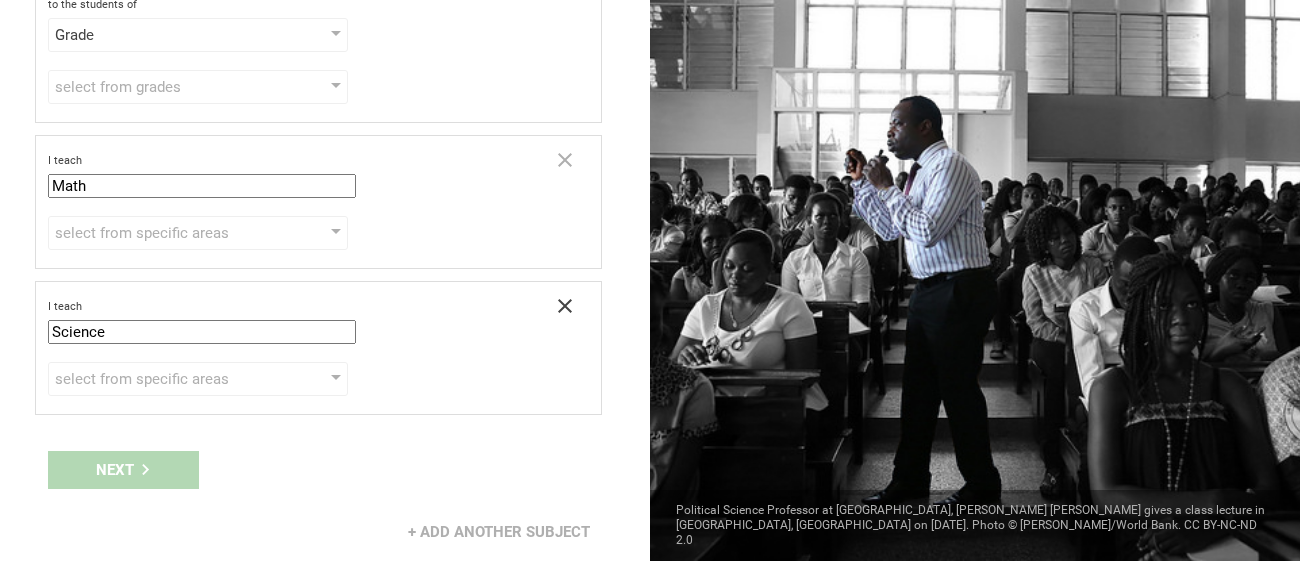 click 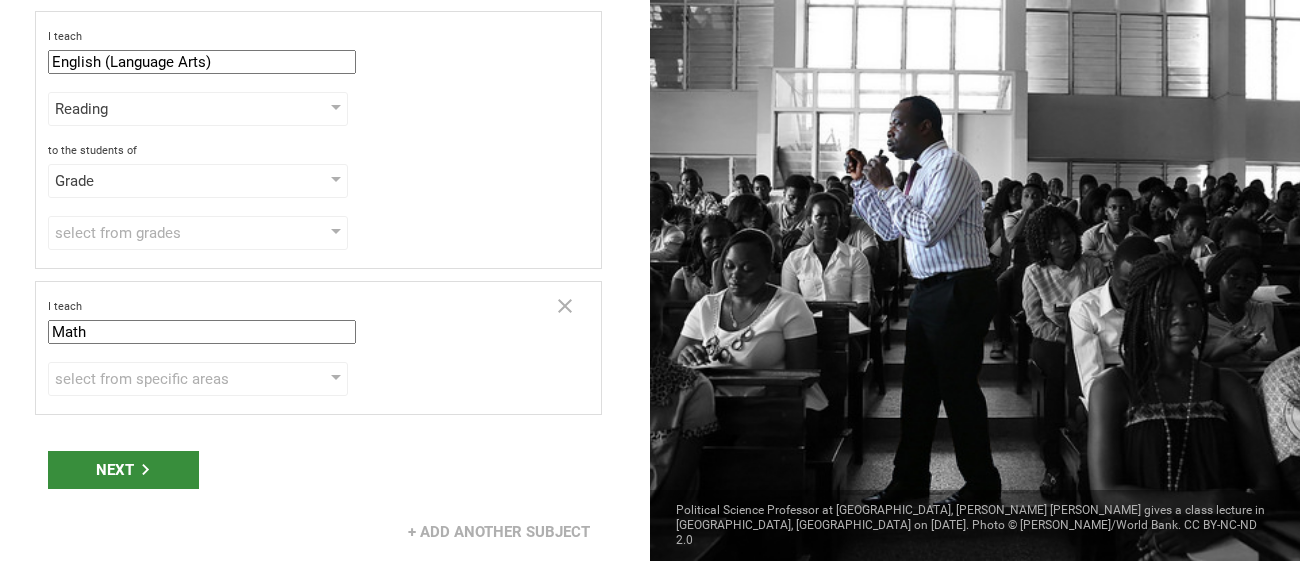 click on "Next" at bounding box center [123, 470] 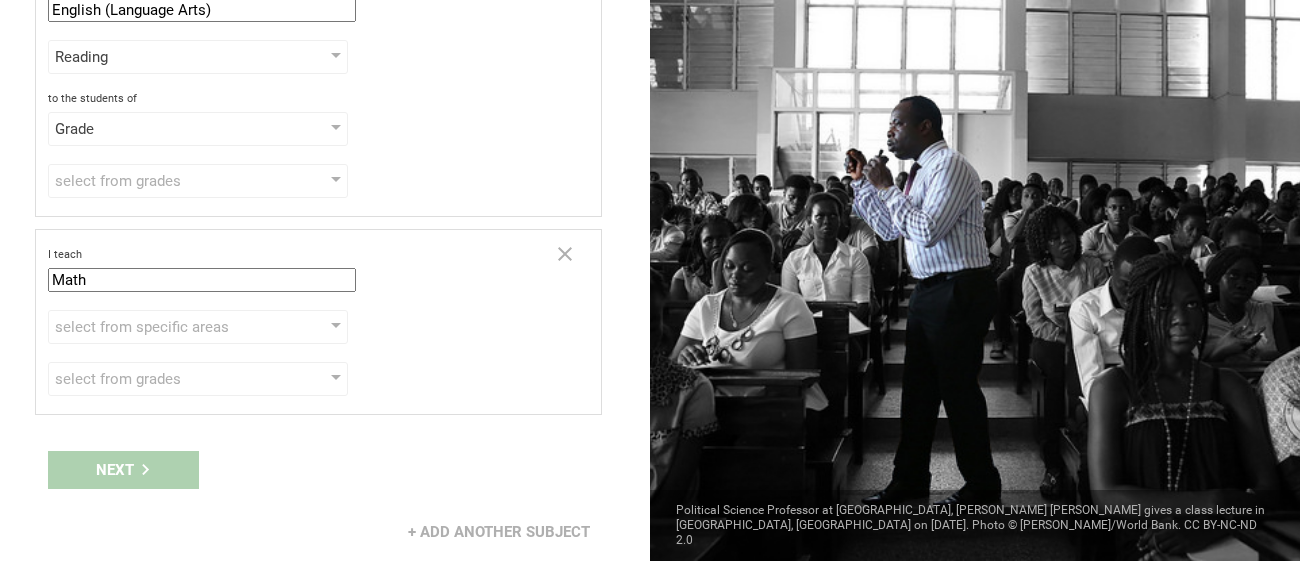 click on "Next" at bounding box center (325, 470) 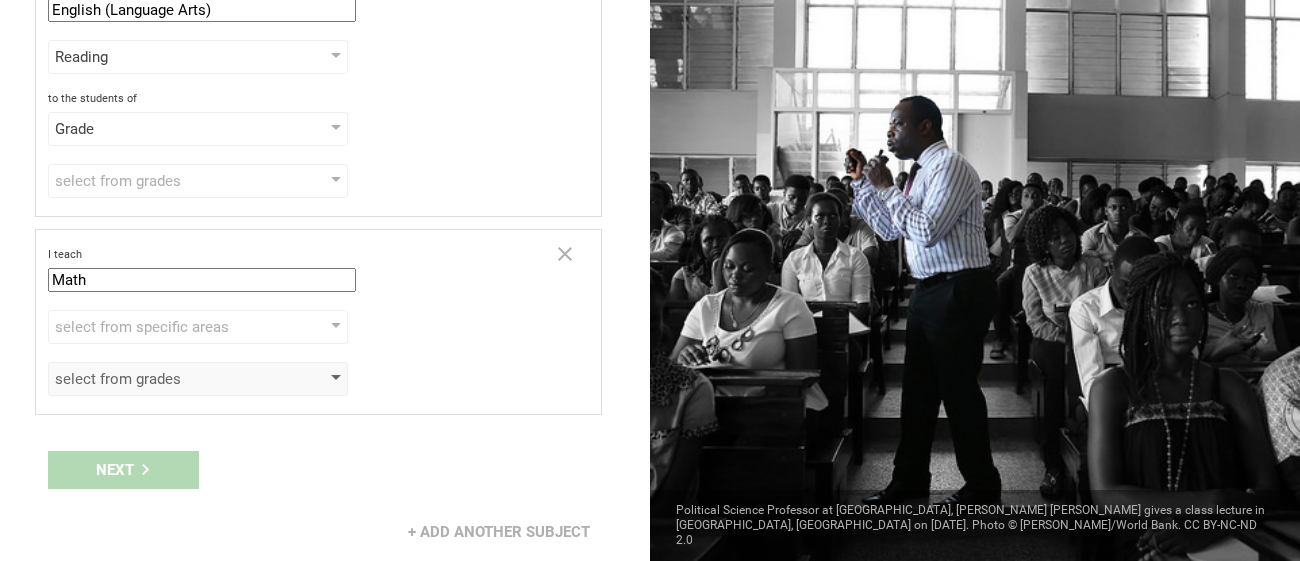 click at bounding box center [336, 379] 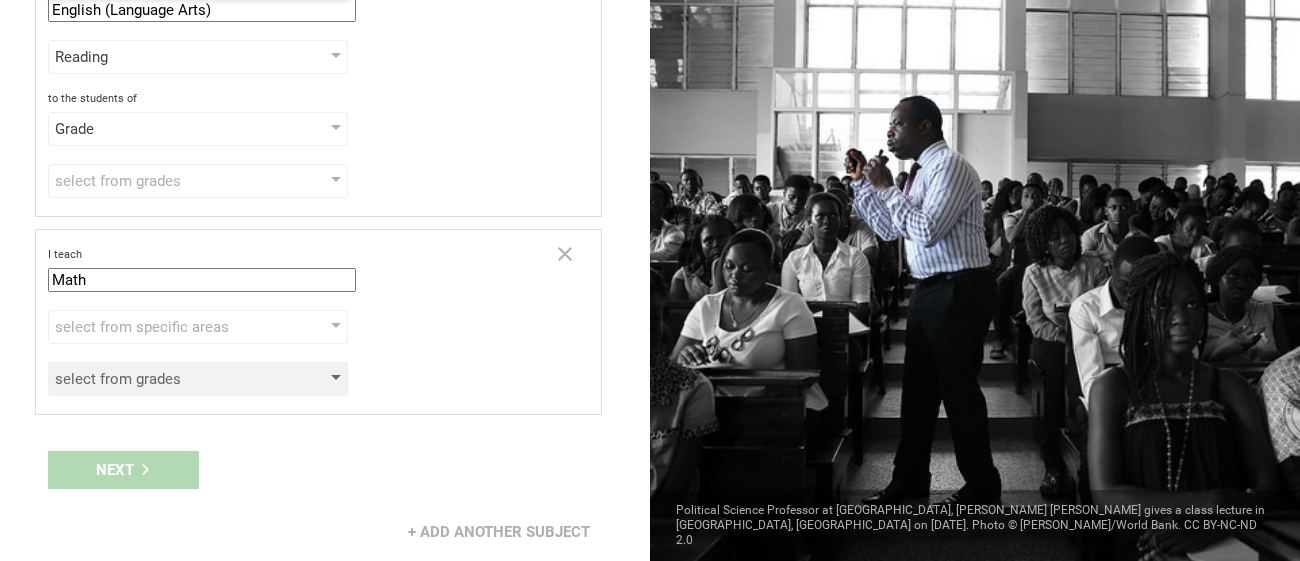 click at bounding box center (336, 379) 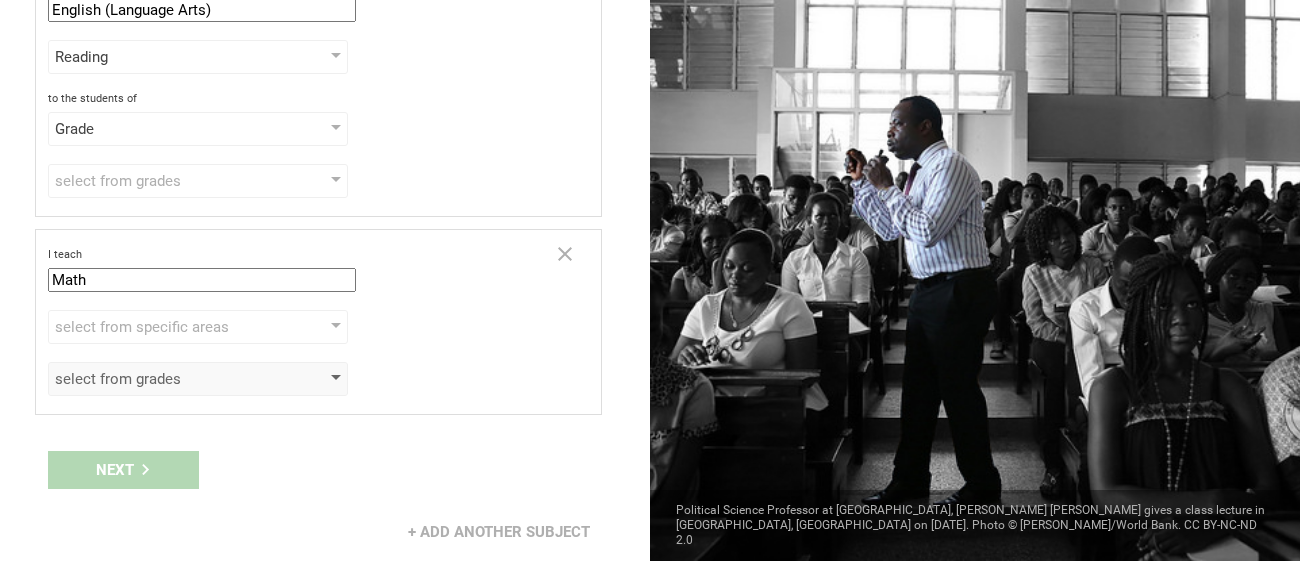 click at bounding box center [336, 379] 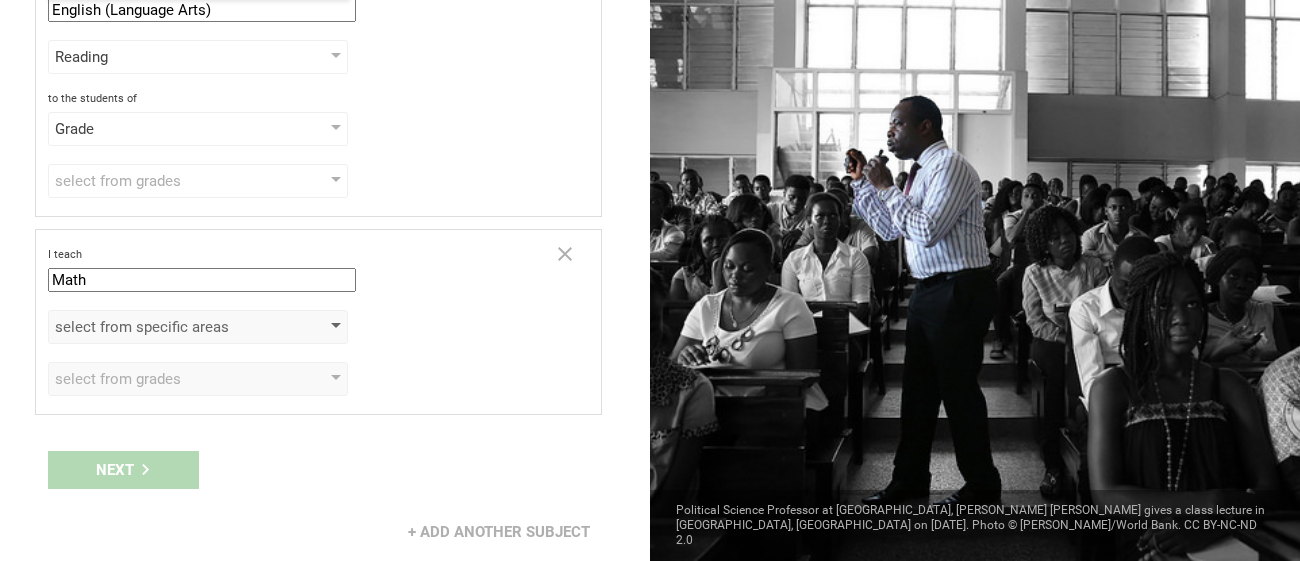 click at bounding box center (336, 327) 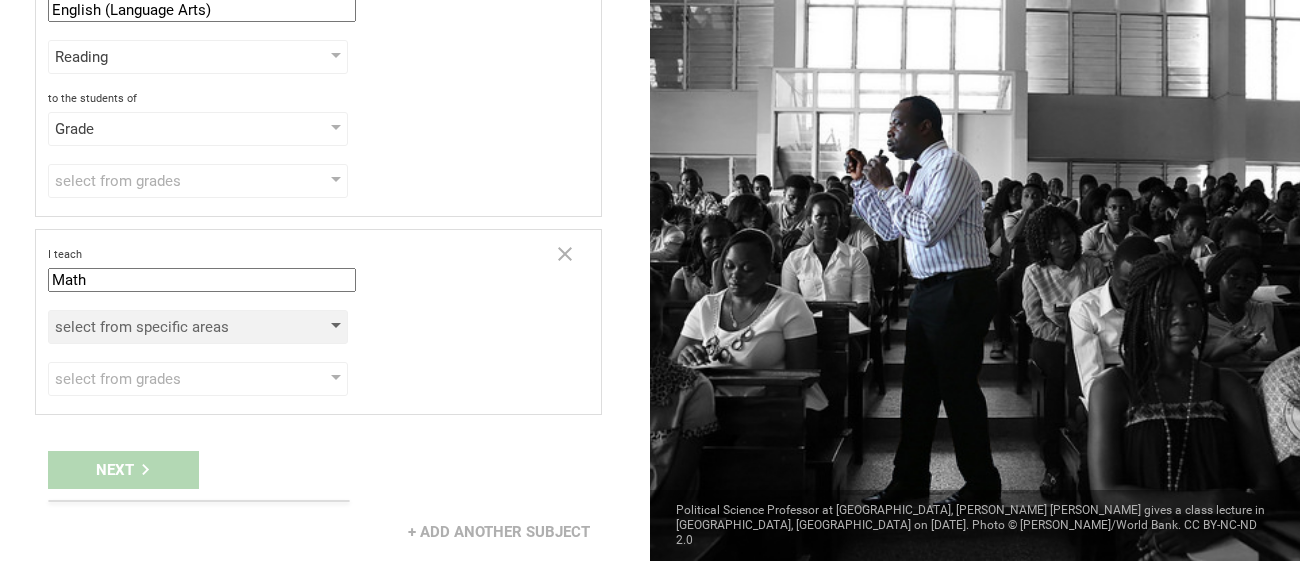 click at bounding box center [336, 327] 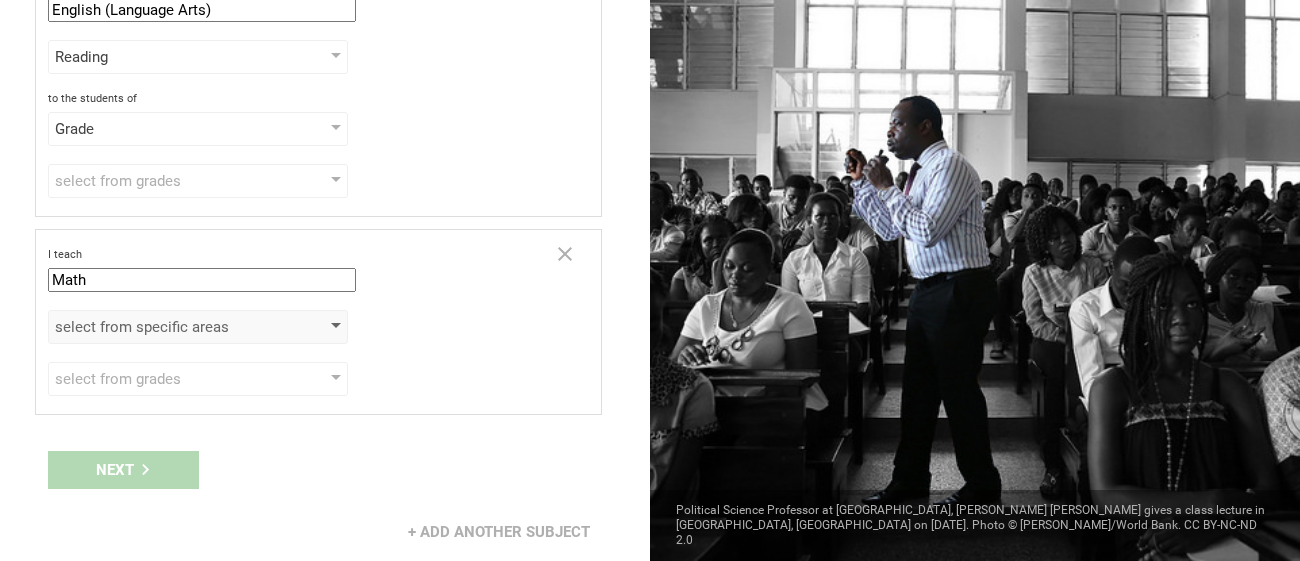 click on "select from specific areas" at bounding box center (198, 327) 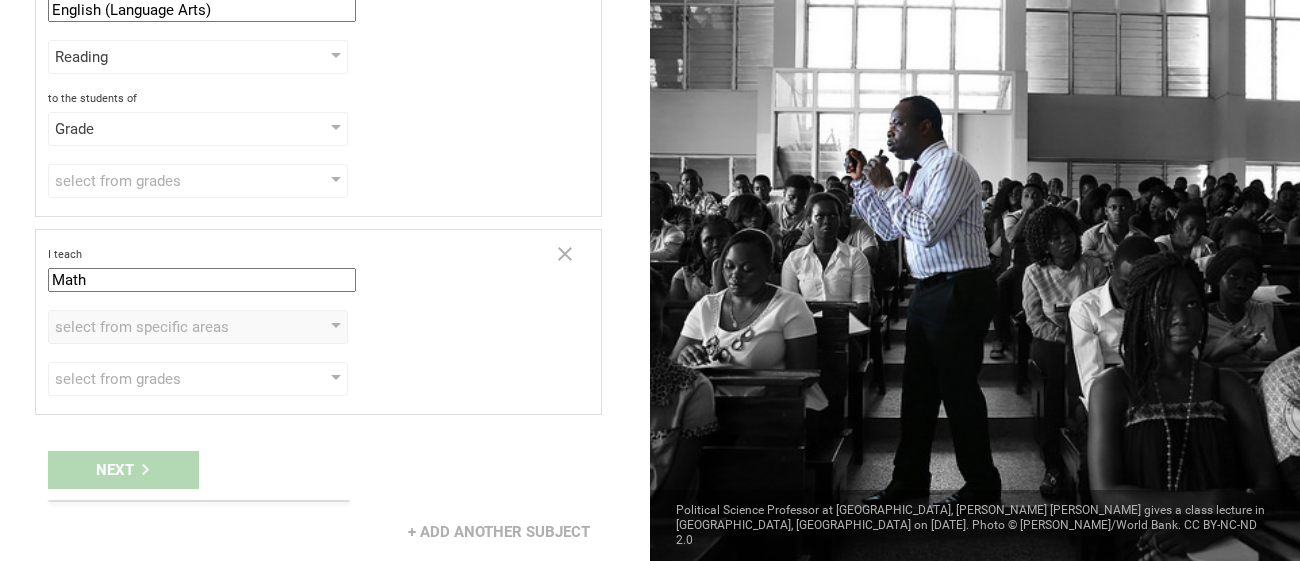 click on "Go back Step  2  of  3 Welcome, Kristina! You are almost all set. Just answer a few simple questions to help us get to know you better and personalize your experience. Step 1: How would you describe yourself? I am a... Teacher Teacher Professor / Lecturer Instructional Coach Vice Principal or Principal Curriculum writer / Instructional designer School / district Administrator EdTech maker / enthusiast at the school school district college university program institute company organization Austintown Elementary School in Austintown, Ohio Step 2: What do you teach? I teach English (Language Arts) Mathematics English (Language Arts) Science Social Studies Other Reading Literature Grammar Writing Reading Speaking Poetry Phonics to the students of Grade Grade Class Year Level Standard select from grades 1 2 3 4 5 6 7 8 9 10 11 12 13 When describing my students, I would say that select from all phrases that apply there are students of various level of skill there are a few that perform poorly, but the rest do well 1" at bounding box center (325, 280) 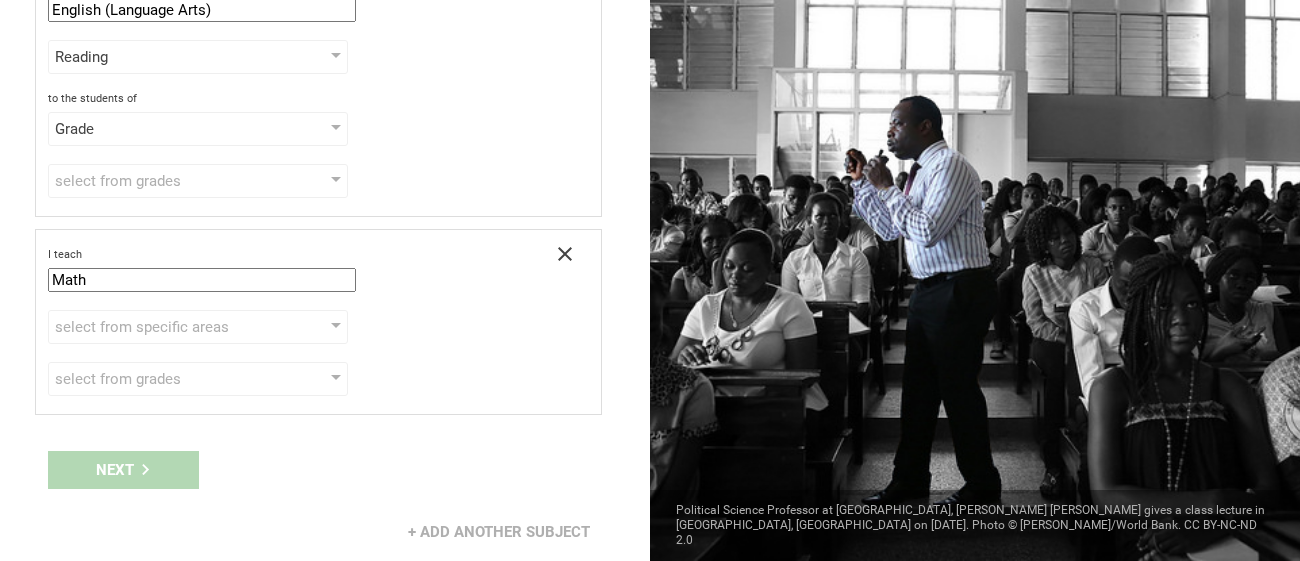 click 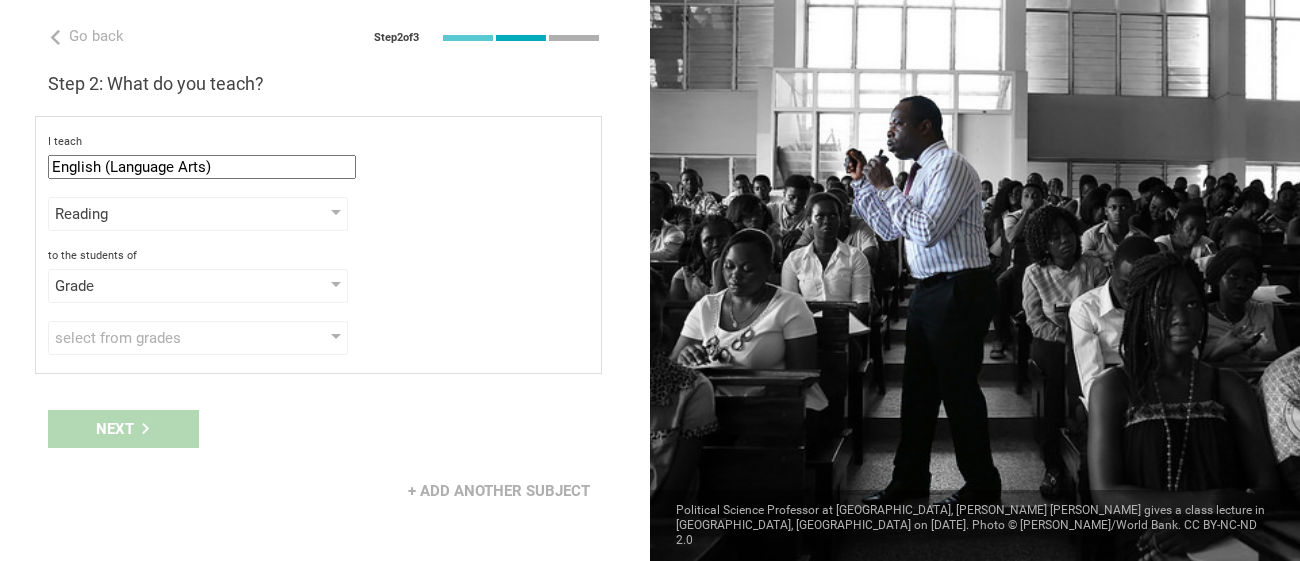 scroll, scrollTop: 0, scrollLeft: 0, axis: both 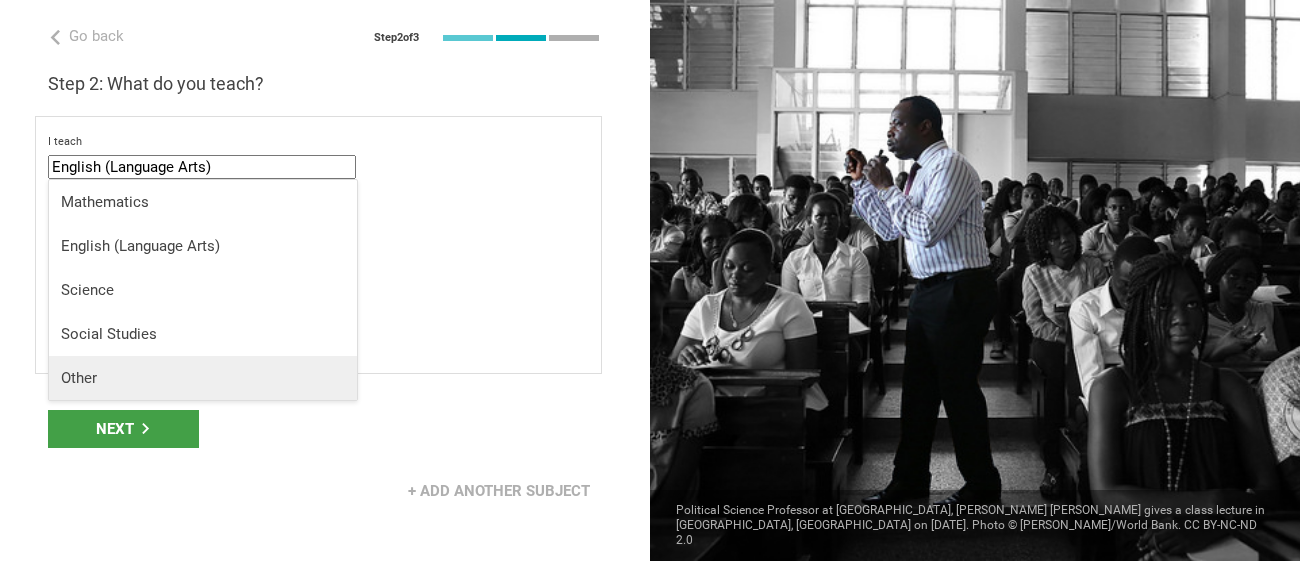 click on "Other" at bounding box center [203, 378] 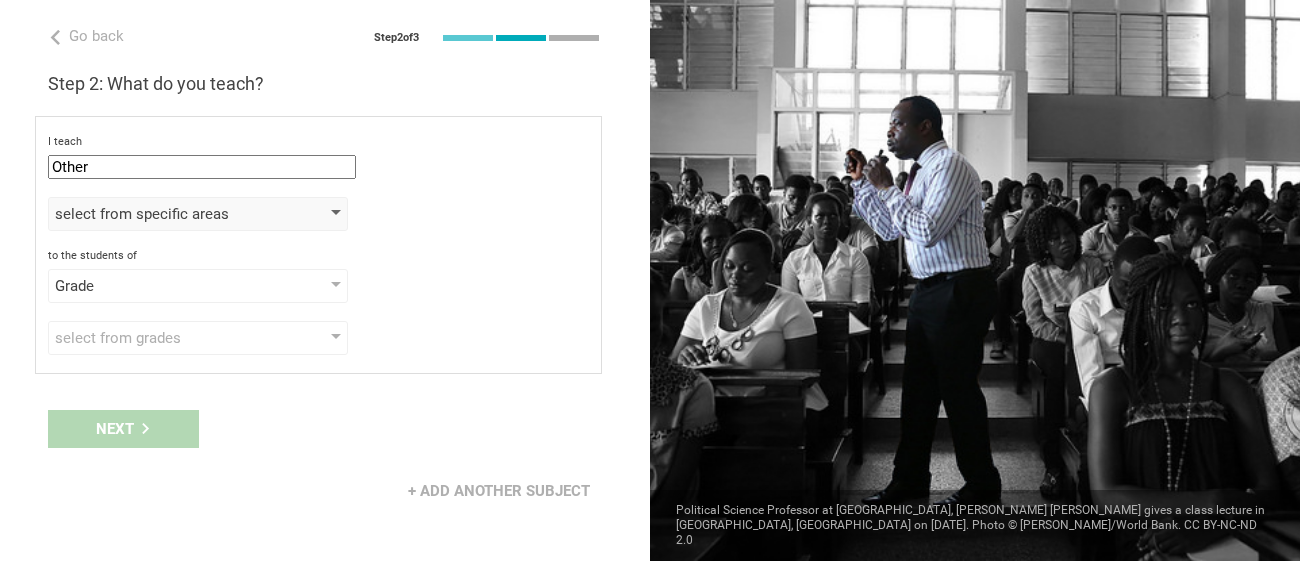 click on "select from specific areas" at bounding box center [169, 214] 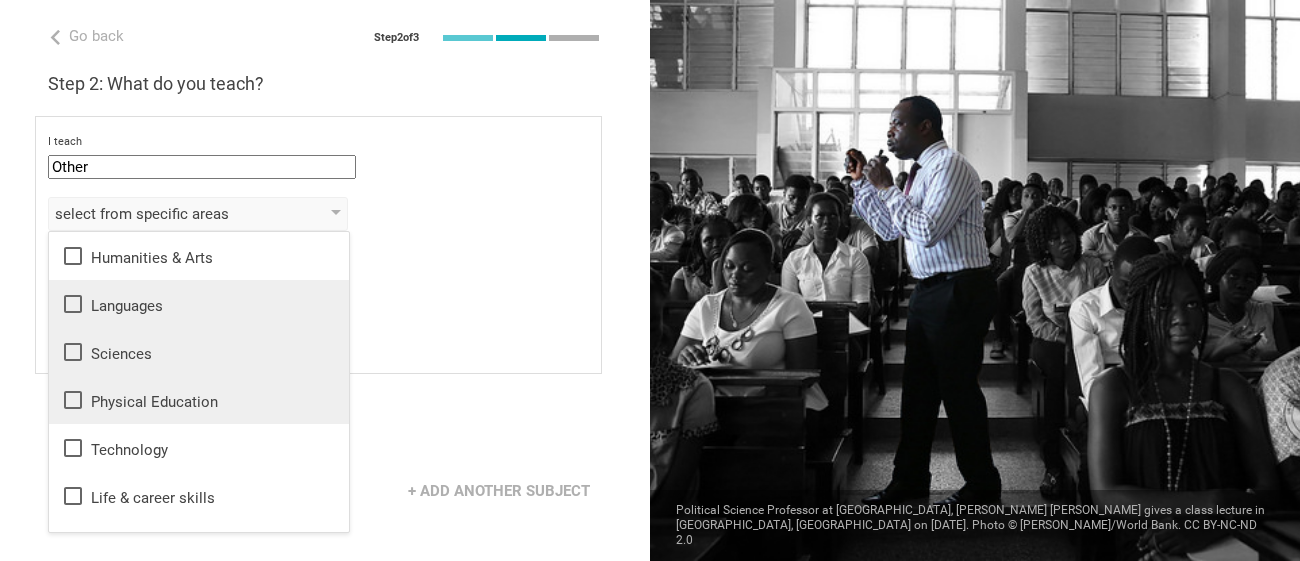 click 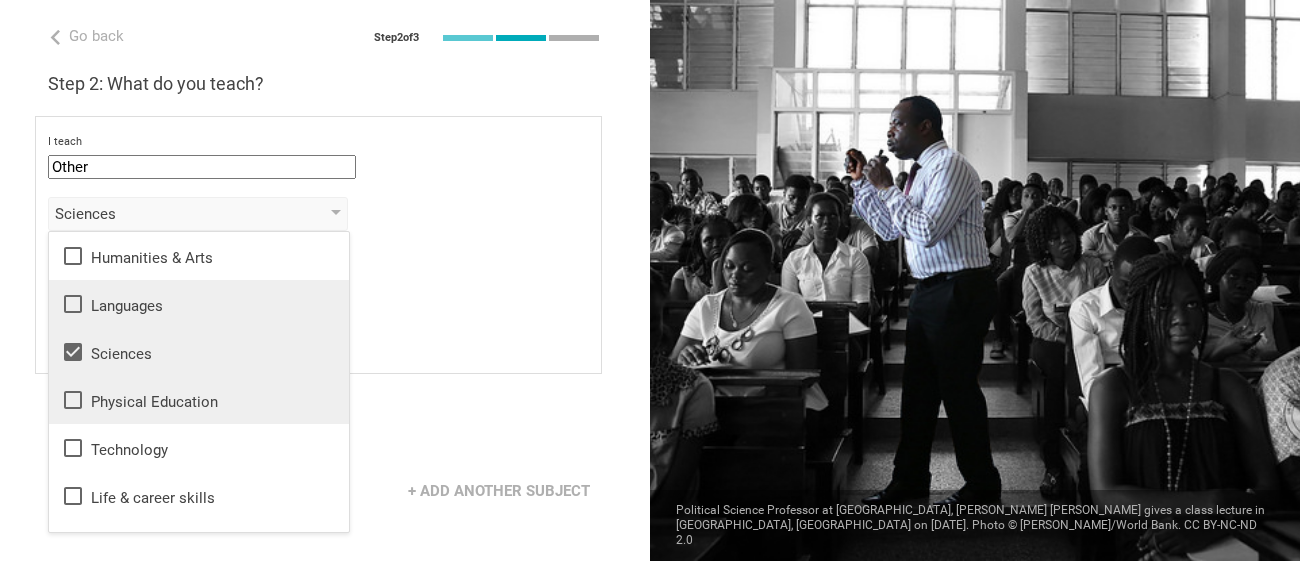 click on "I teach Other Mathematics English (Language Arts) Science Social Studies Other" at bounding box center [318, 157] 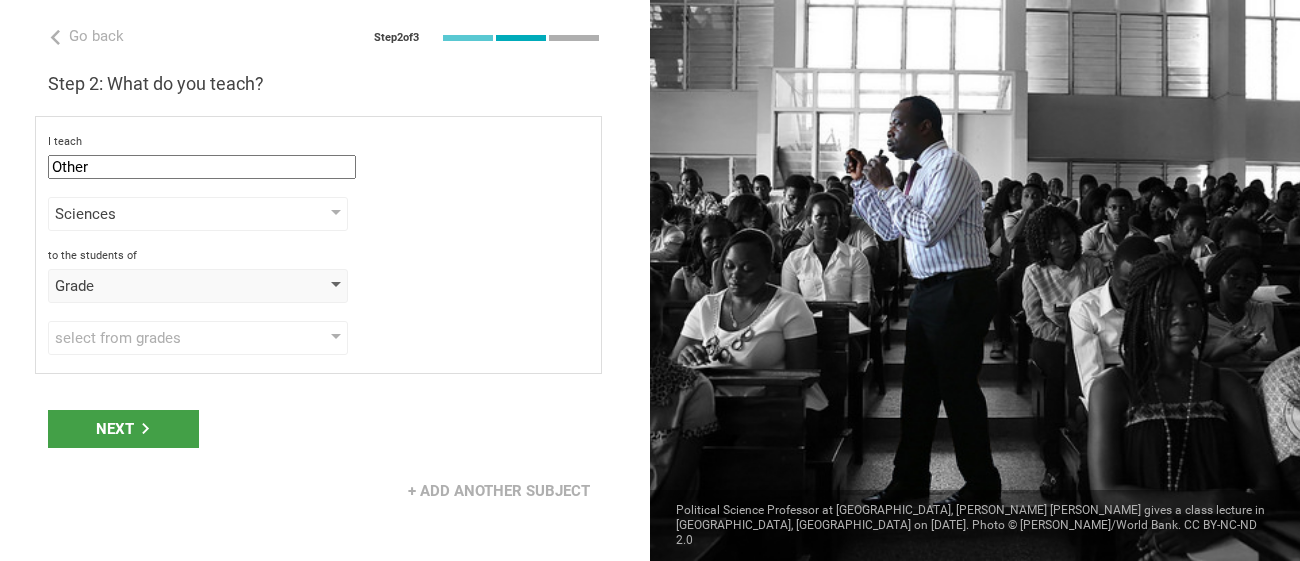 click on "Grade" at bounding box center [198, 286] 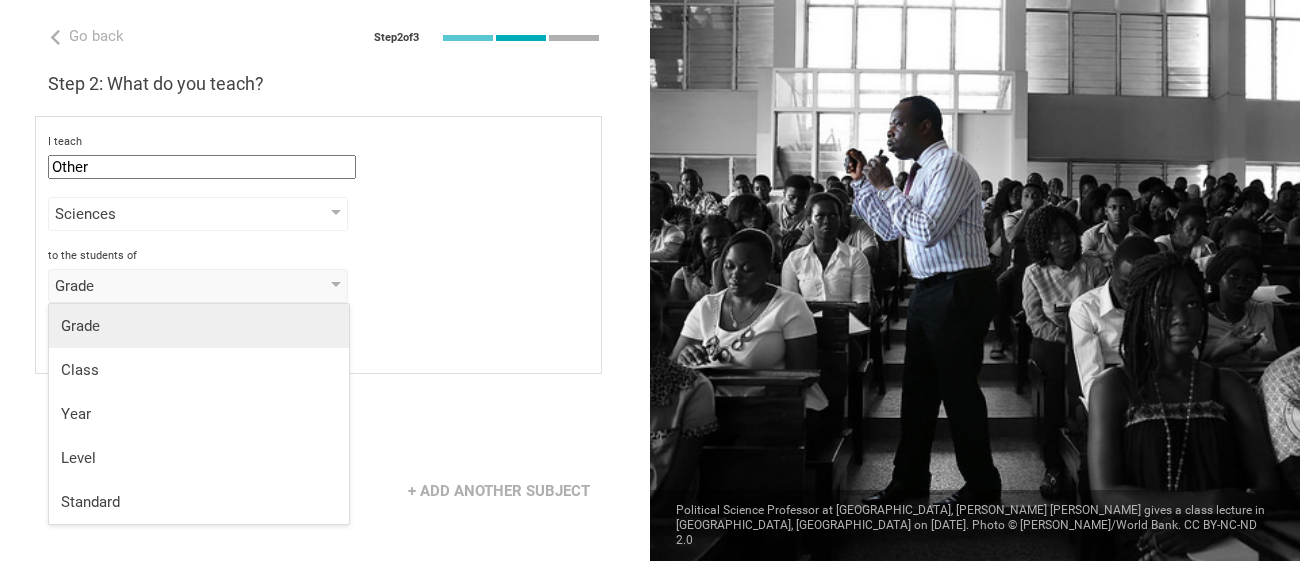 click on "Grade" at bounding box center (199, 326) 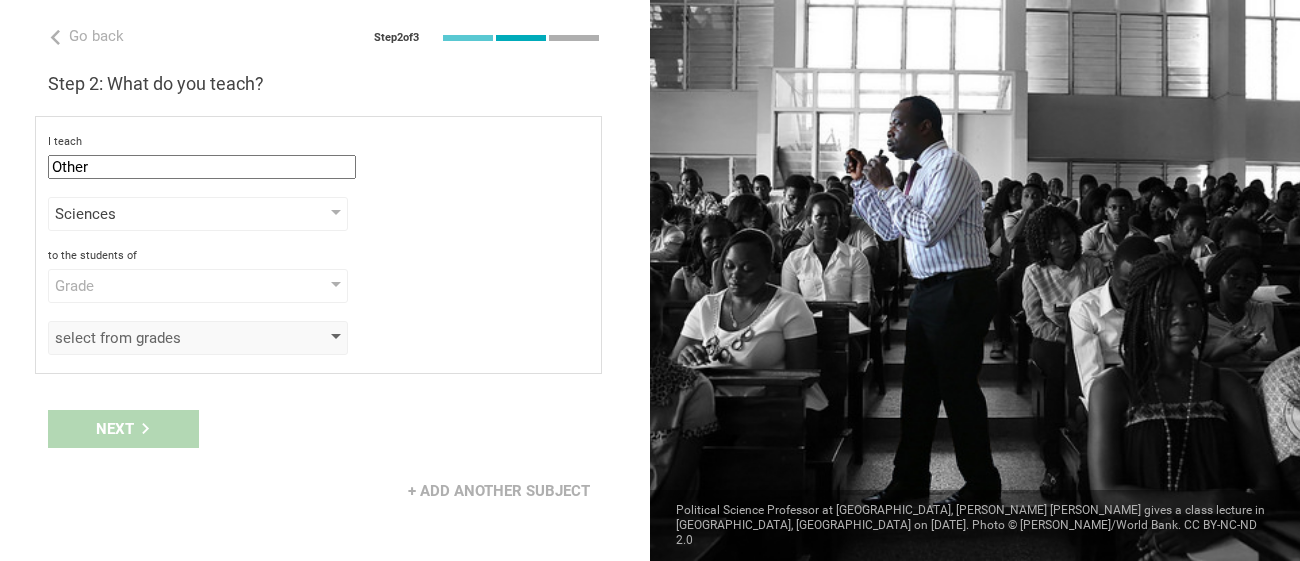 click on "select from grades" at bounding box center (198, 338) 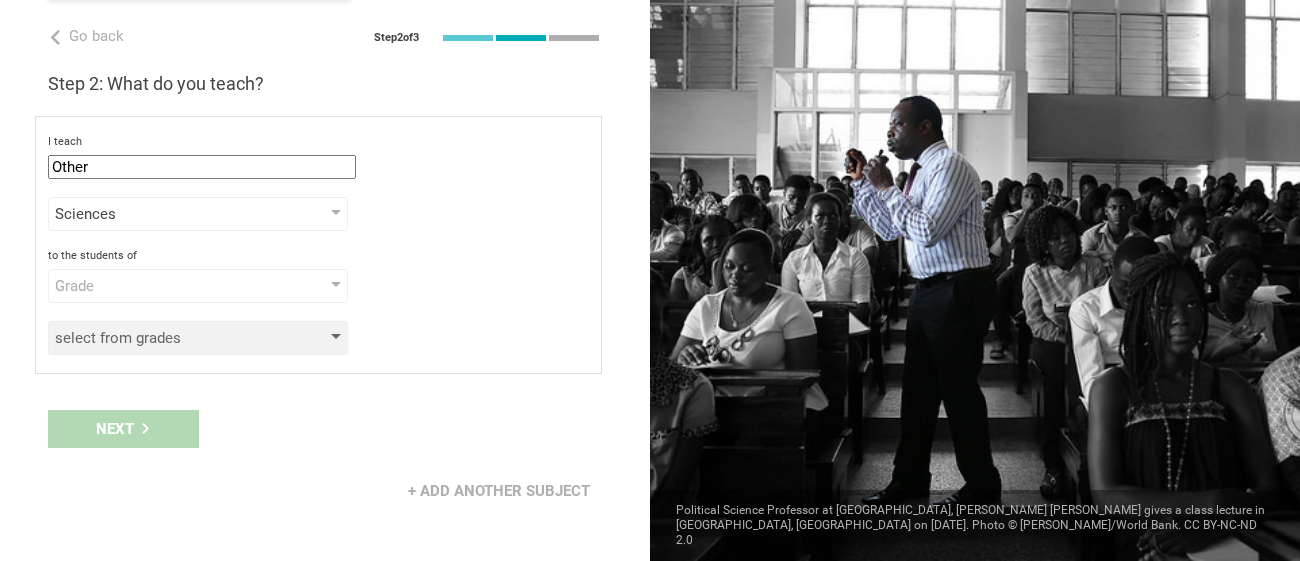 click on "select from grades" at bounding box center (198, 338) 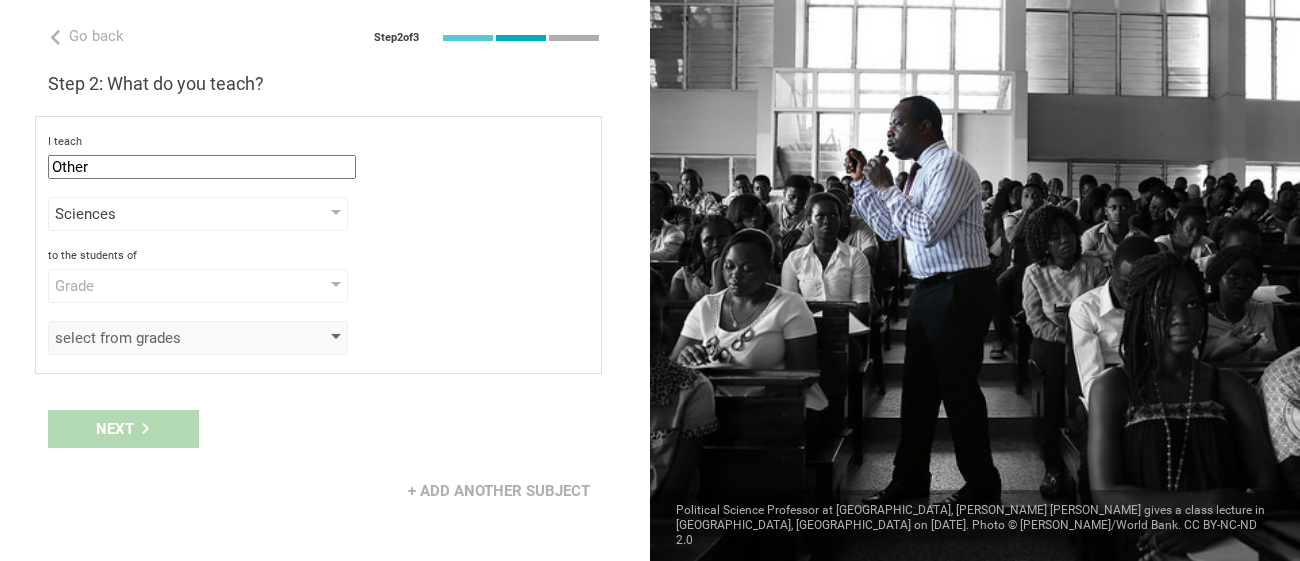 click on "select from grades" at bounding box center [198, 338] 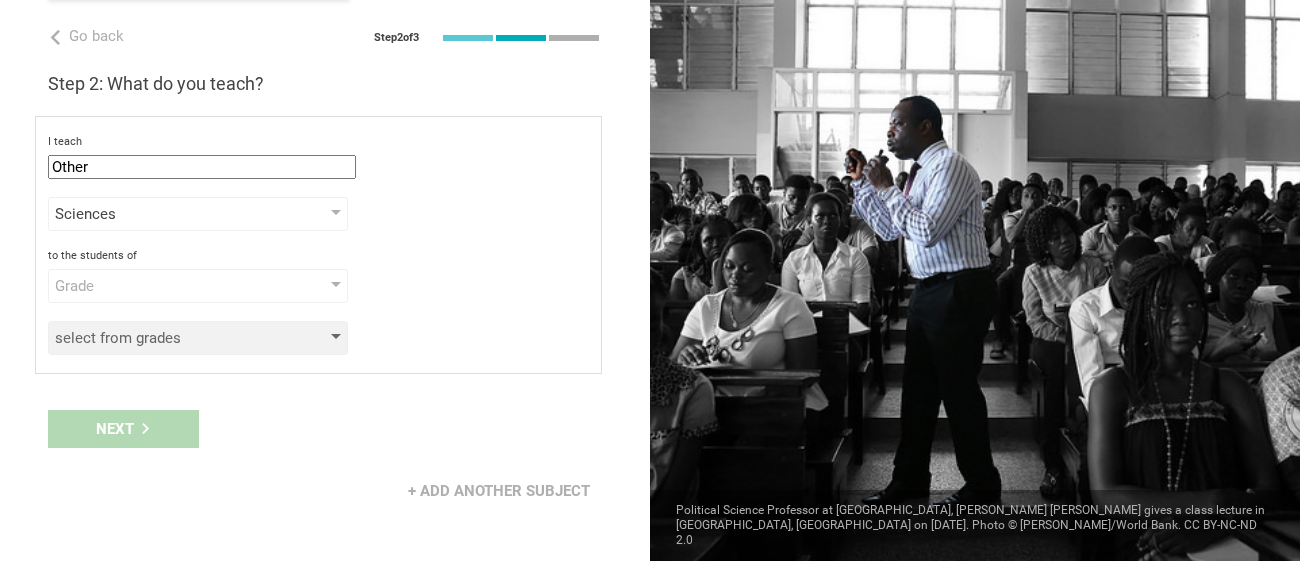 click on "select from grades" at bounding box center [198, 338] 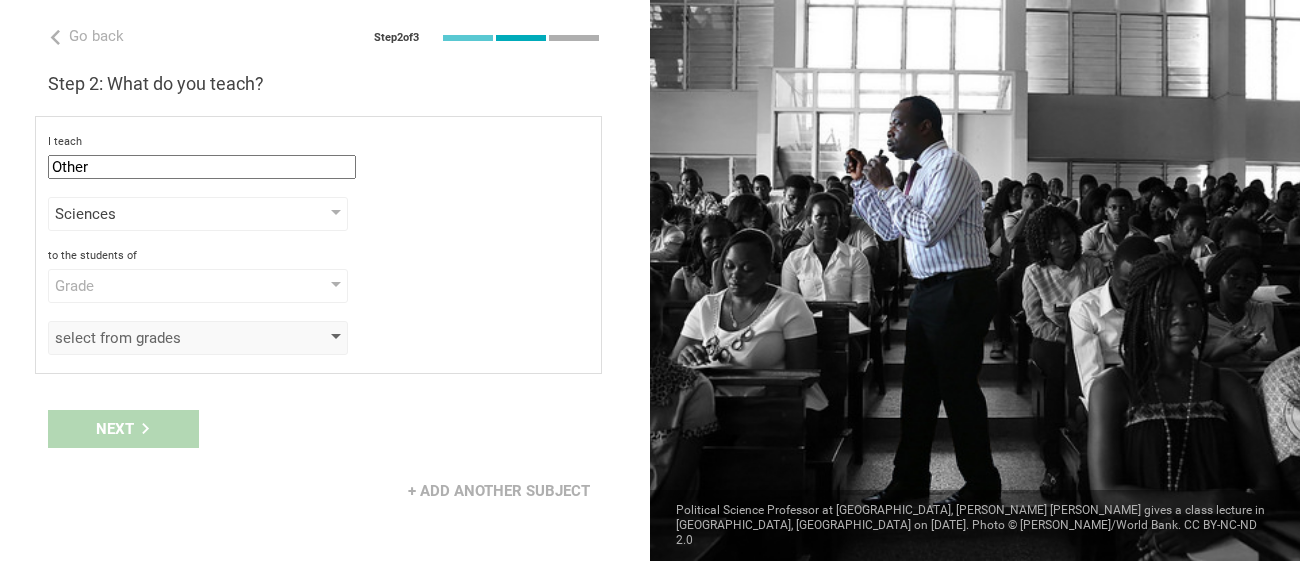 click on "select from grades" at bounding box center [198, 338] 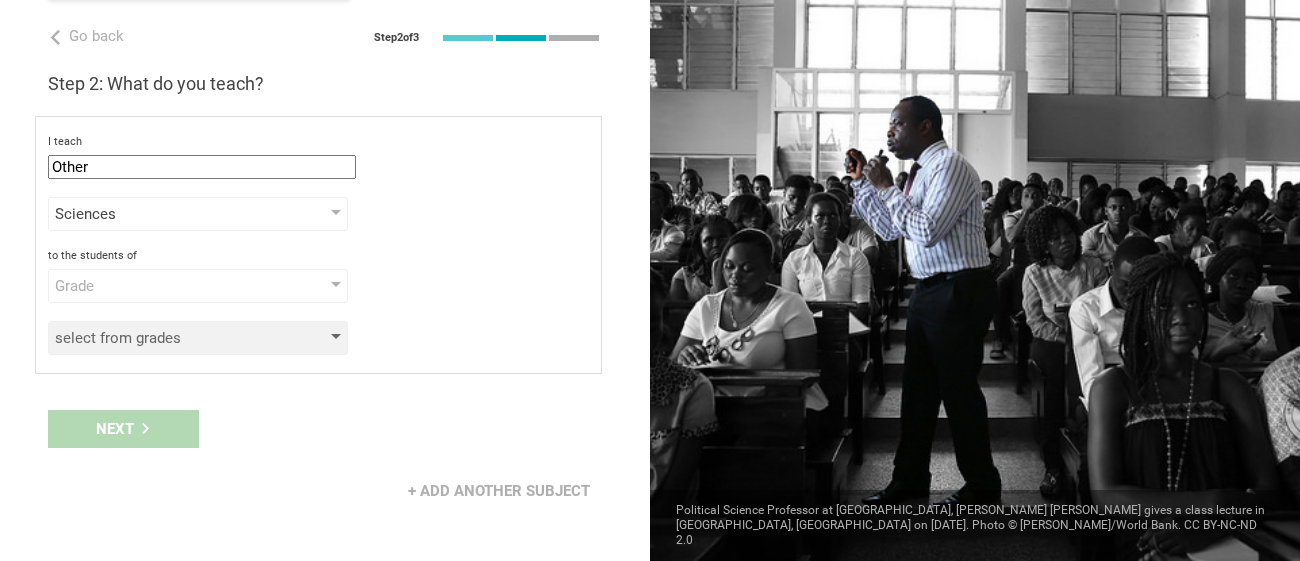 click on "select from grades" at bounding box center [198, 338] 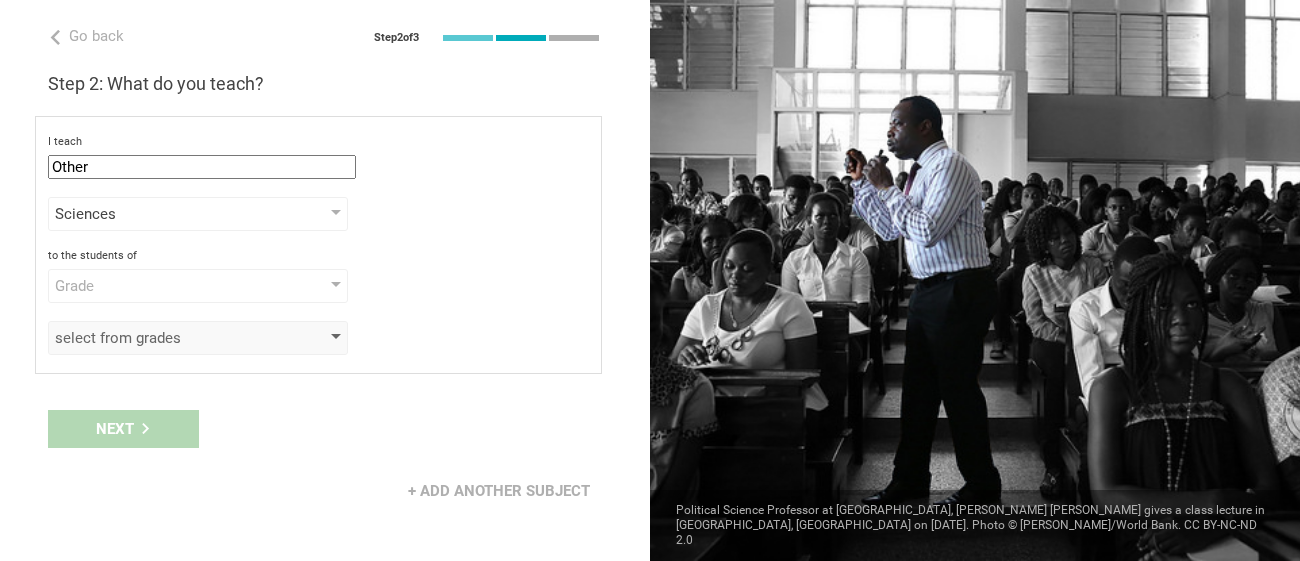 click on "select from grades" at bounding box center (198, 338) 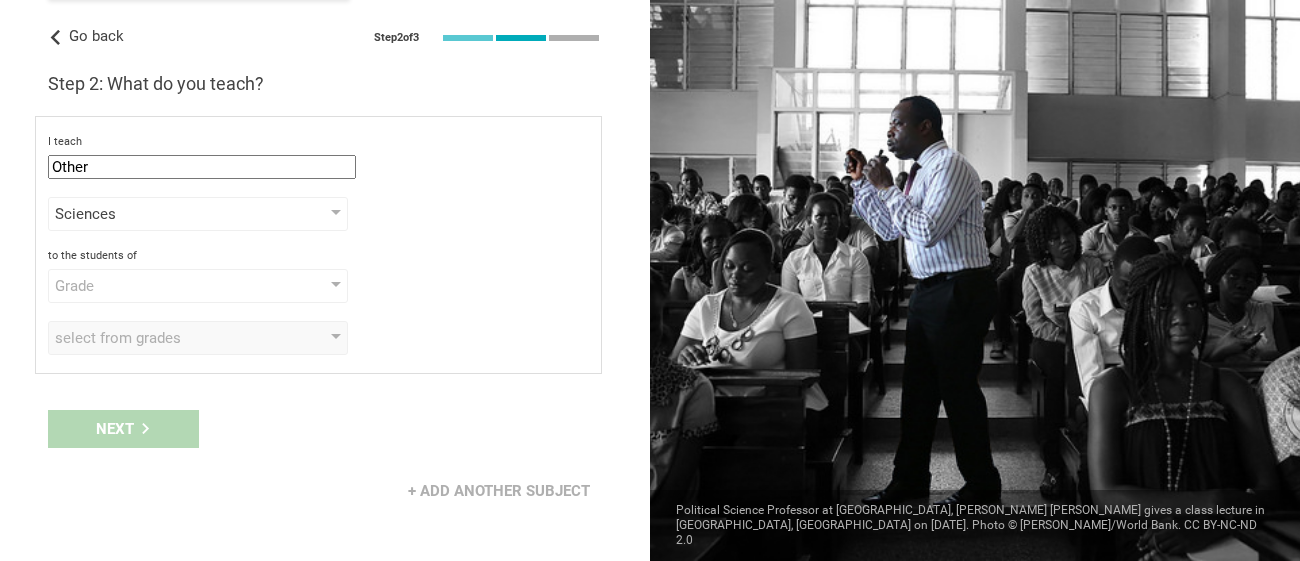 click on "Go back" at bounding box center (96, 36) 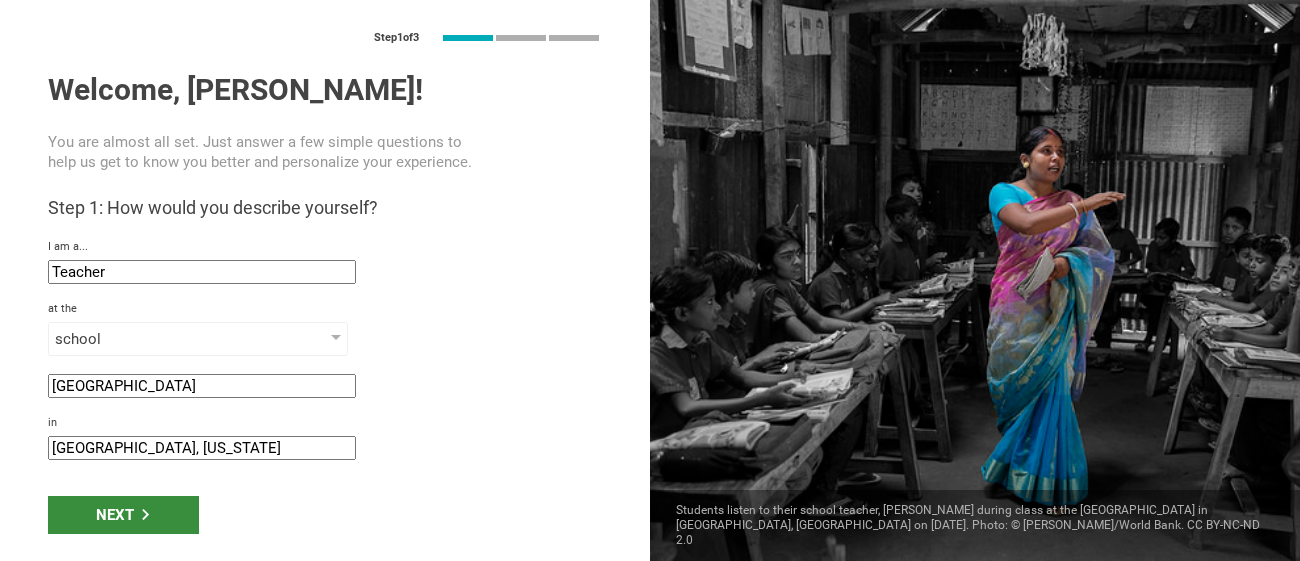 click on "Next" at bounding box center (123, 515) 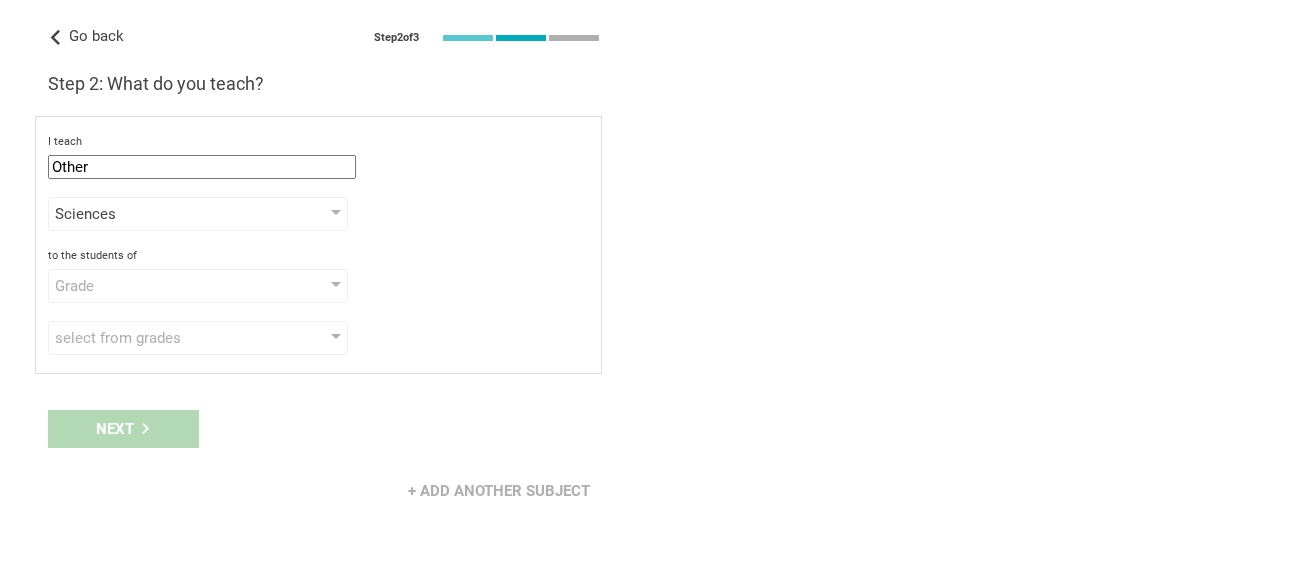click on "Go back" at bounding box center (86, 36) 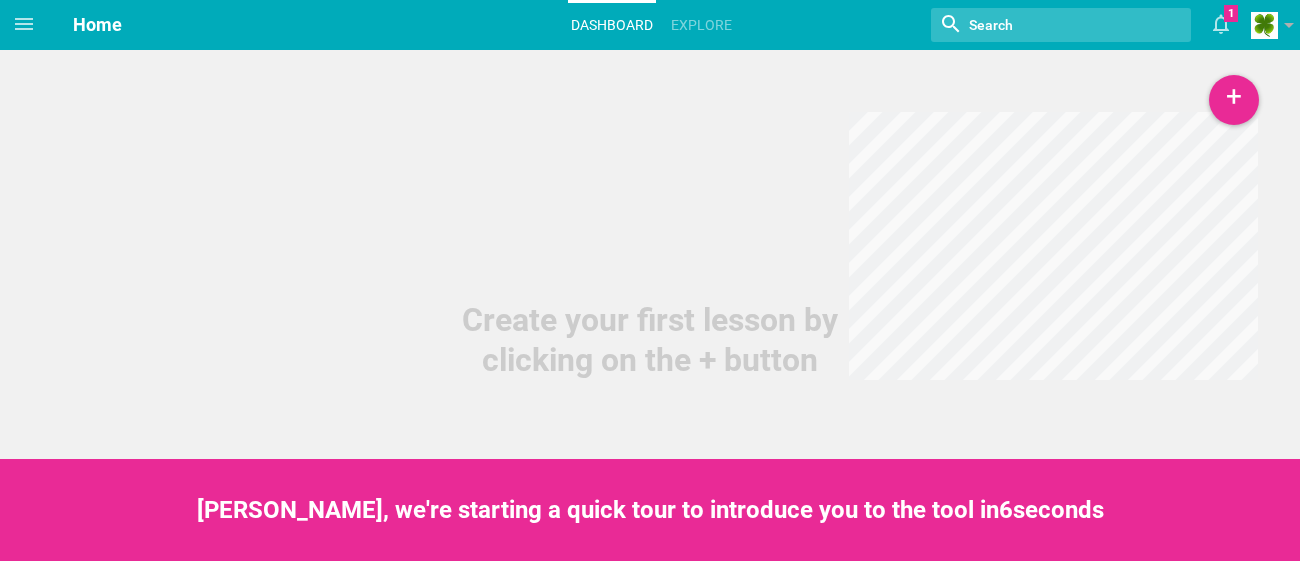 scroll, scrollTop: 0, scrollLeft: 0, axis: both 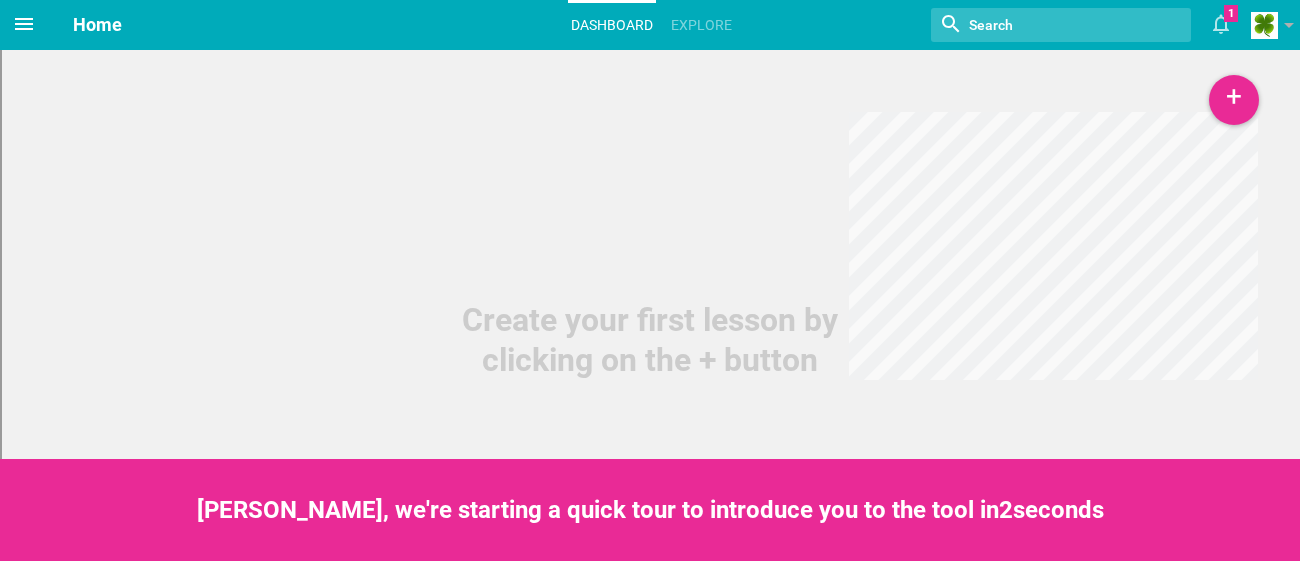 click 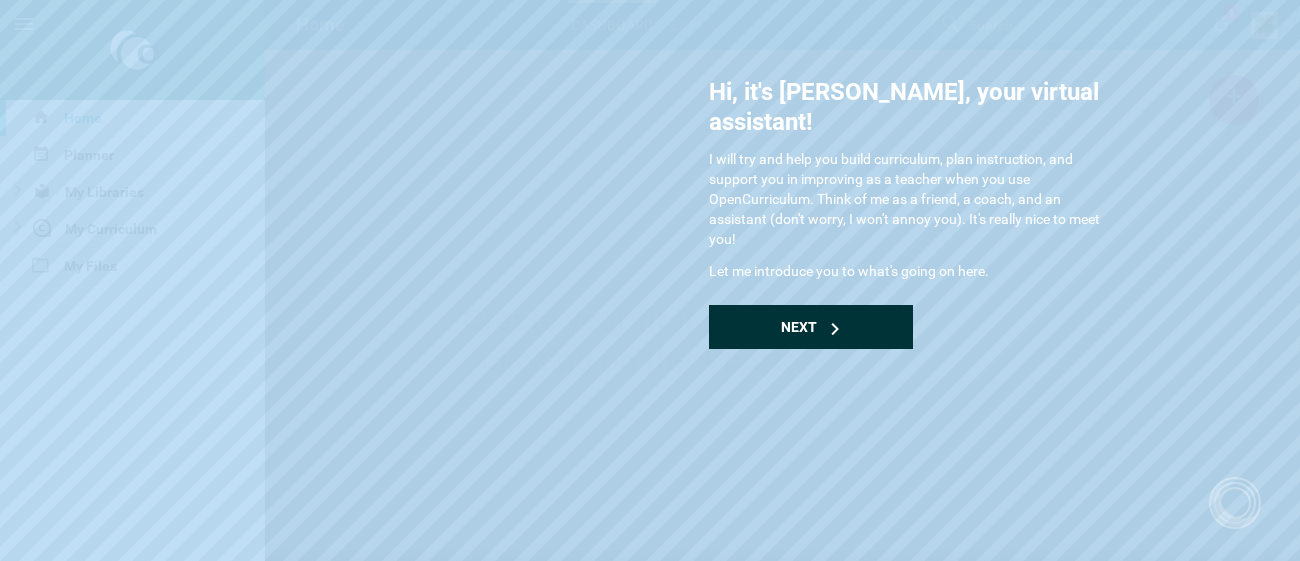 click on "Next" at bounding box center [799, 327] 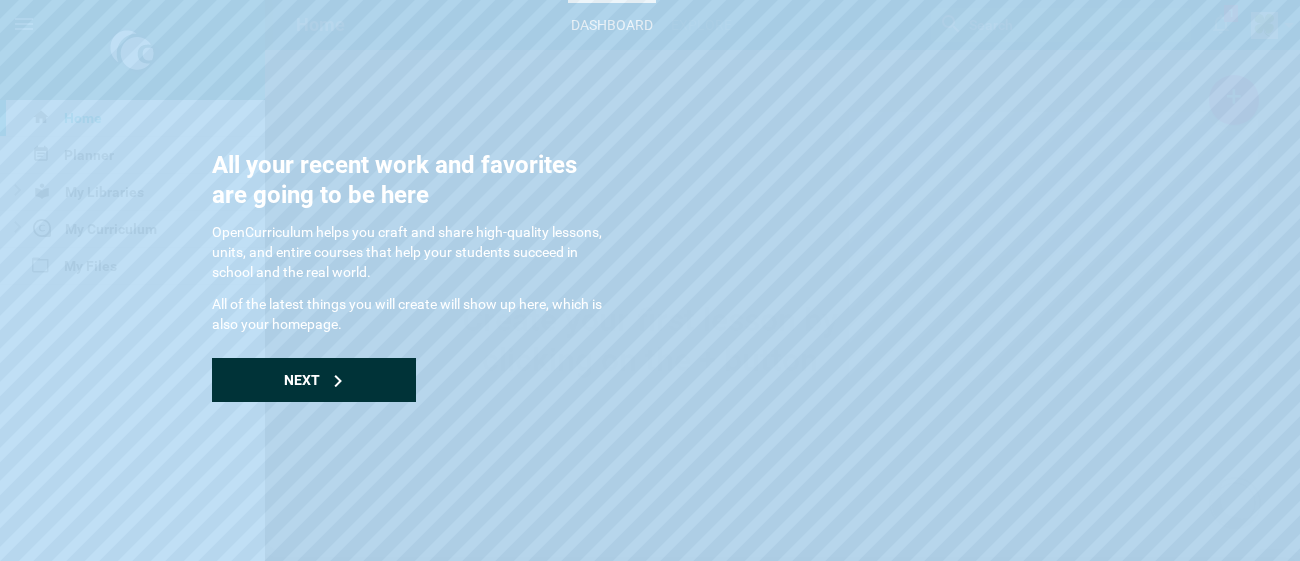 click on "Next" at bounding box center (314, 380) 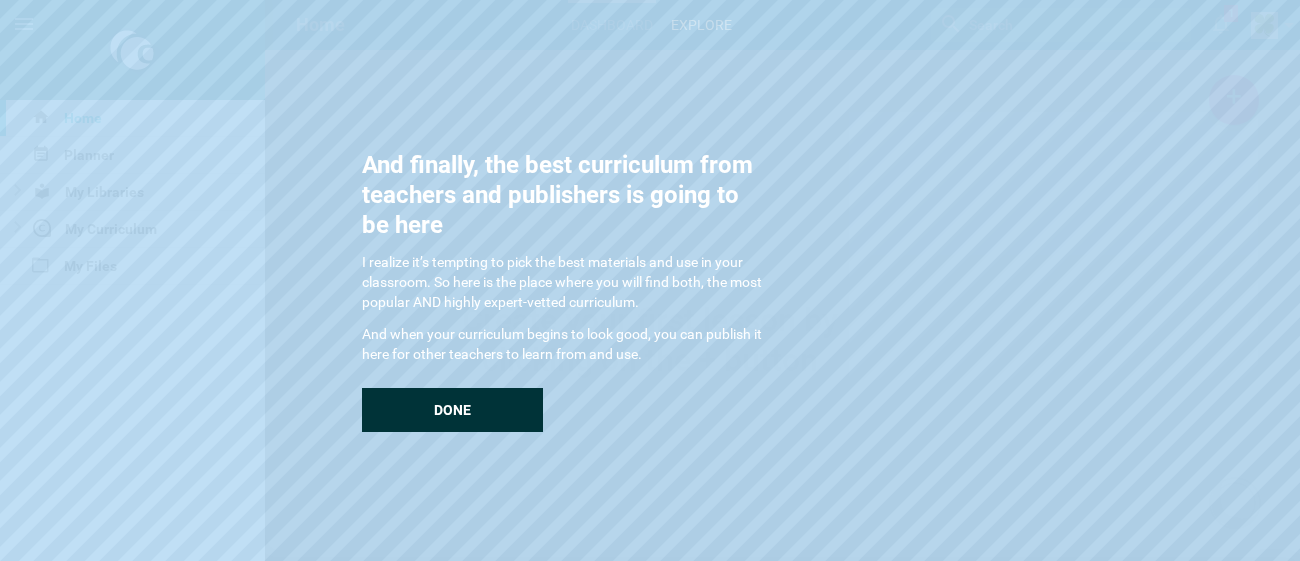 click on "Done" at bounding box center (452, 410) 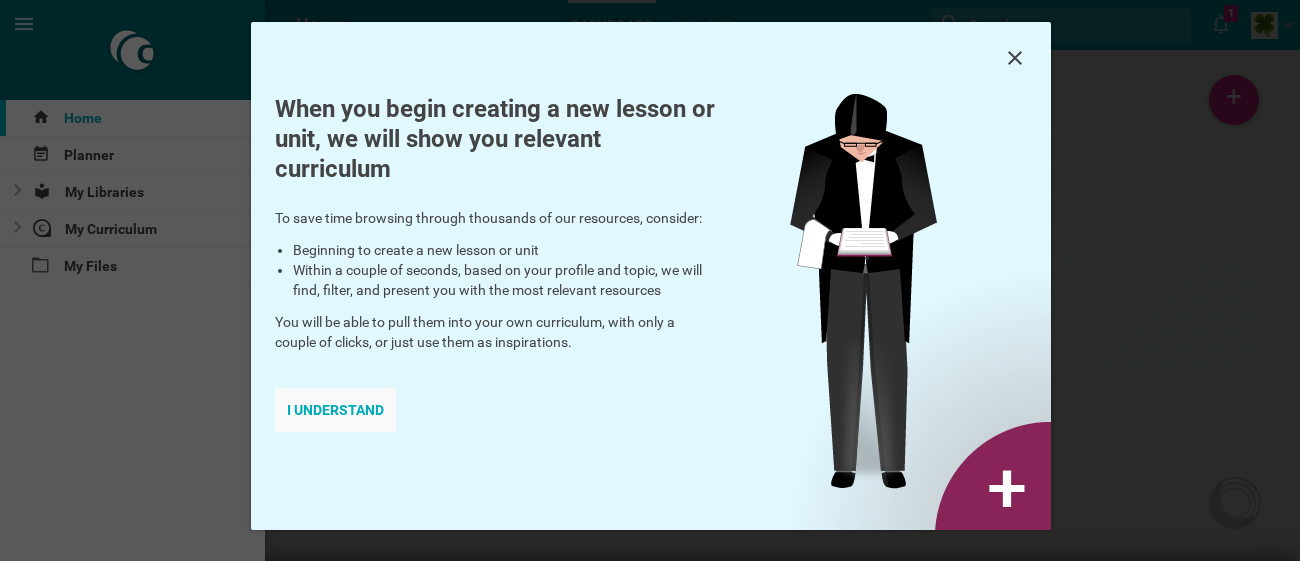 click on "I understand" at bounding box center [335, 410] 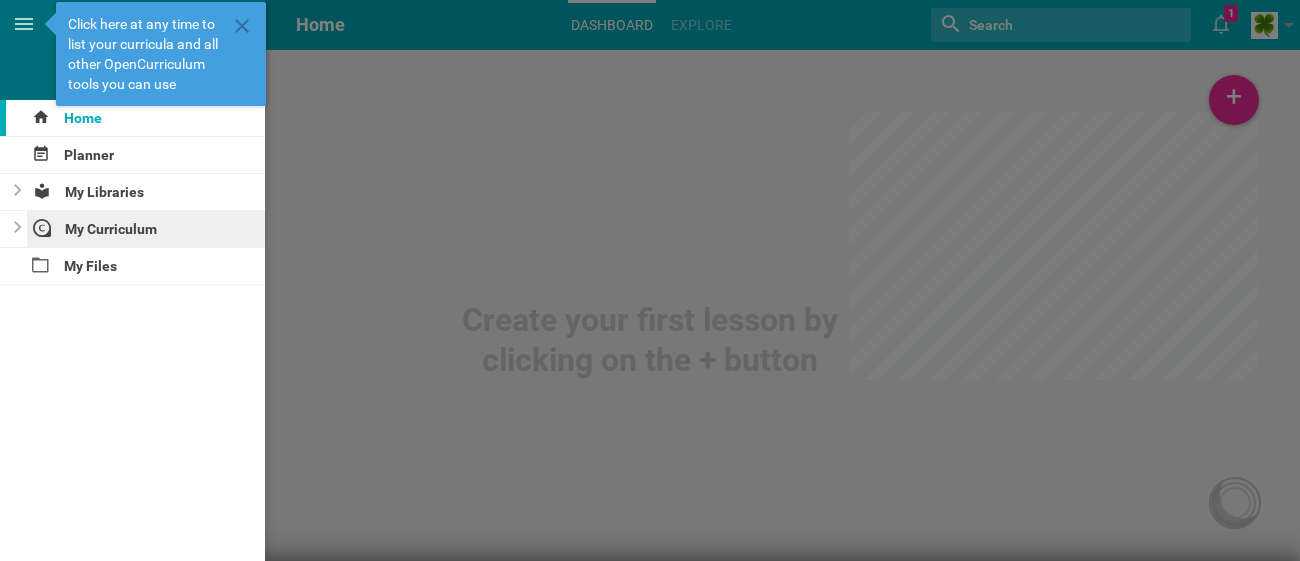 click on "My Curriculum" at bounding box center (146, 229) 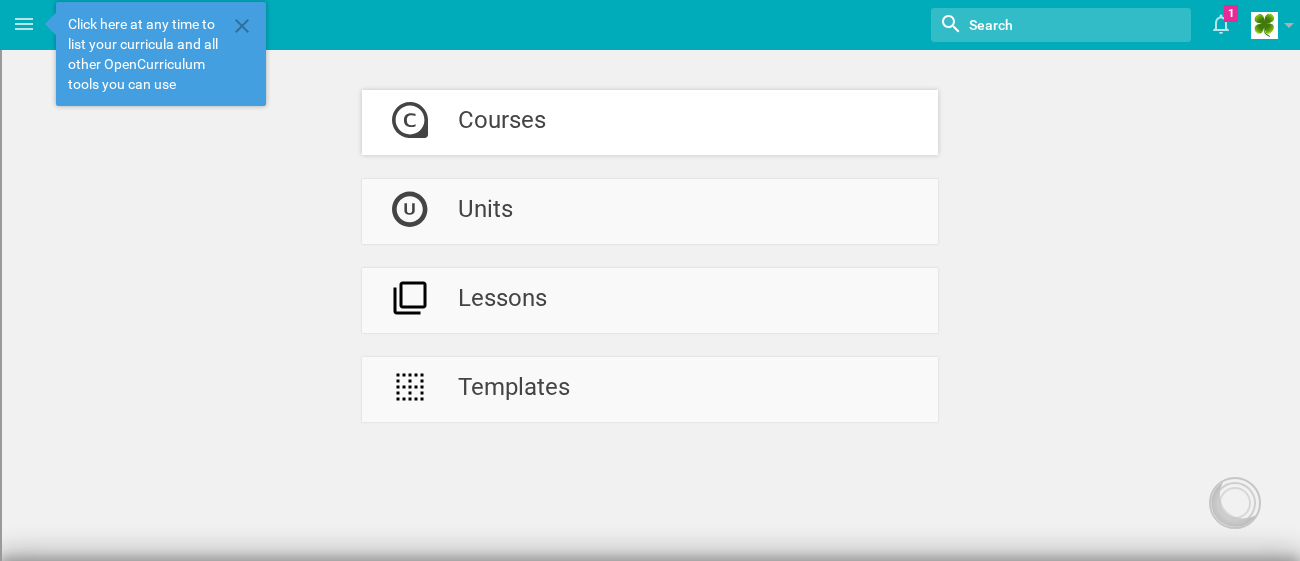 click on "Courses" at bounding box center [502, 122] 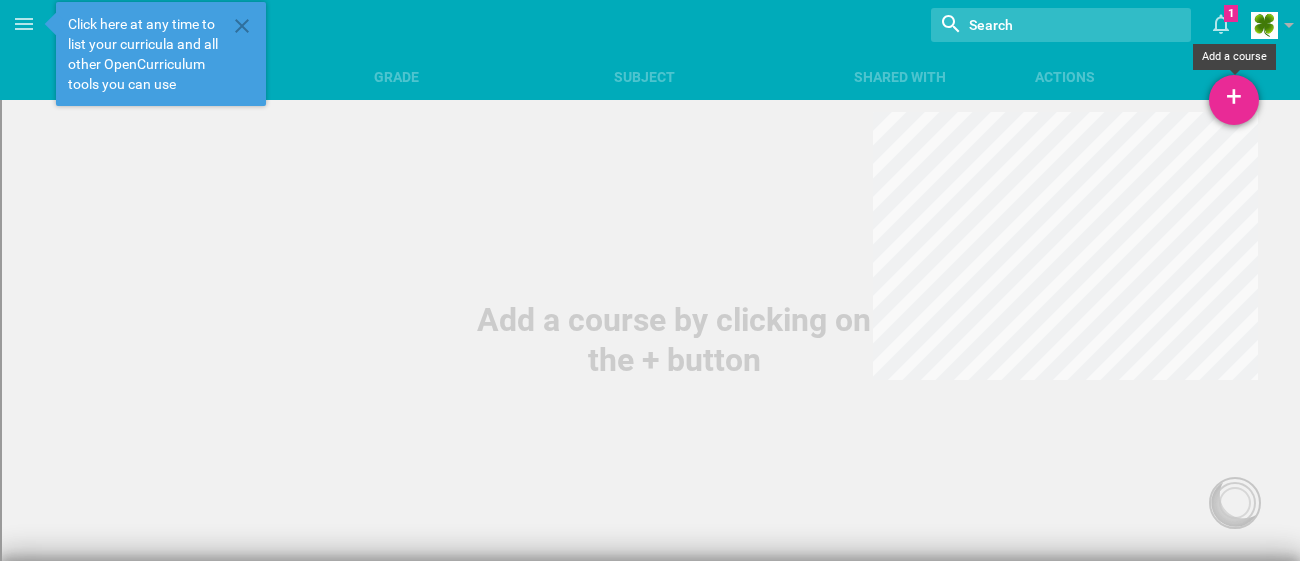 click on "+" at bounding box center (1234, 100) 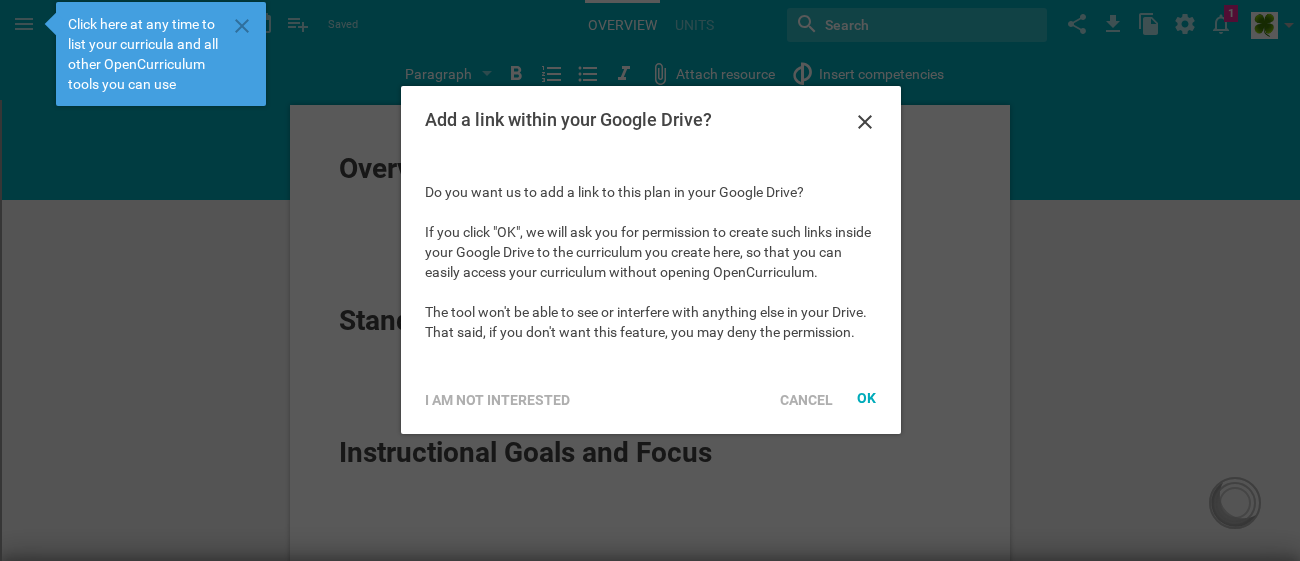 scroll, scrollTop: 0, scrollLeft: 0, axis: both 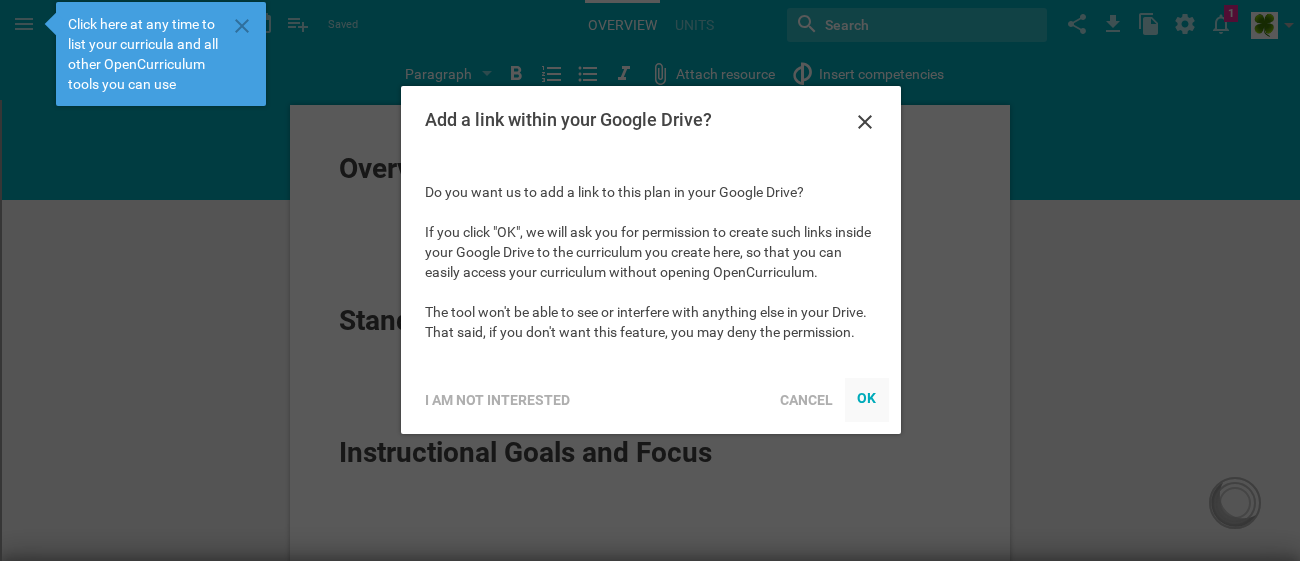 click on "OK" at bounding box center (866, 397) 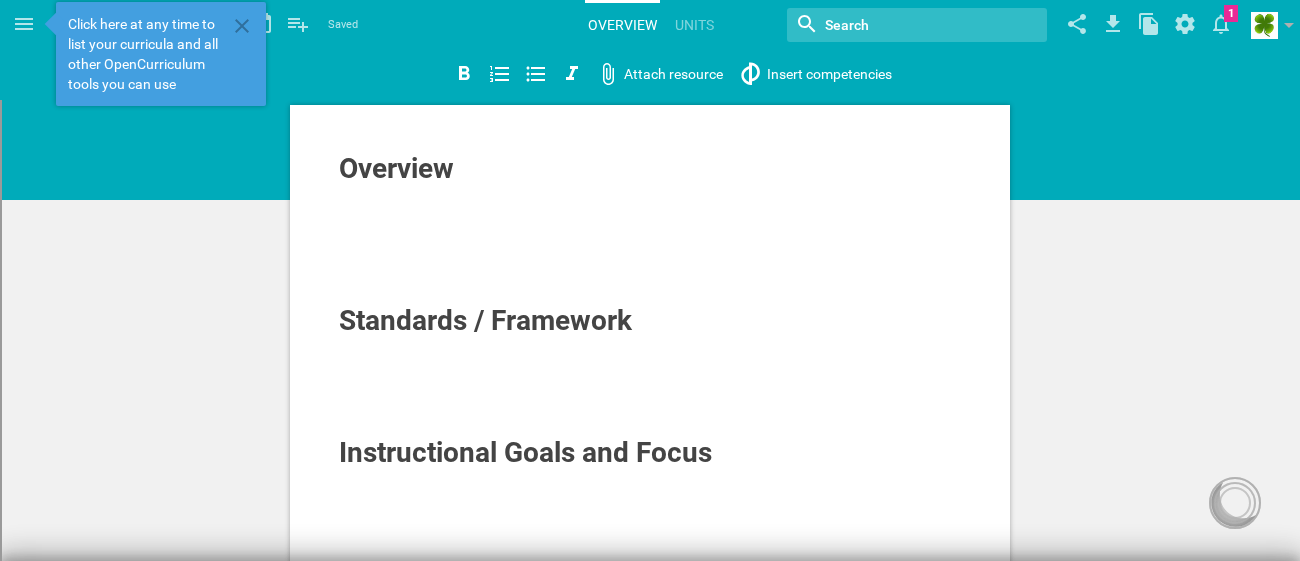 click at bounding box center [900, 25] 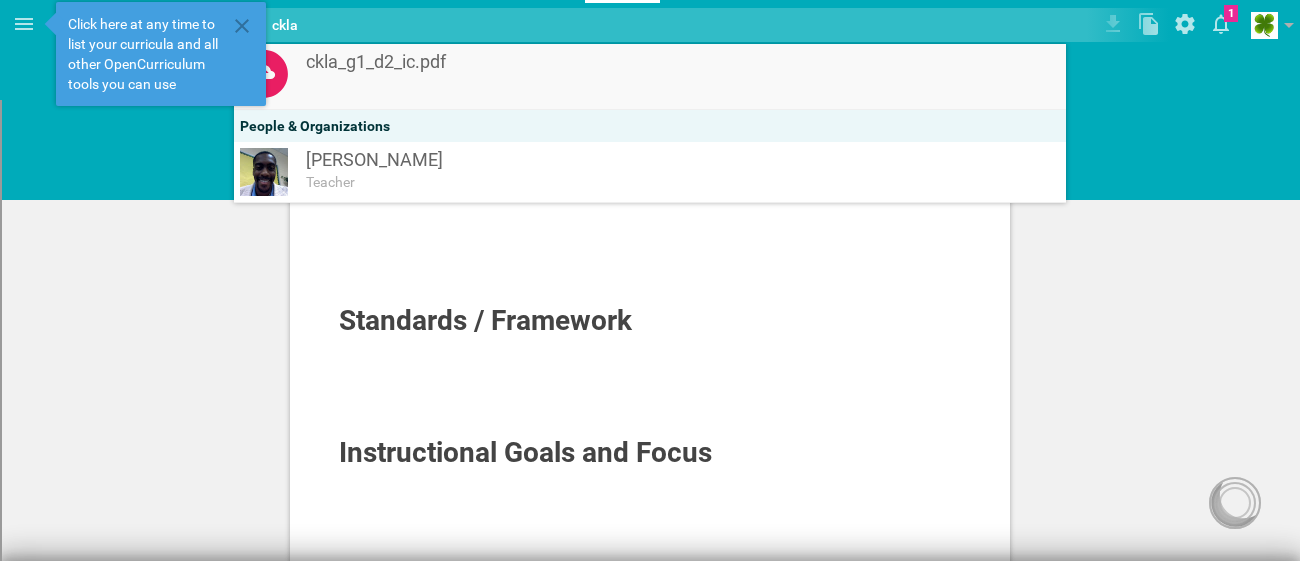 type on "ckla" 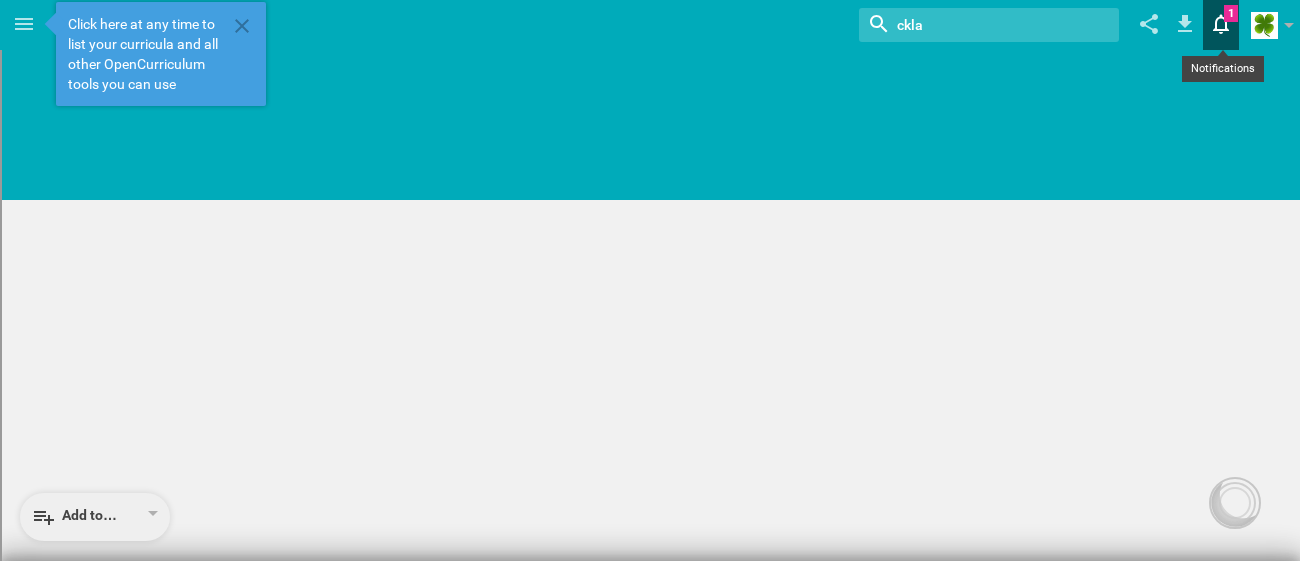click 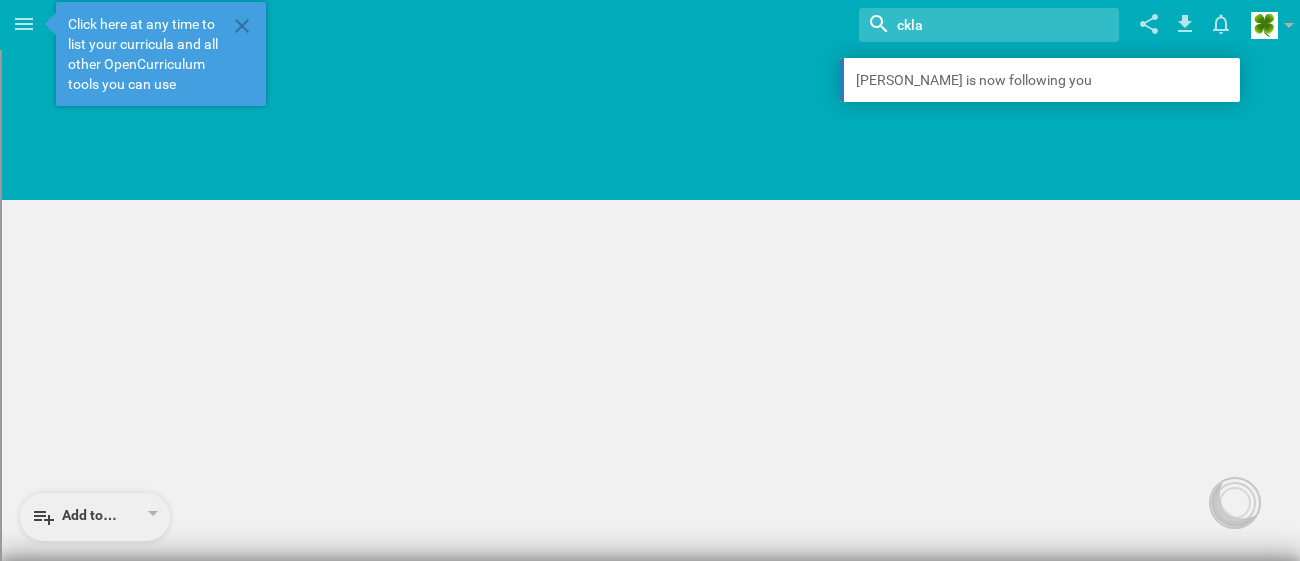 click on "Home Planner Untitled course My Libraries My Curriculum My Files ckla_g1_d2_ic.pdf ckla_g1_d2_ic.pdf People & Organizations [PERSON_NAME] Teacher   [PERSON_NAME] is now following you View my profile Groups Create a school or team site My preferences Logout Course Setup Grade Subject Name of  course  (optional) Cancel Done Add to… Lesson… My favorites Another library... Upload from computer Import from Drive Import from Dropbox Cancel Done Add OpenCurriculum resource Drop a file here Cancel Done Insert competencies from... Pick one... From your  network Competencies added Cancel Done Maya Chat Activities and strategies How to... undefined Adding standards  will be explained soon Cancel Done Share resource with others... Message Link Only people with permission will be able to access this  resource  using the link. Cancel Done Click here at any time to list your curricula and all other OpenCurriculum tools you can use Cancel OK Add a link within your Google Drive? I am not interested Cancel Notifications Close" at bounding box center [650, 280] 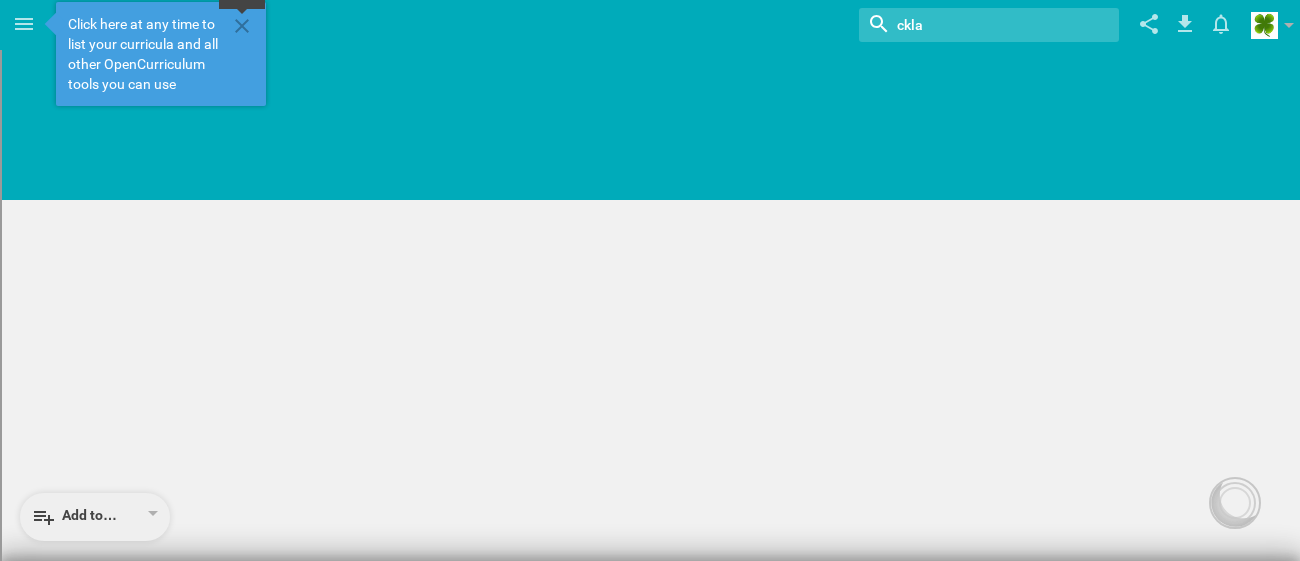 click 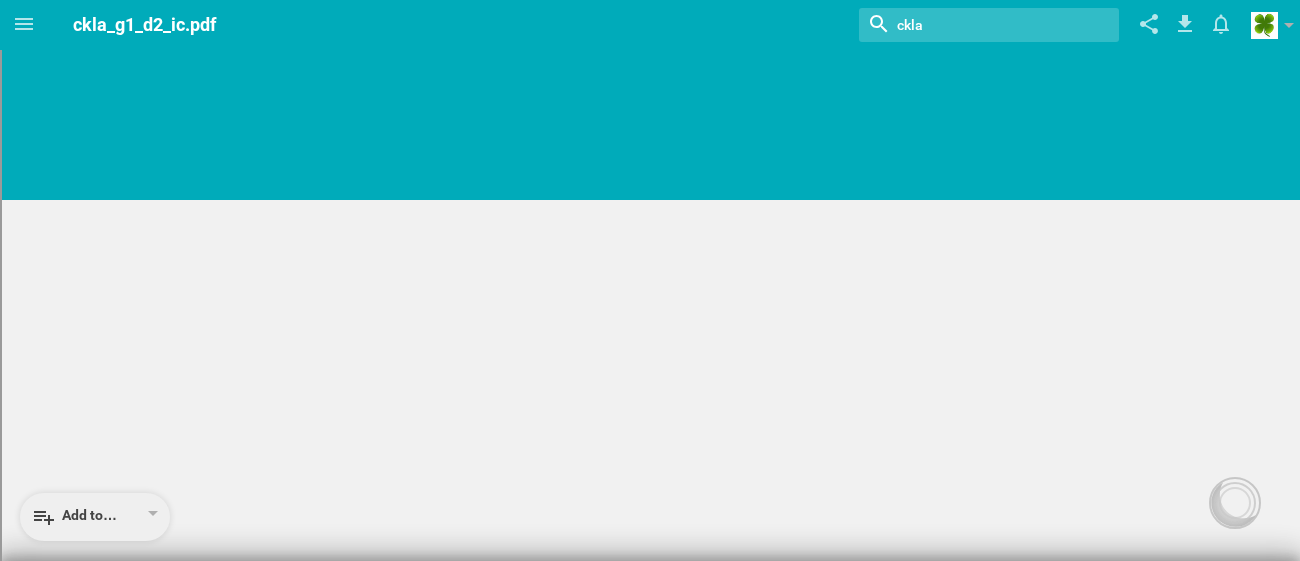 click at bounding box center [972, 25] 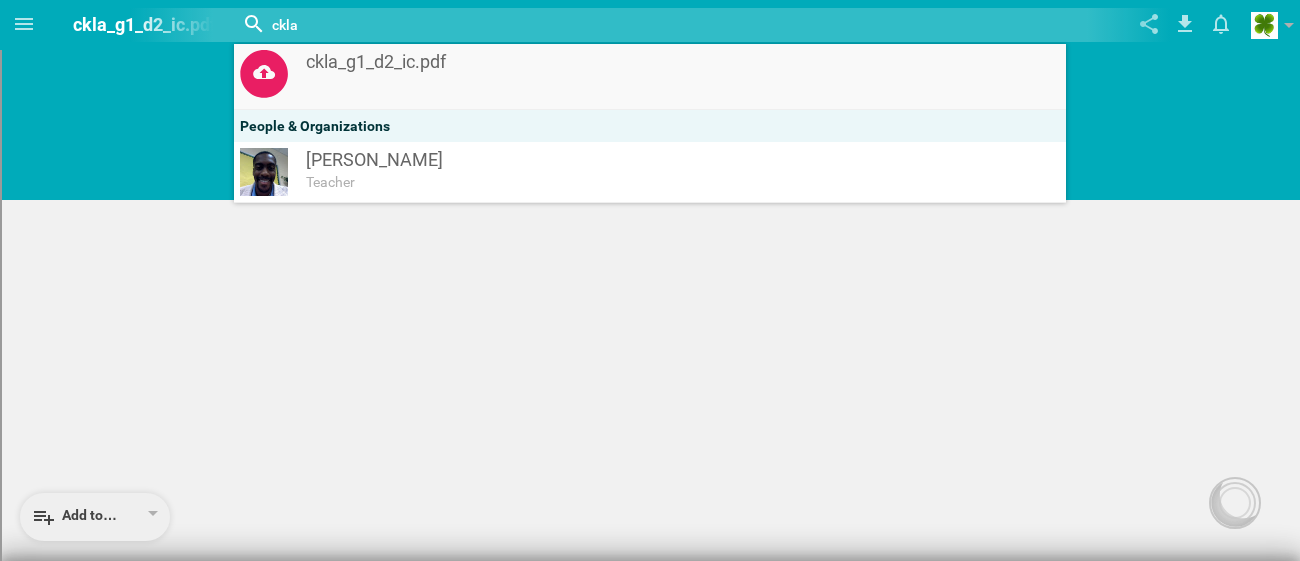 click 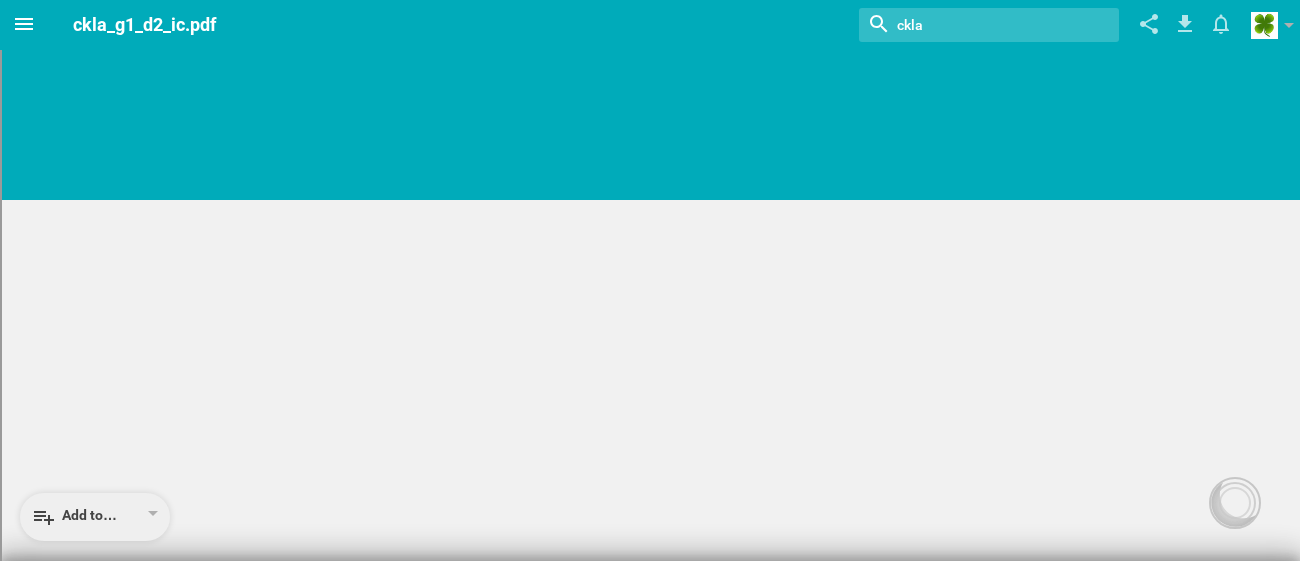 click 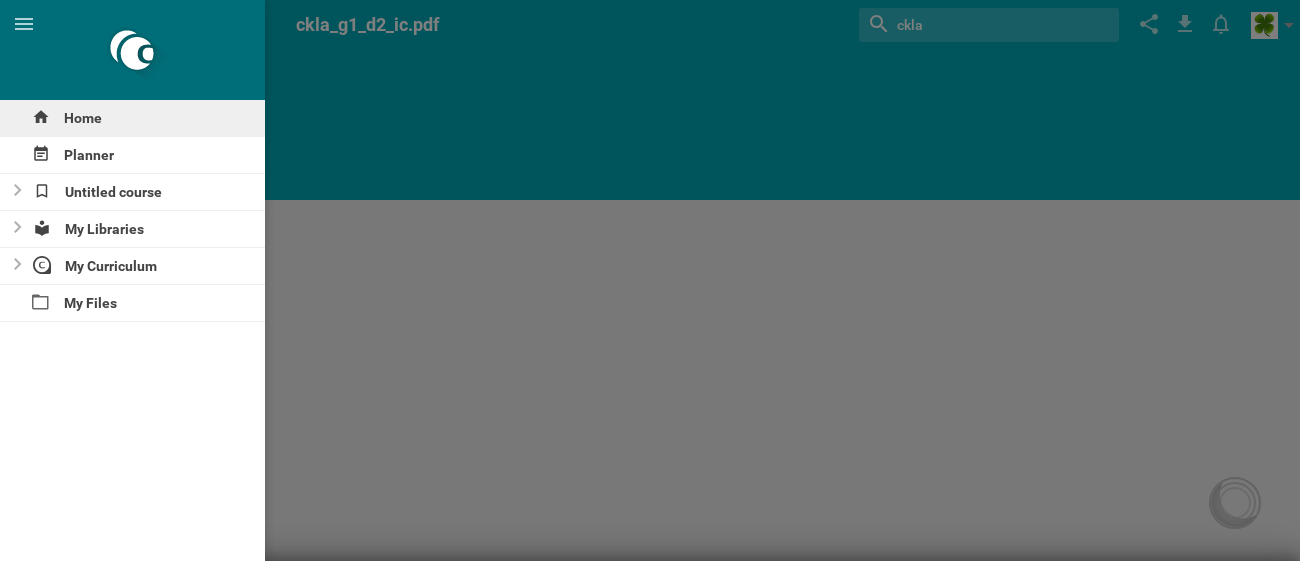 click on "Home" at bounding box center (132, 118) 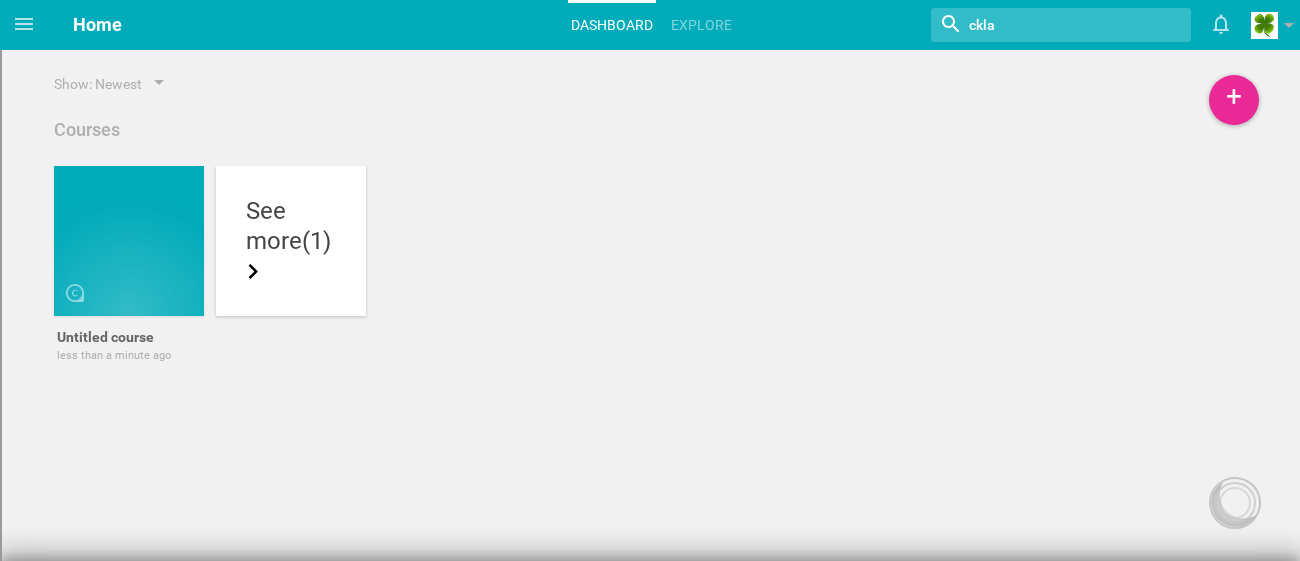 click on "more  (1)" at bounding box center [291, 256] 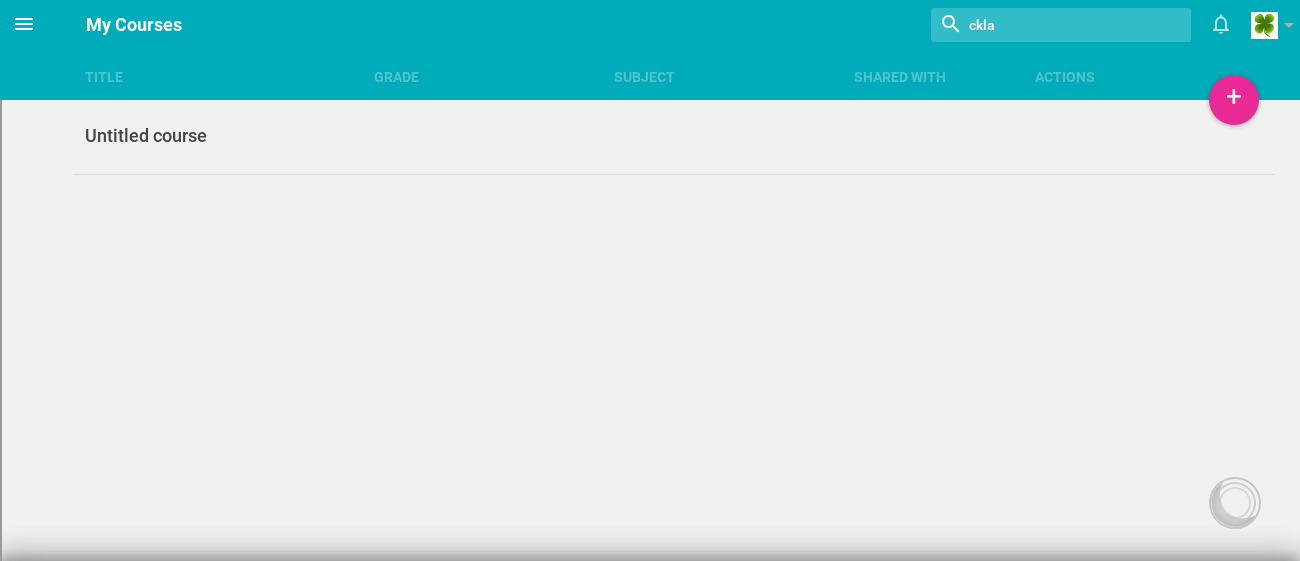 click 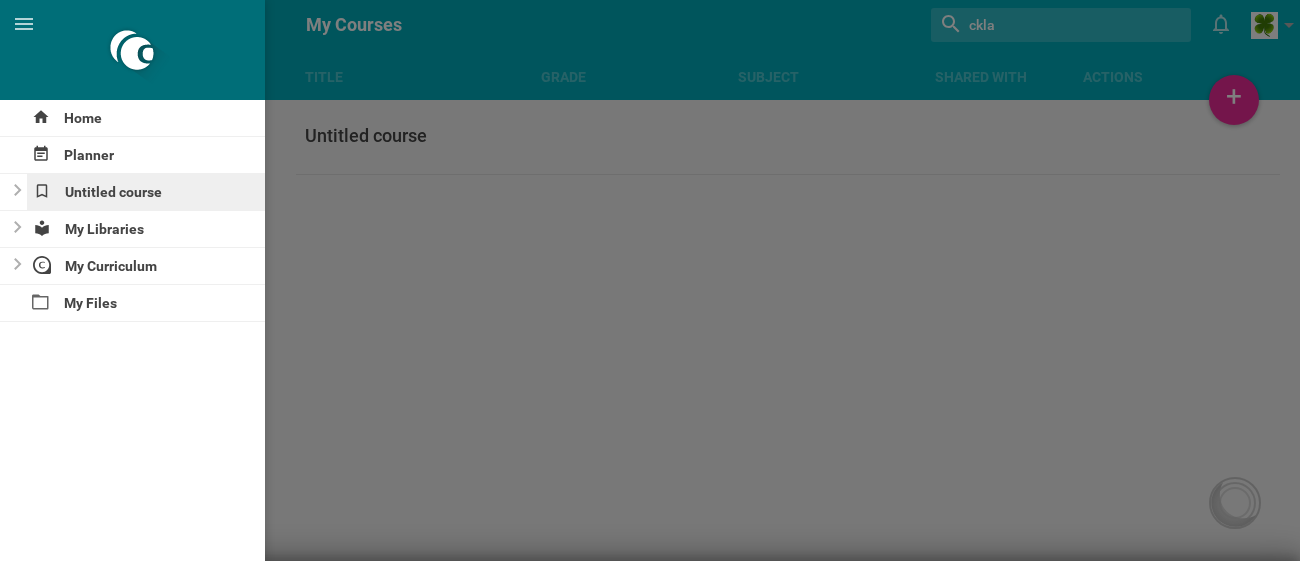 click on "Untitled course" at bounding box center [146, 192] 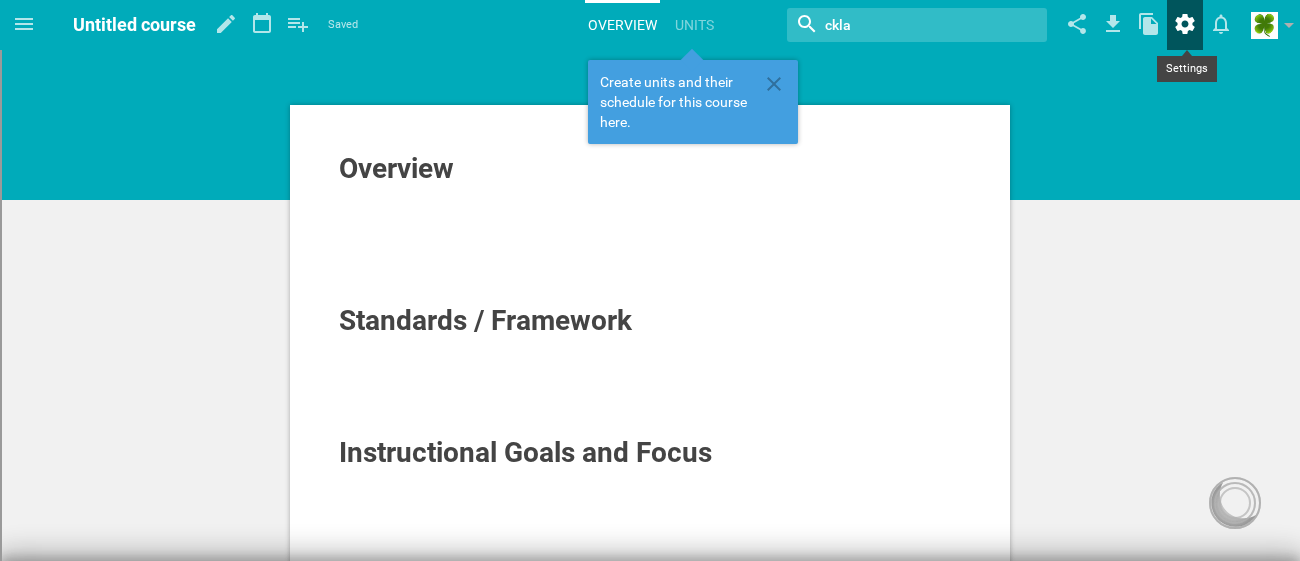 click 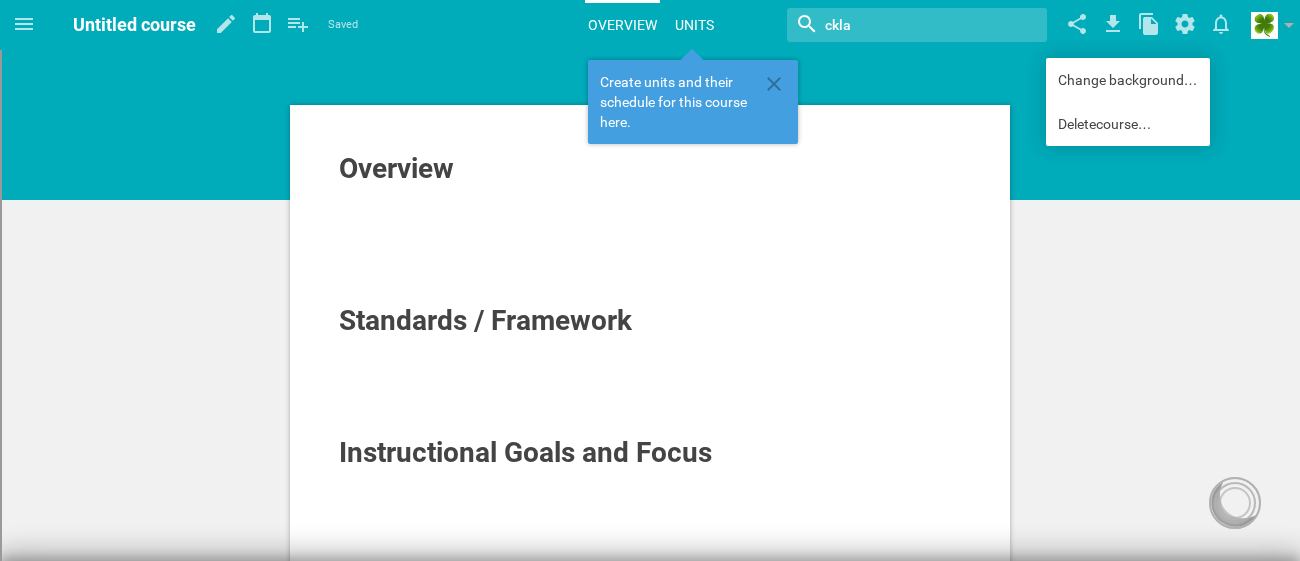 click on "Units" at bounding box center (694, 25) 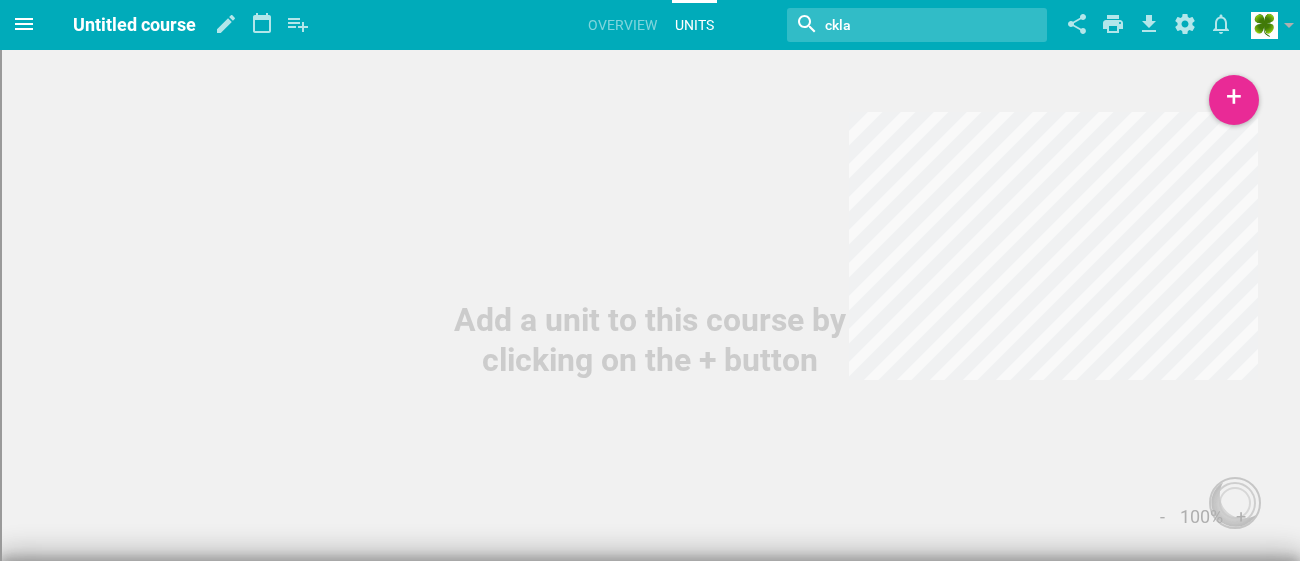 click 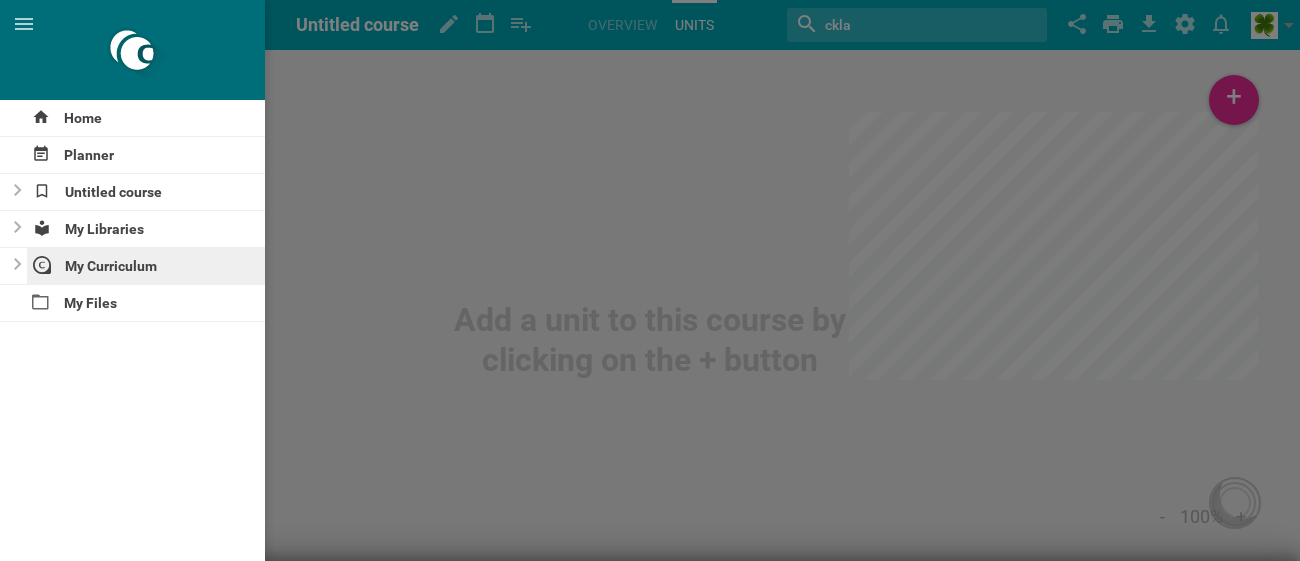 click on "My Curriculum" at bounding box center (146, 266) 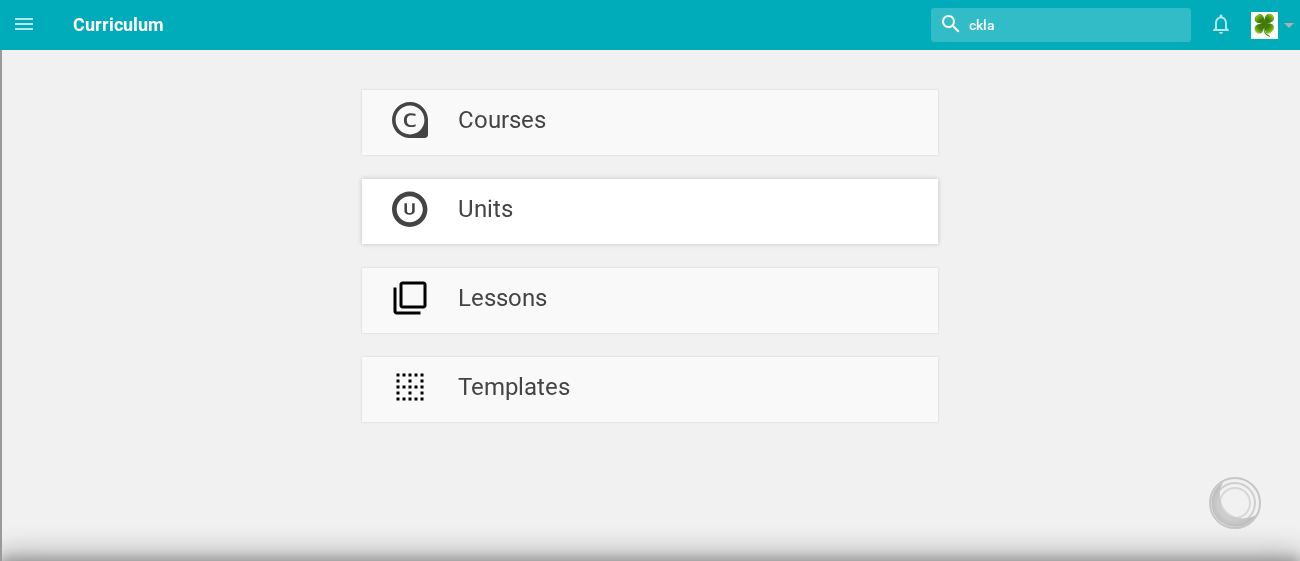 click on "Units" at bounding box center (485, 211) 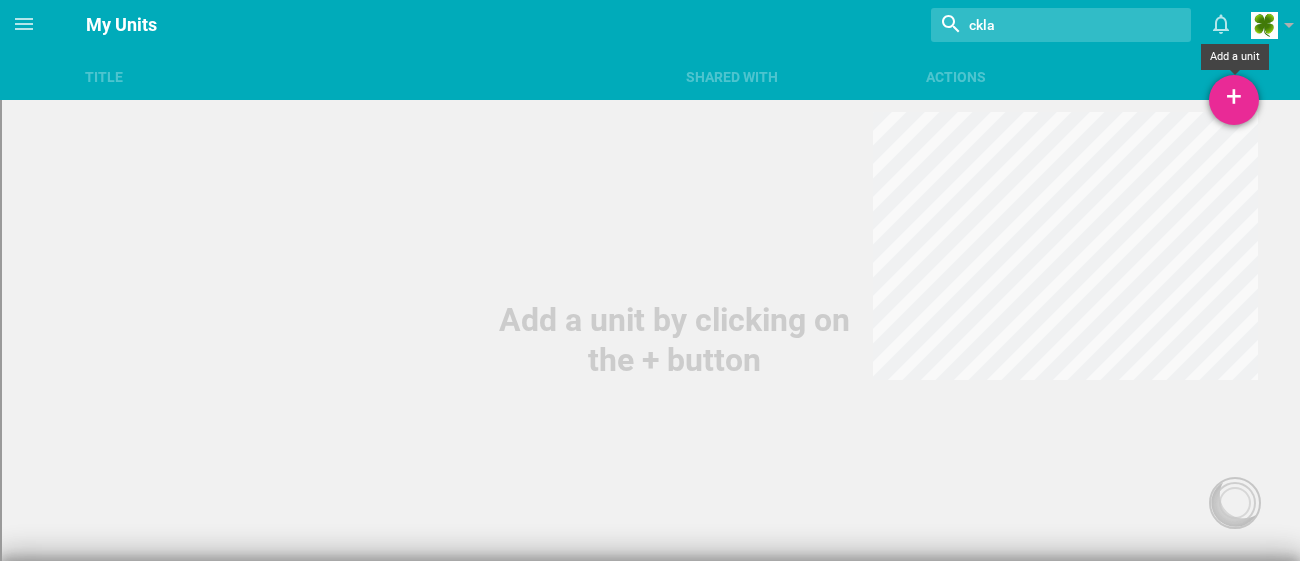 click on "+" at bounding box center (1234, 100) 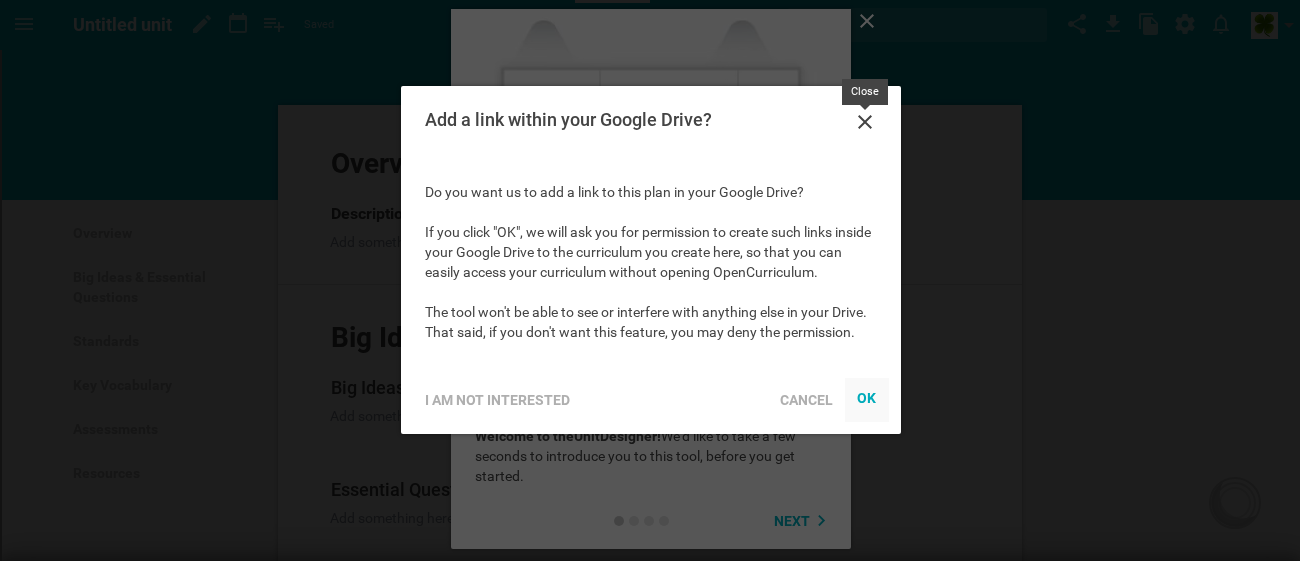 scroll, scrollTop: 0, scrollLeft: 0, axis: both 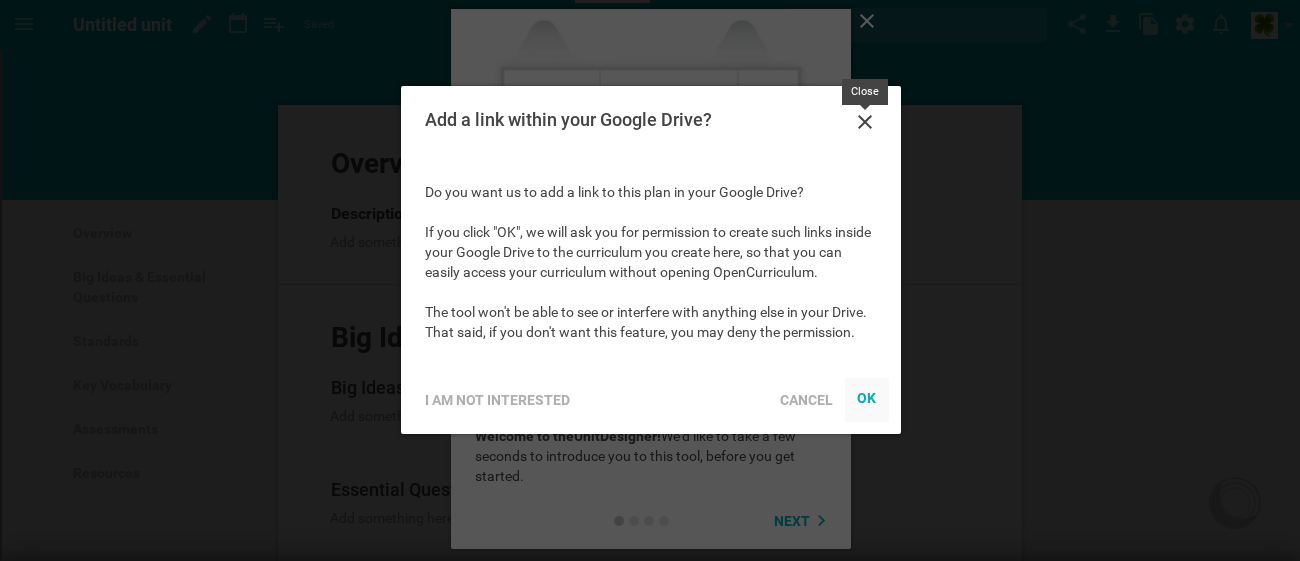 click 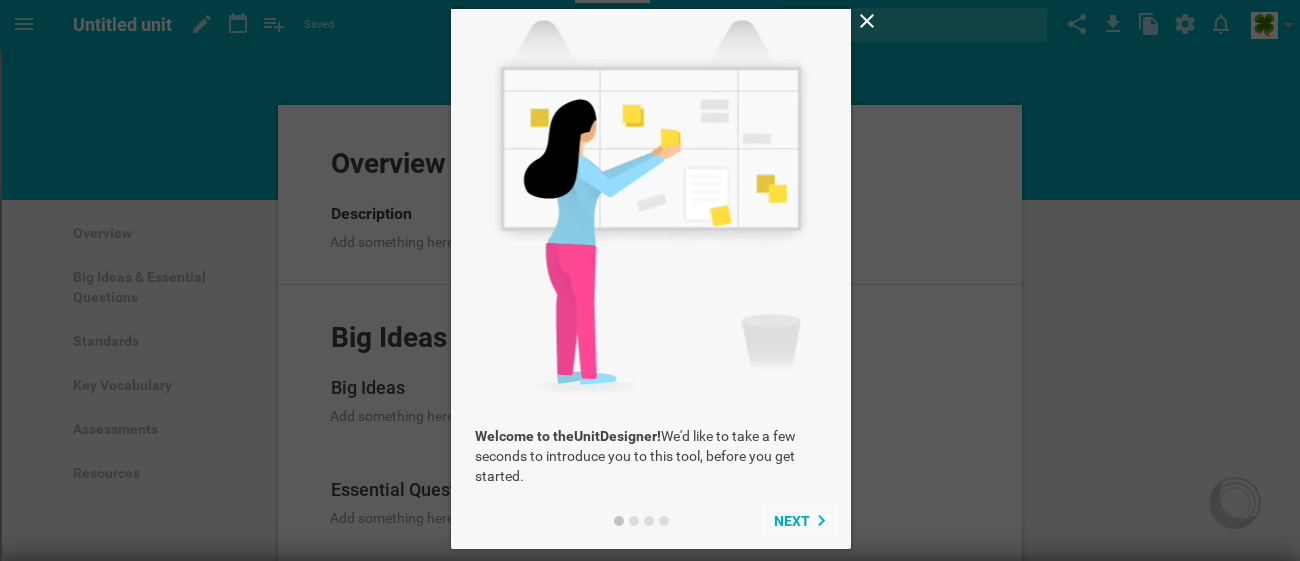 click on "Next" at bounding box center [792, 521] 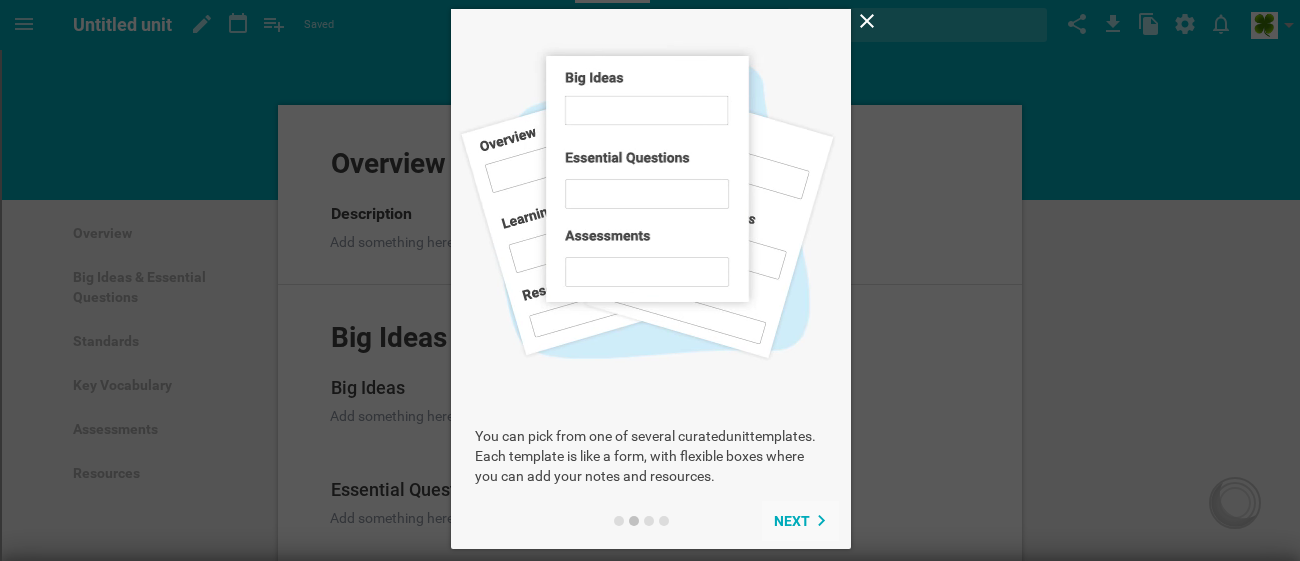 click on "Next" at bounding box center [792, 521] 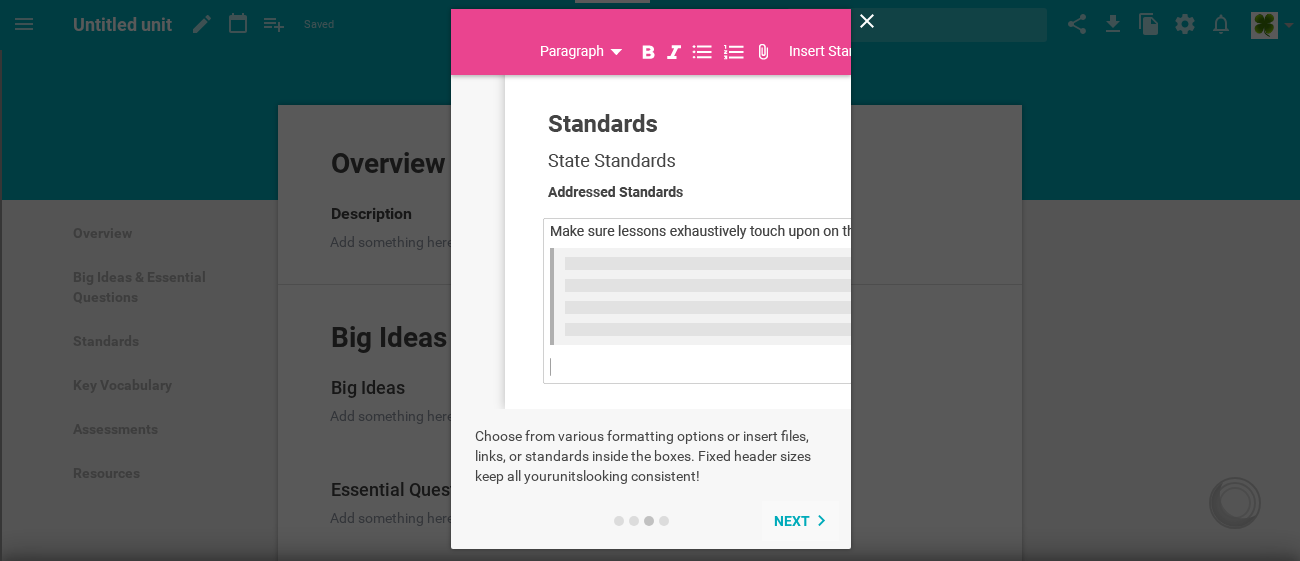 click on "Next" at bounding box center (792, 521) 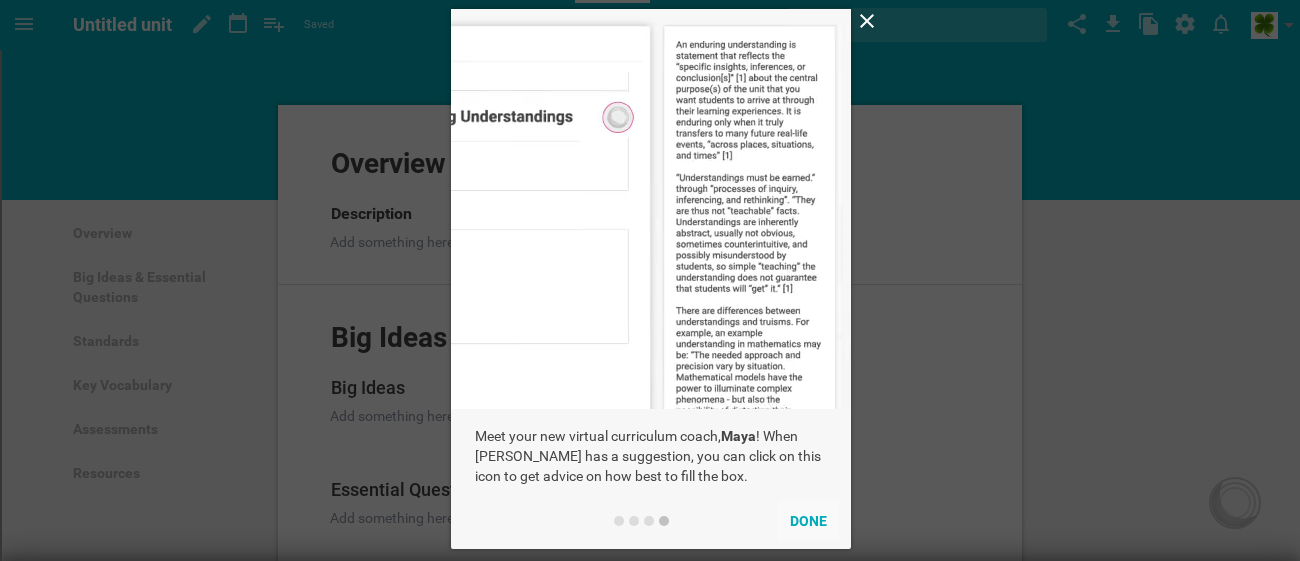click on "Done" at bounding box center (808, 521) 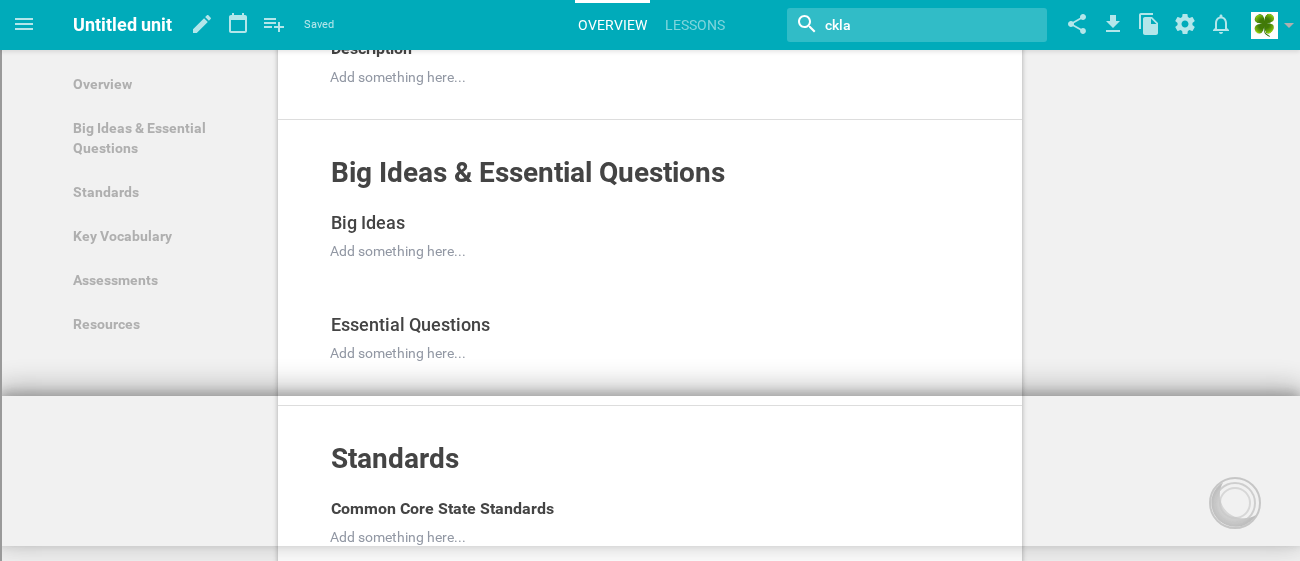scroll, scrollTop: 0, scrollLeft: 0, axis: both 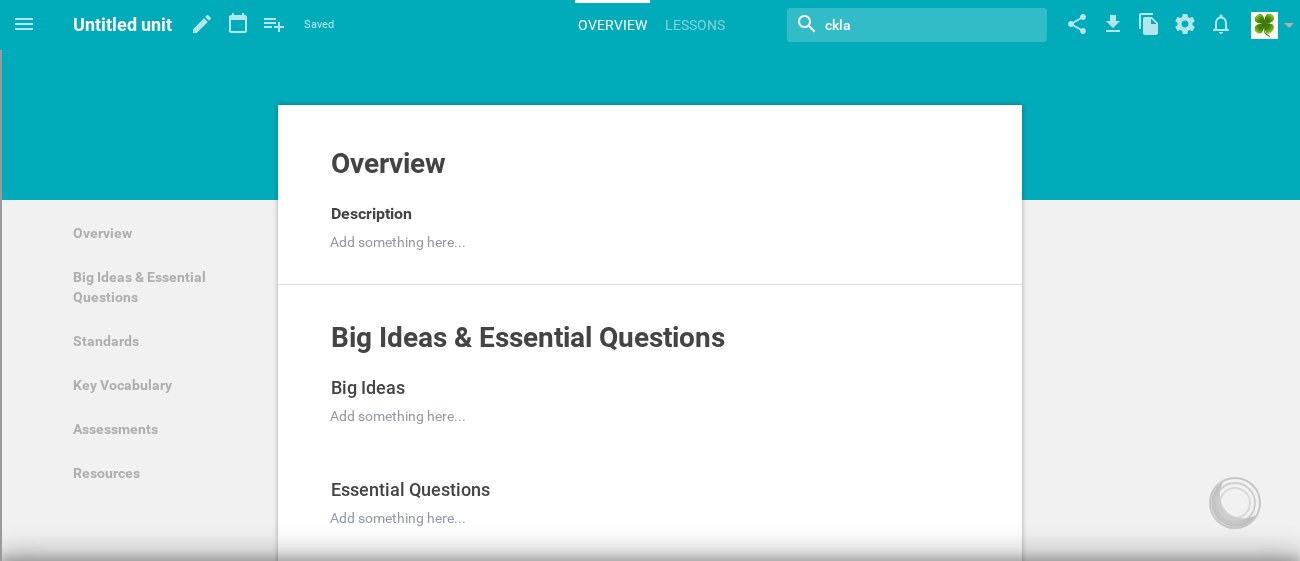 click on "Overview Add to other  unit ... Hide  from public Description Add something here... Add to other  unit ... Duplicate Hide  from public Delete Big Ideas & Essential Questions Add to other  unit ... Hide  from public Big Ideas Add to other  unit ... Duplicate Hide  from public Delete Add something here... Add to other  unit ... Duplicate Hide  from public Delete Essential Questions Add to other  unit ... Duplicate Hide  from public Delete Add something here... Add to other  unit ... Duplicate Hide  from public Delete Standards Add to other  unit ... Hide  from public Common Core State Standards Add something here... Add to other  unit ... Duplicate Hide  from public Delete Key Vocabulary Add to other  unit ... Hide  from public List of words Add something here... Add to other  unit ... Duplicate Hide  from public Delete Assessments Add to other  unit ... Hide  from public Add something here... Resources Add to other  unit ... Hide  from public Add something here... Add citations / references... Reflection" at bounding box center (650, 833) 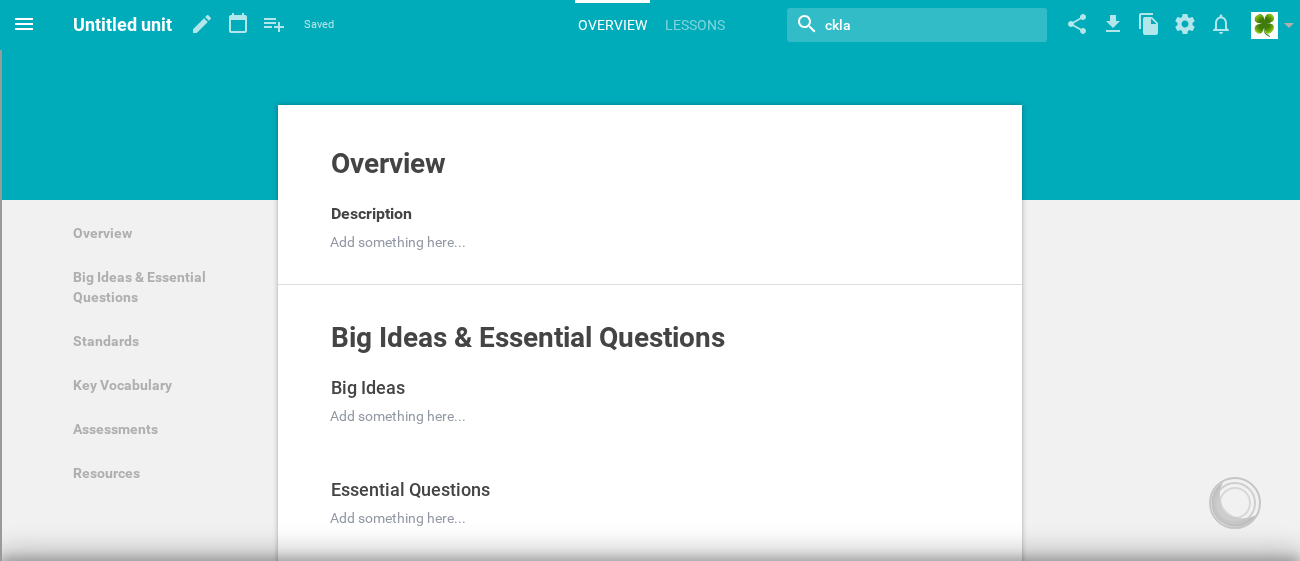 click at bounding box center [24, 24] 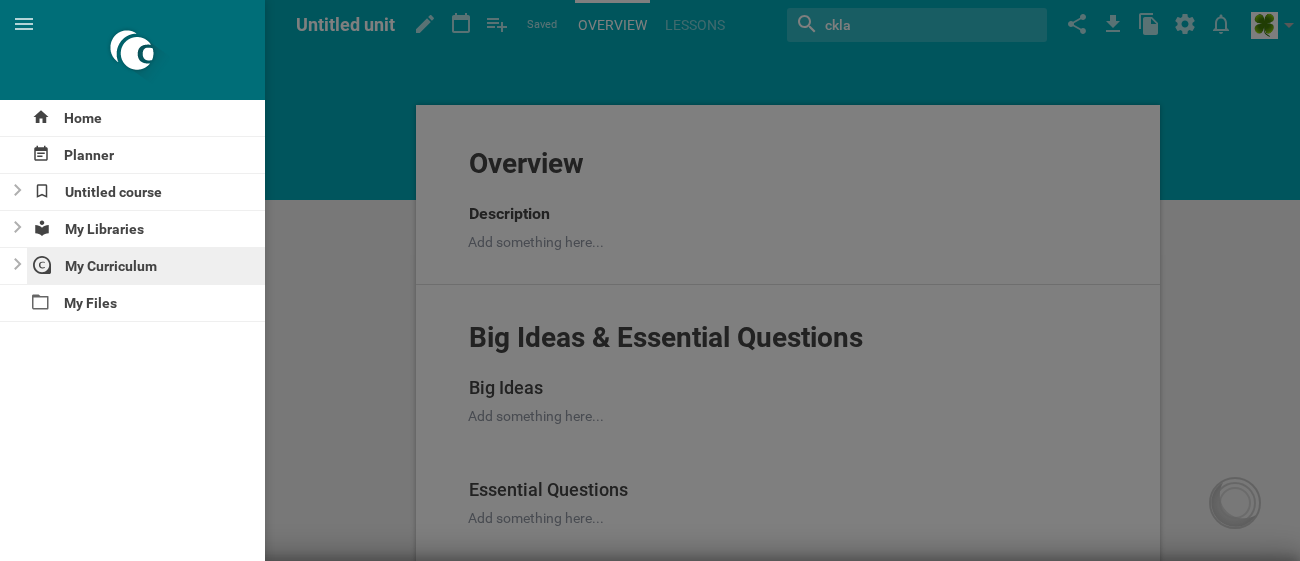 click on "My Curriculum" at bounding box center [146, 266] 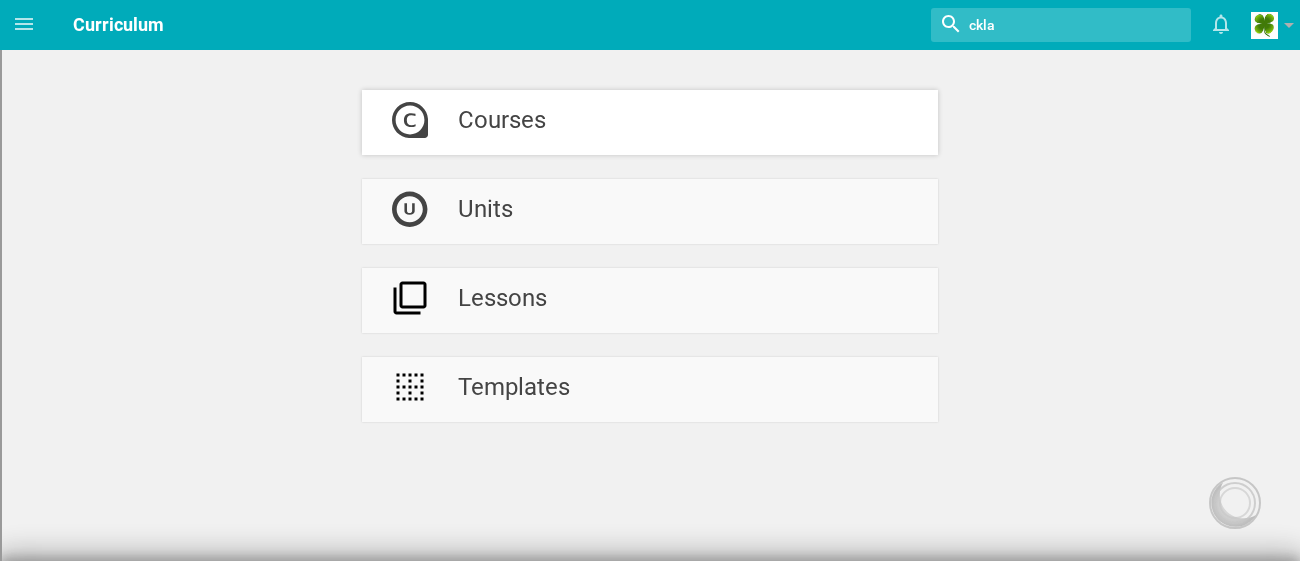 click on "Courses" at bounding box center (502, 122) 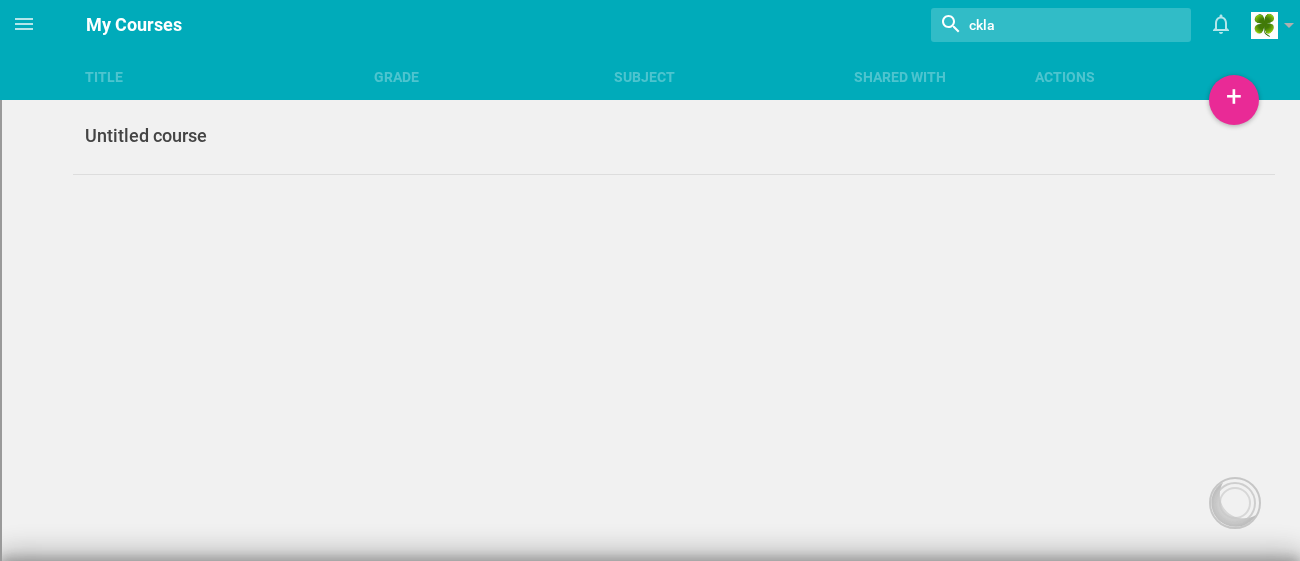 click at bounding box center (1044, 25) 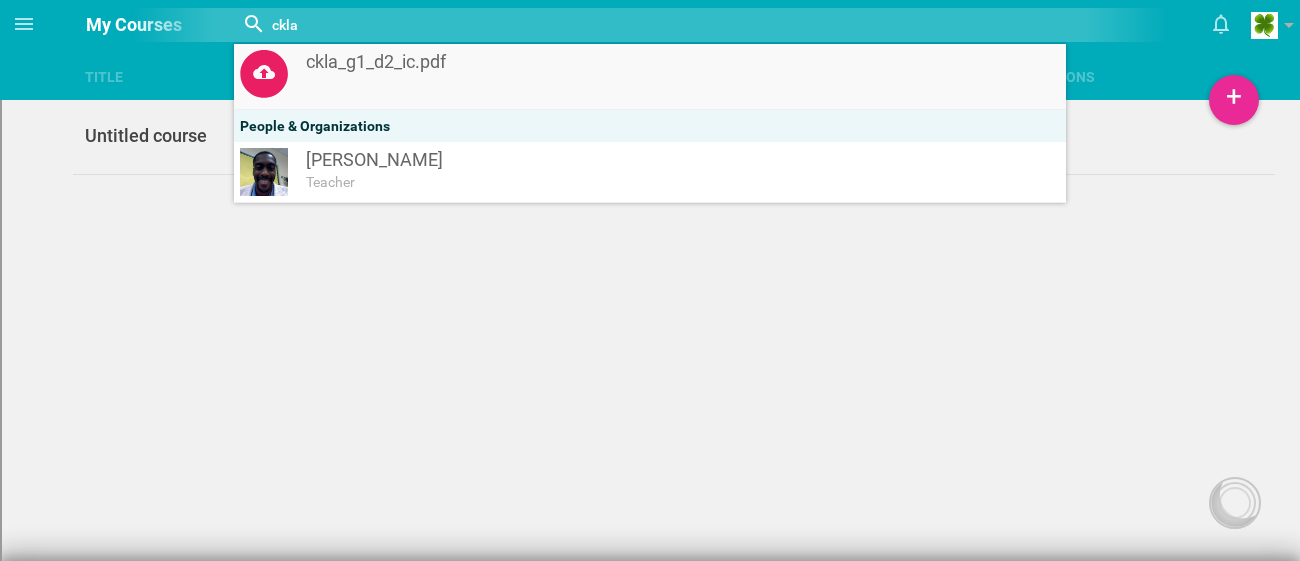 click on "ckla_g1_d2_ic.pdf" at bounding box center (634, 62) 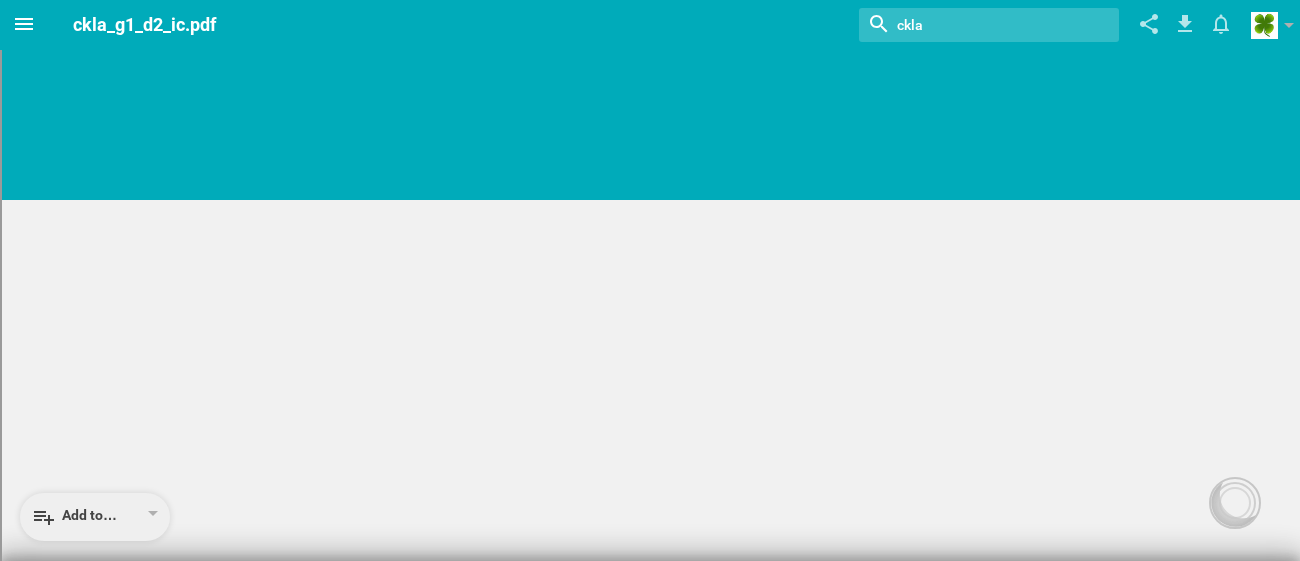 click 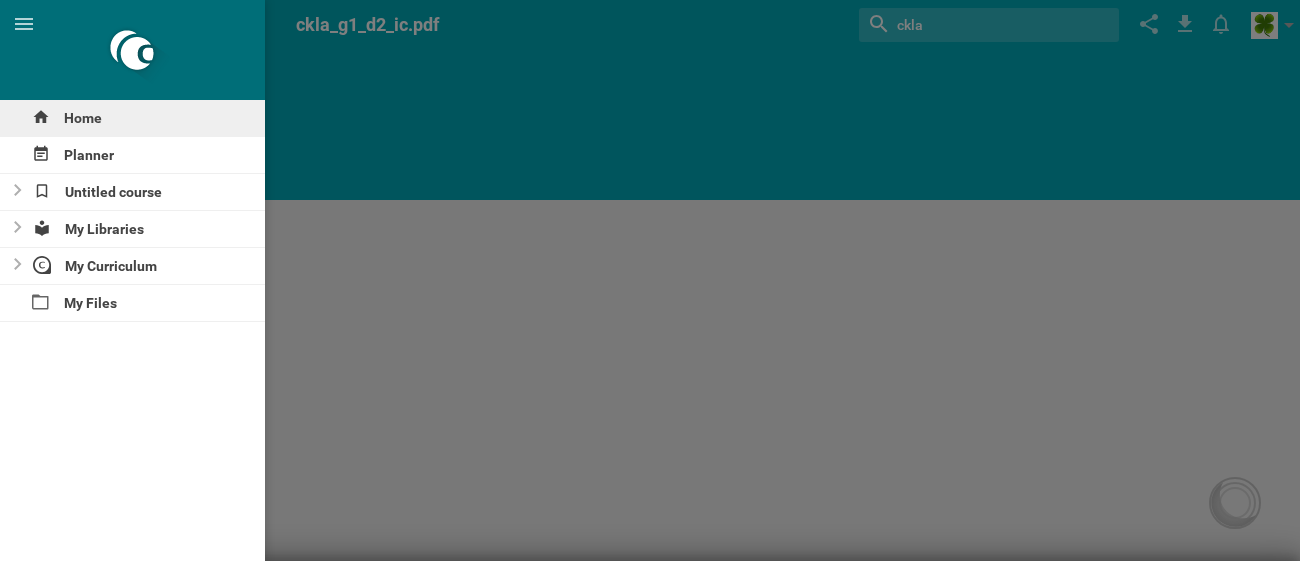 click on "Home" at bounding box center (132, 118) 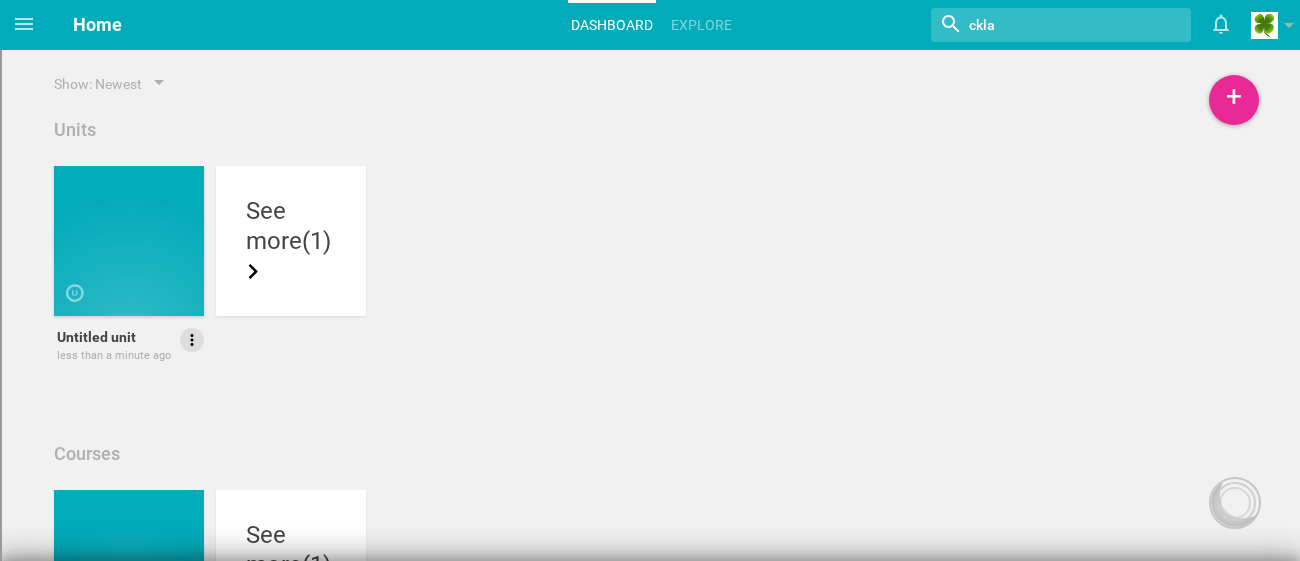 click 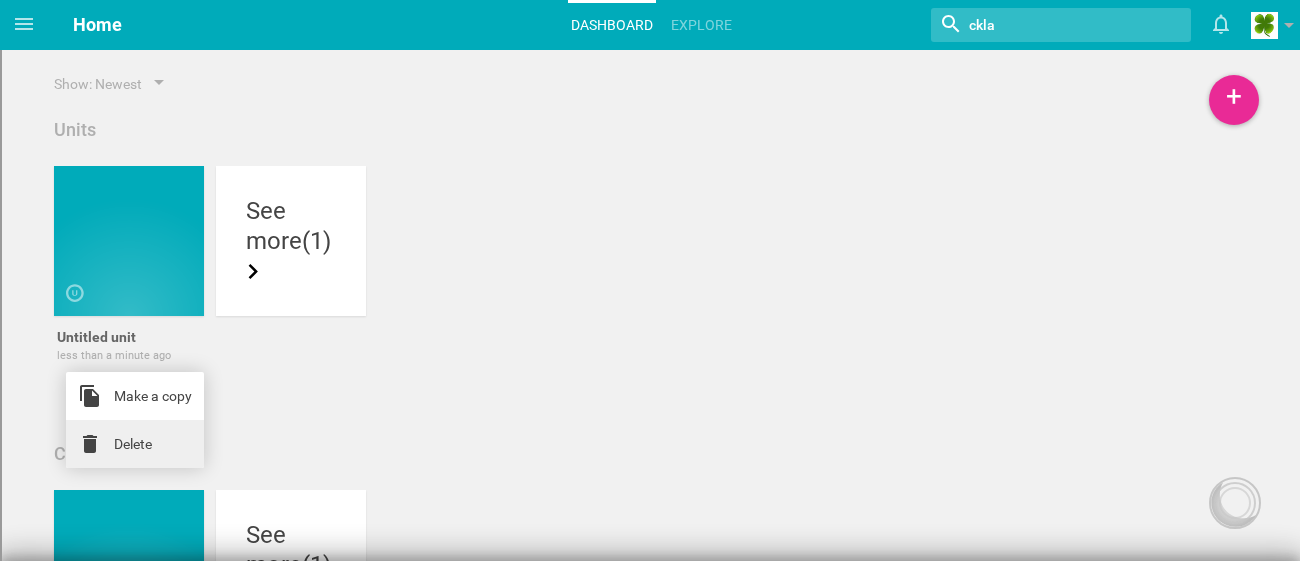 click on "Delete" at bounding box center (135, 444) 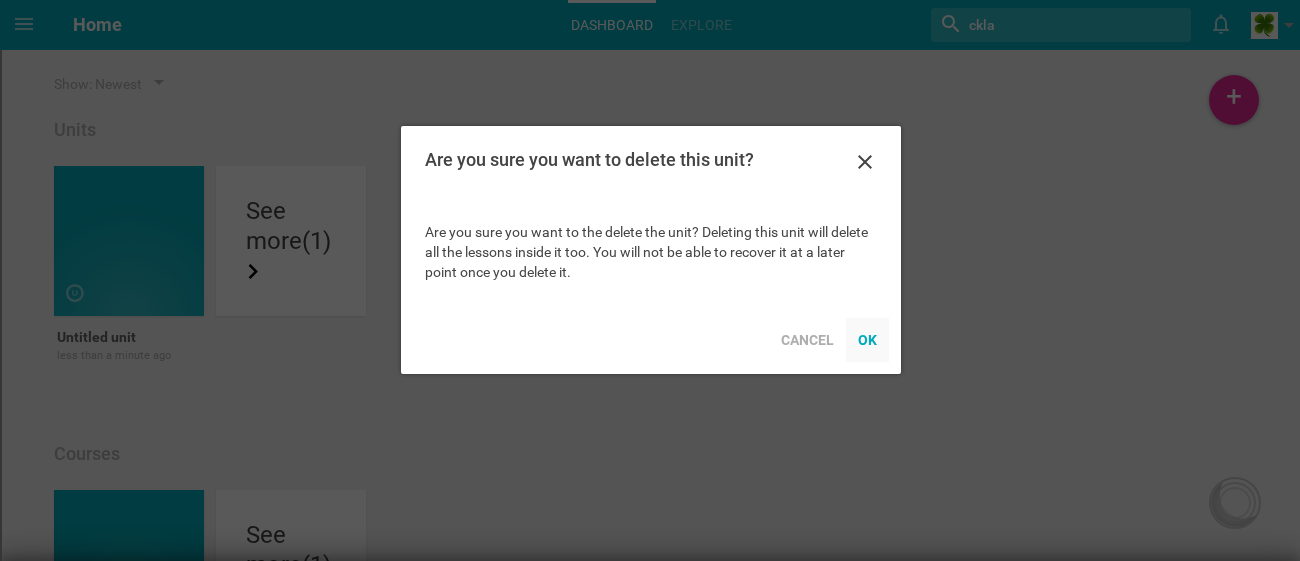 click on "OK" at bounding box center (867, 340) 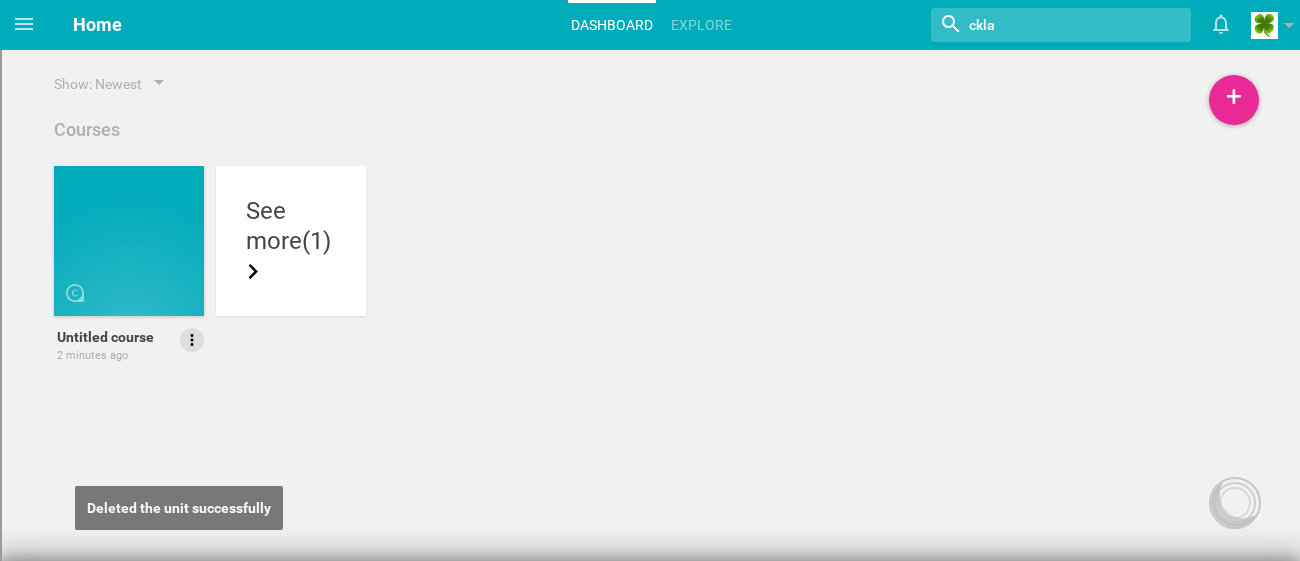 click 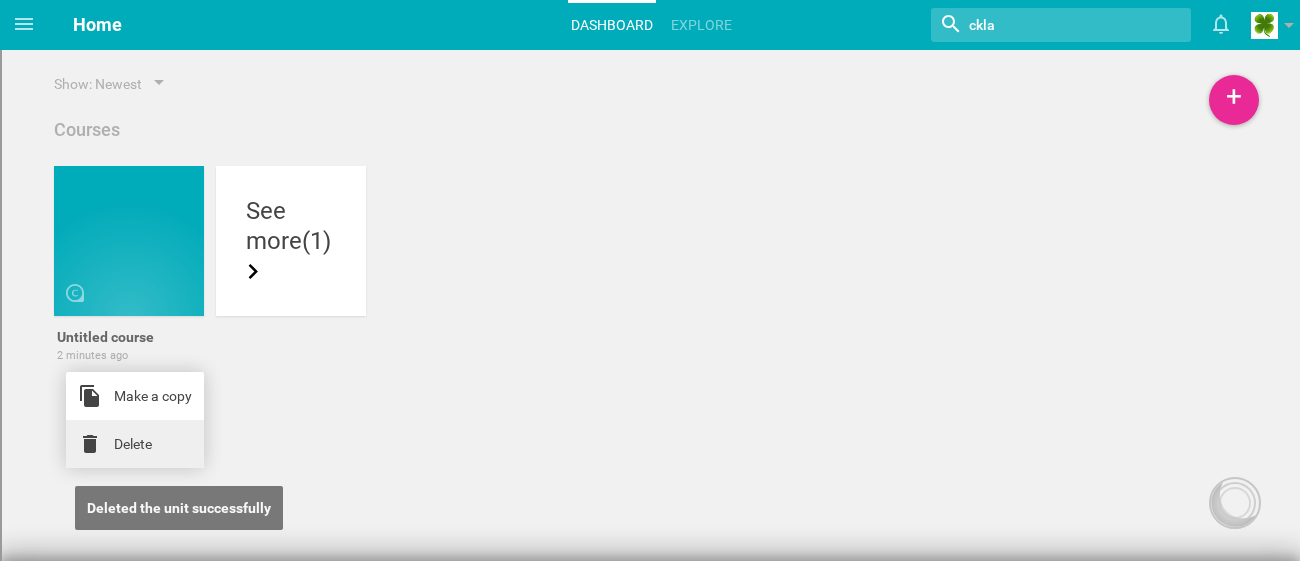 click on "Delete" at bounding box center (135, 444) 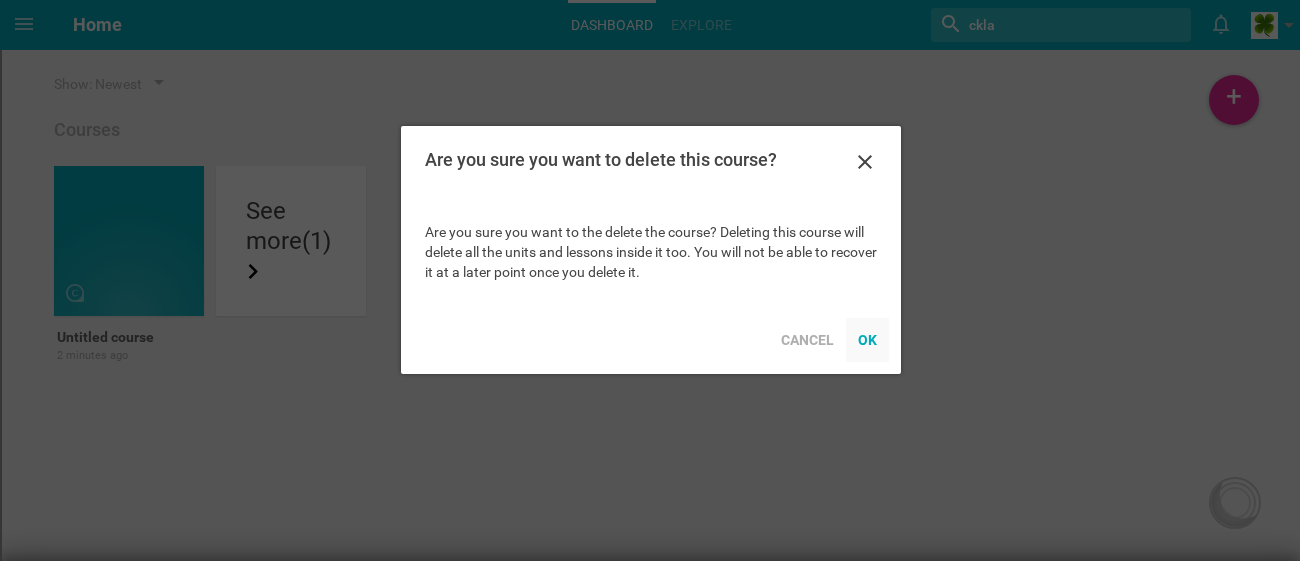 click on "OK" at bounding box center (867, 340) 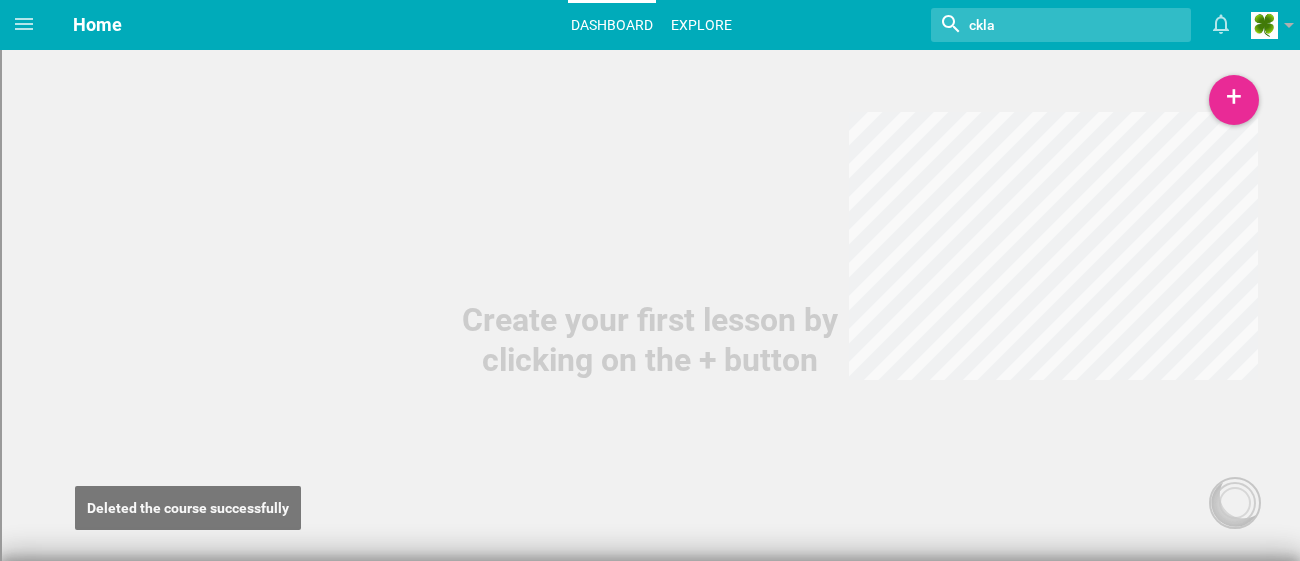 click on "Explore" at bounding box center [701, 25] 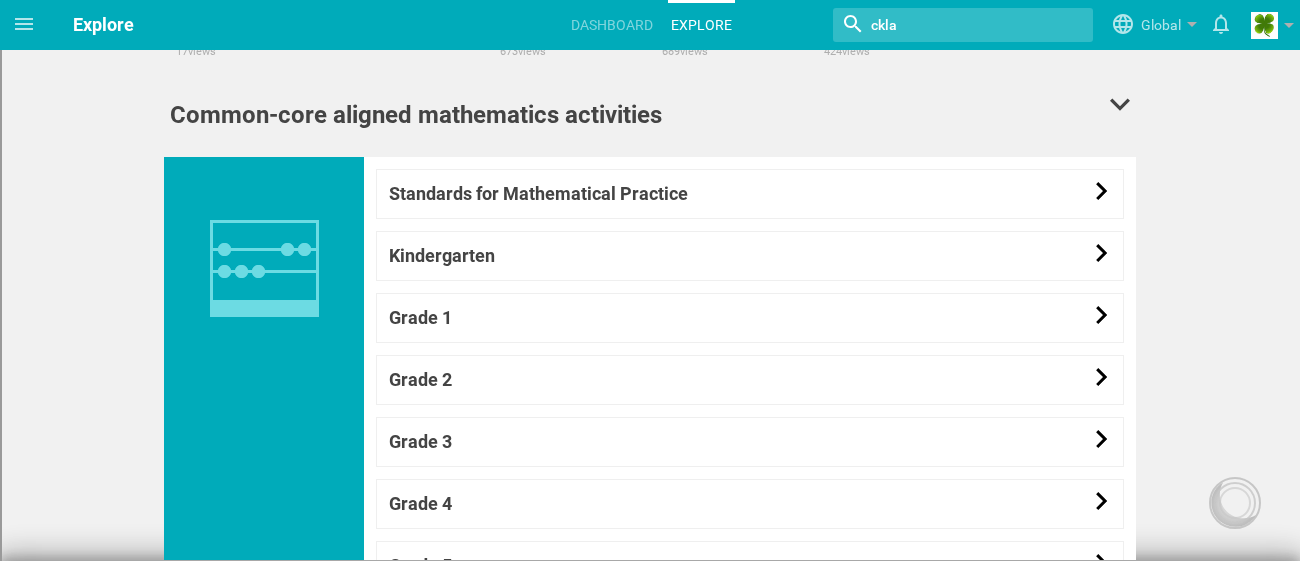 scroll, scrollTop: 1582, scrollLeft: 0, axis: vertical 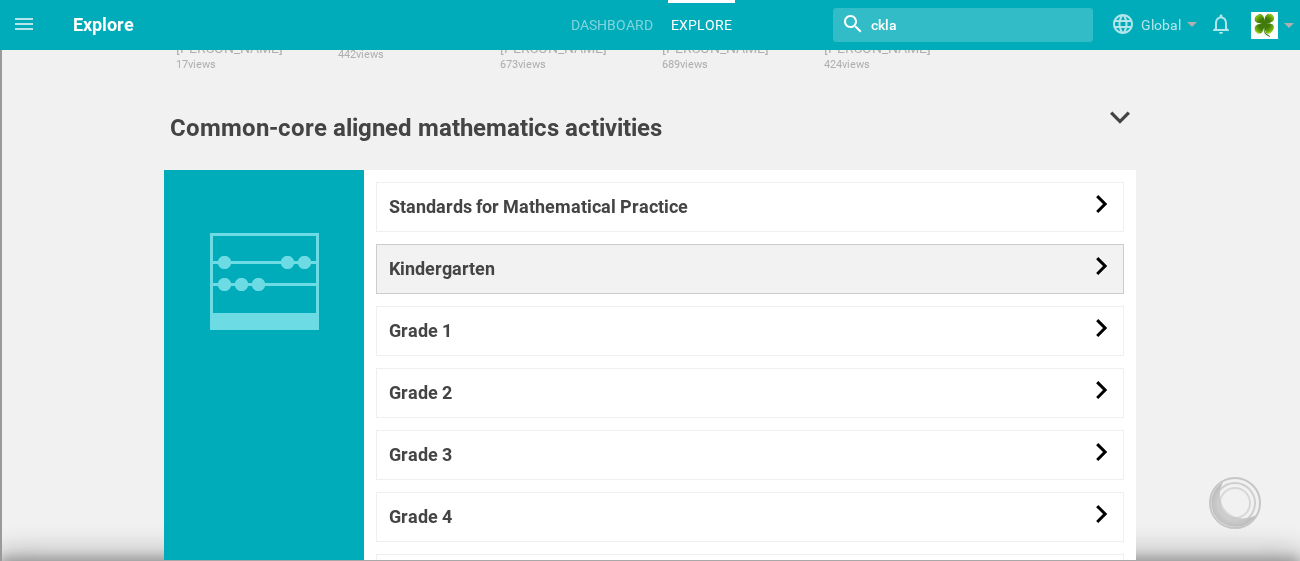 click 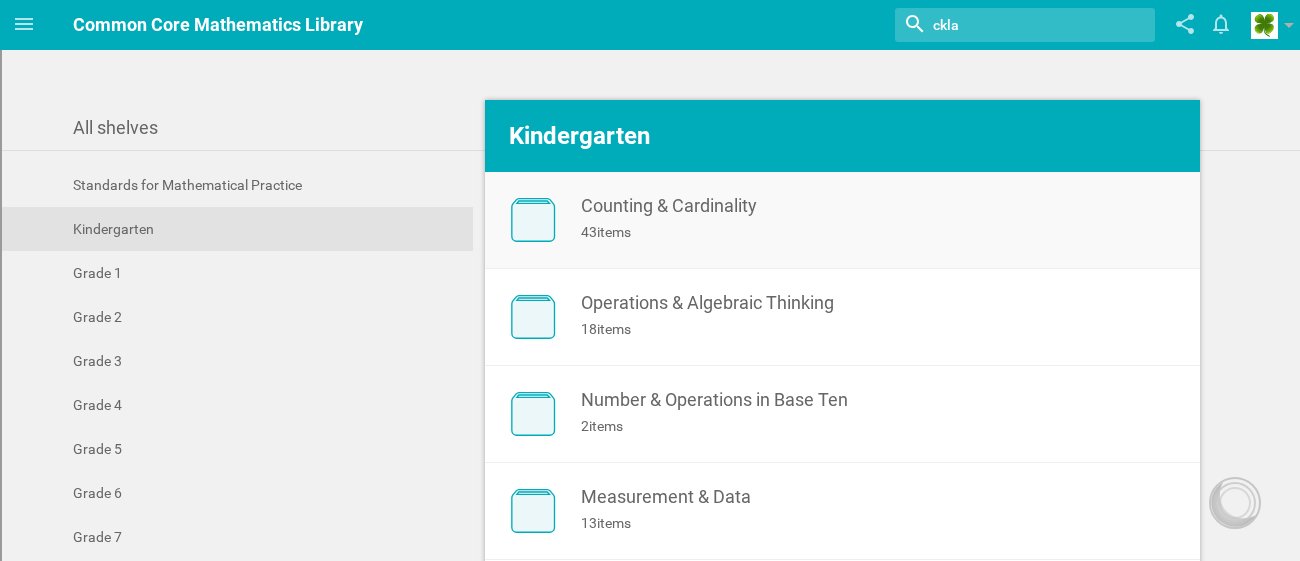 click on "Counting & Cardinality" at bounding box center (867, 206) 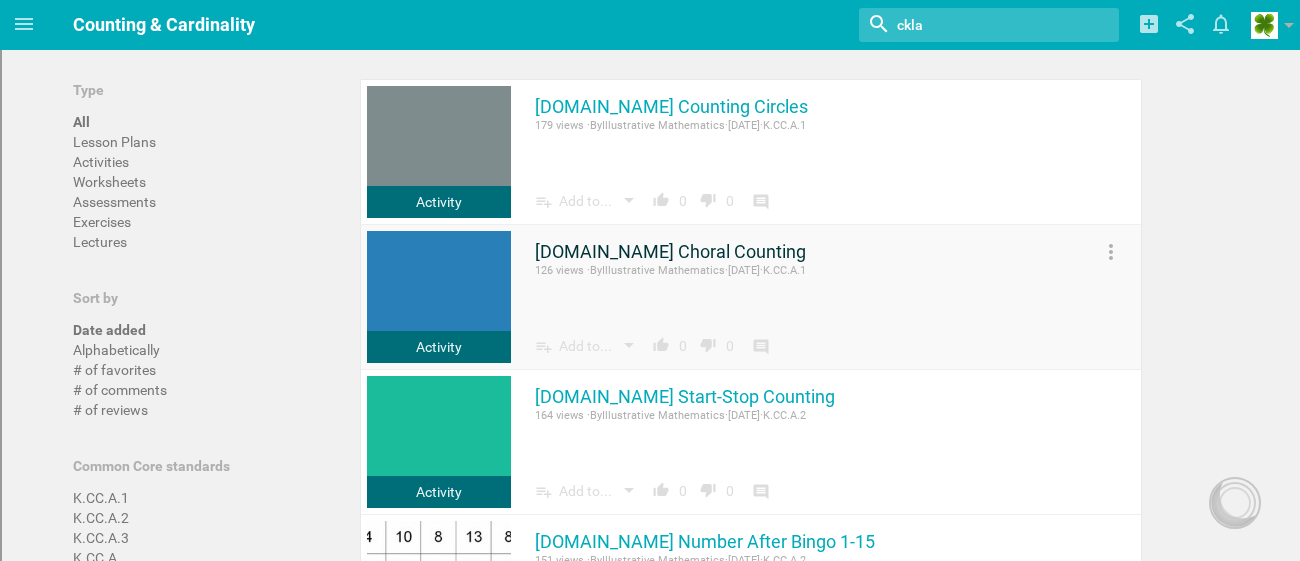 click on "[DOMAIN_NAME] Choral Counting" at bounding box center [670, 252] 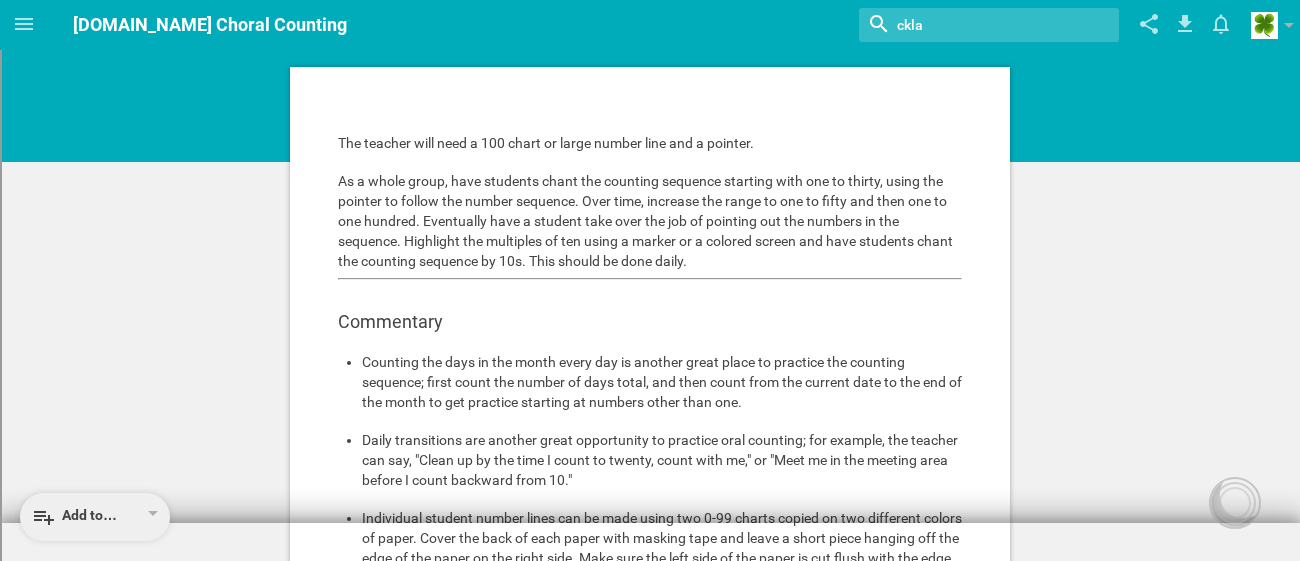 scroll, scrollTop: 0, scrollLeft: 0, axis: both 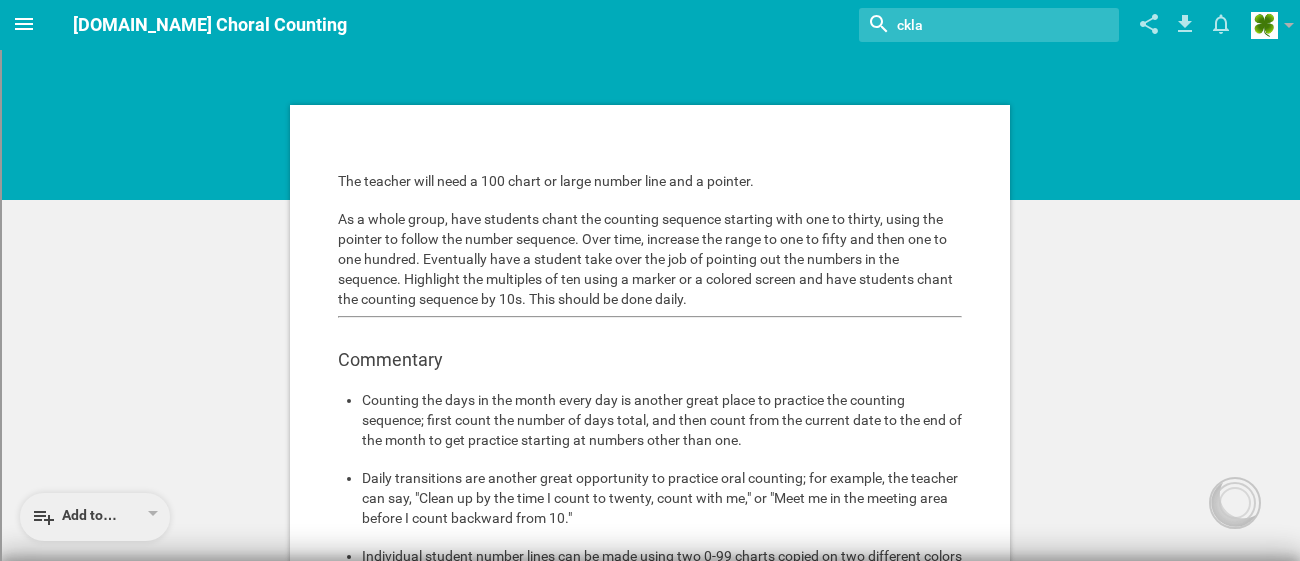 click 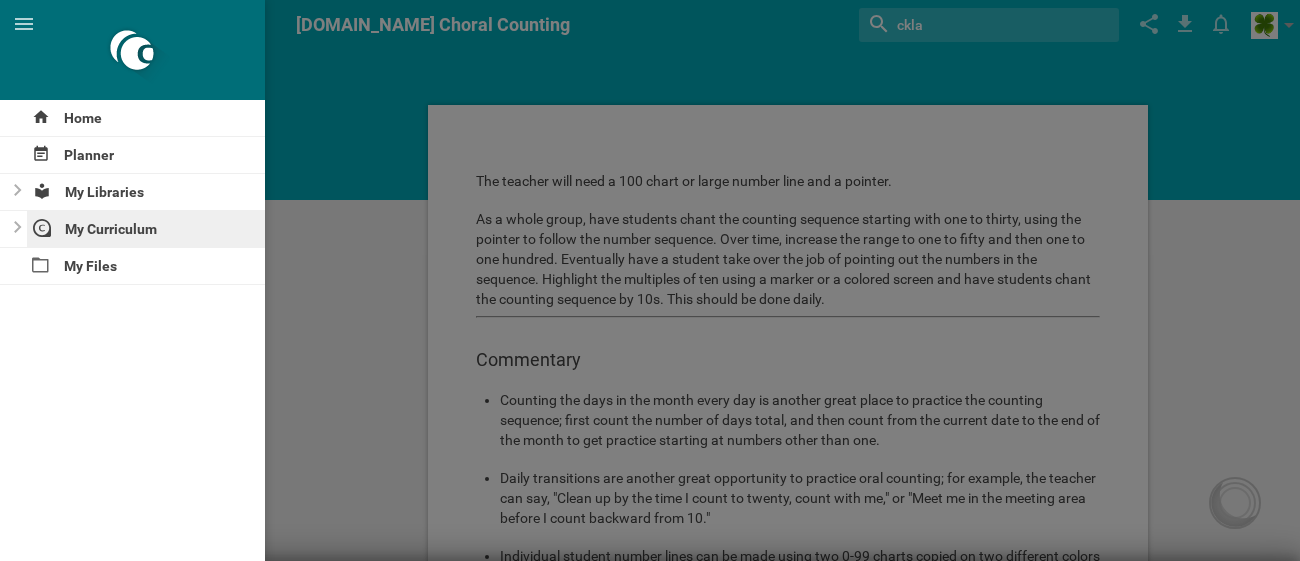 click 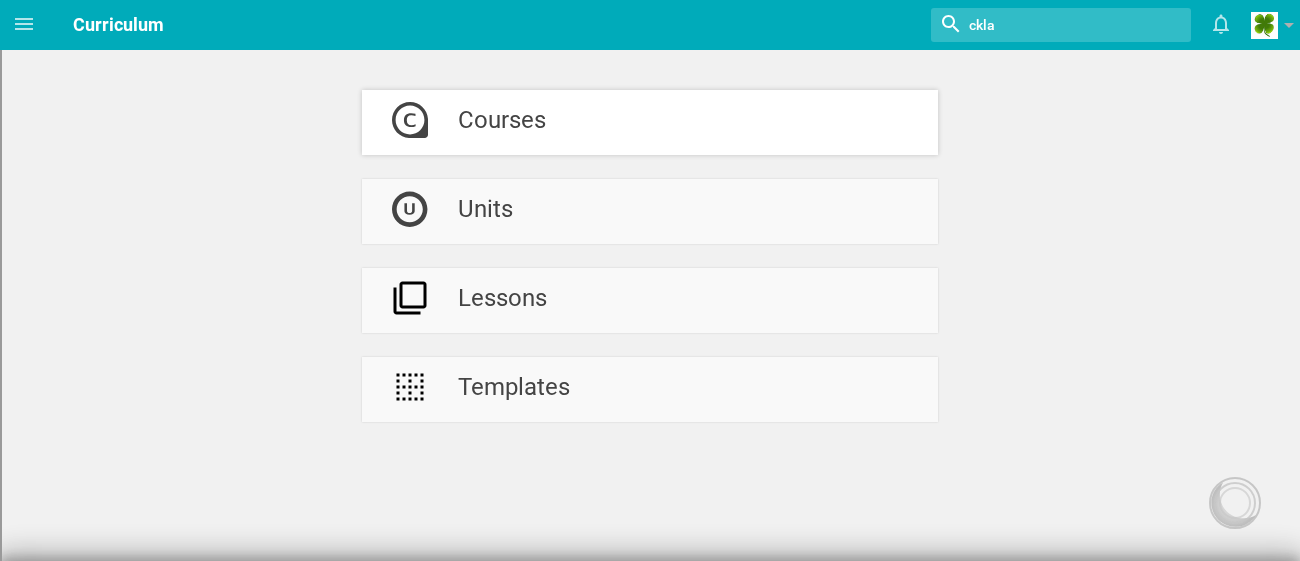 click at bounding box center (410, 122) 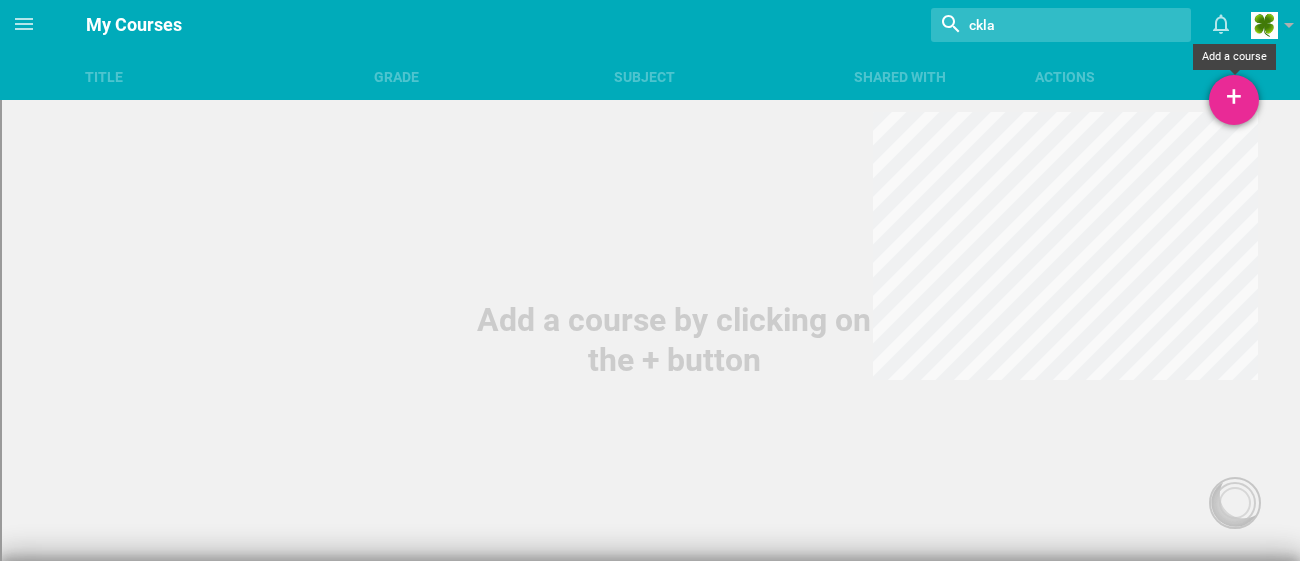 click on "+" at bounding box center (1234, 100) 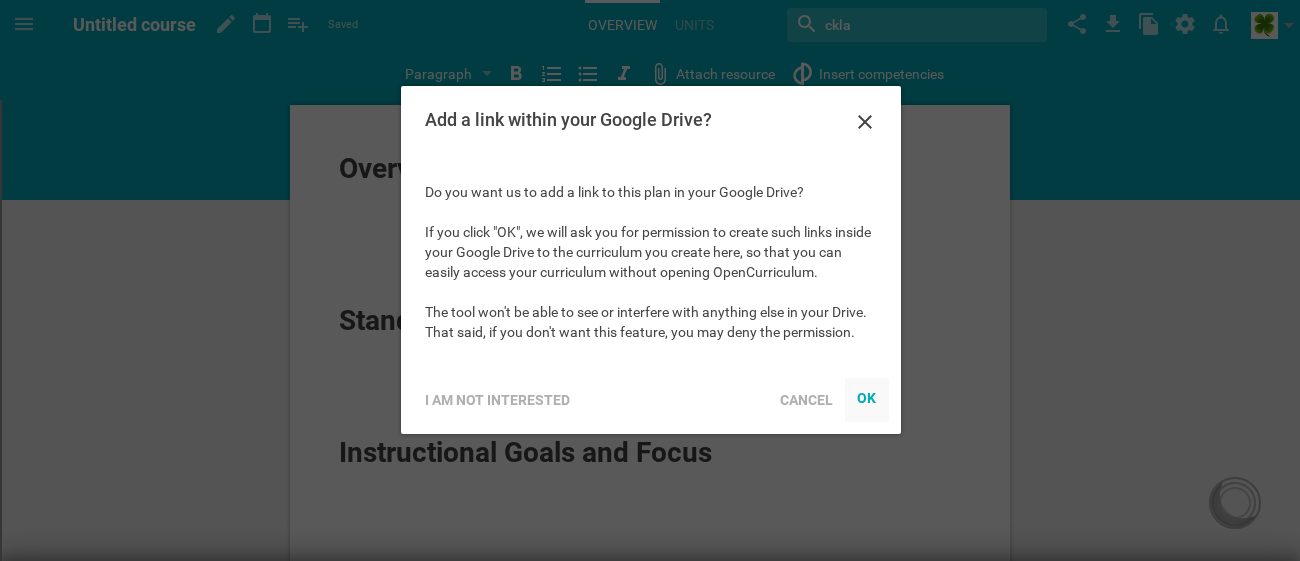 scroll, scrollTop: 0, scrollLeft: 0, axis: both 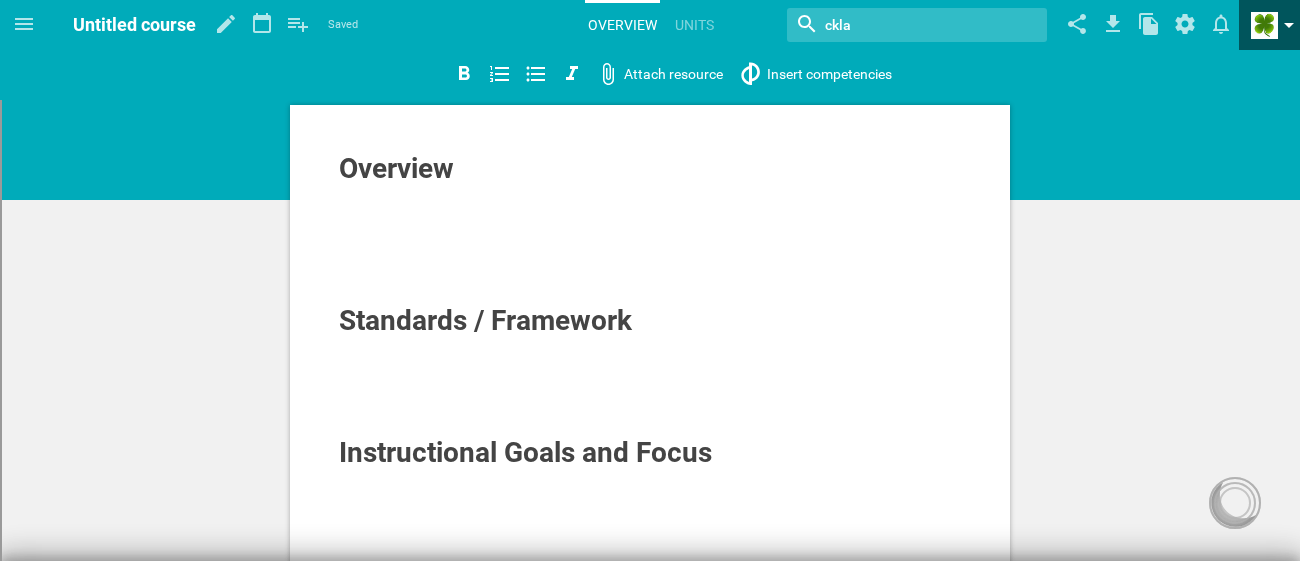 click at bounding box center (1275, 25) 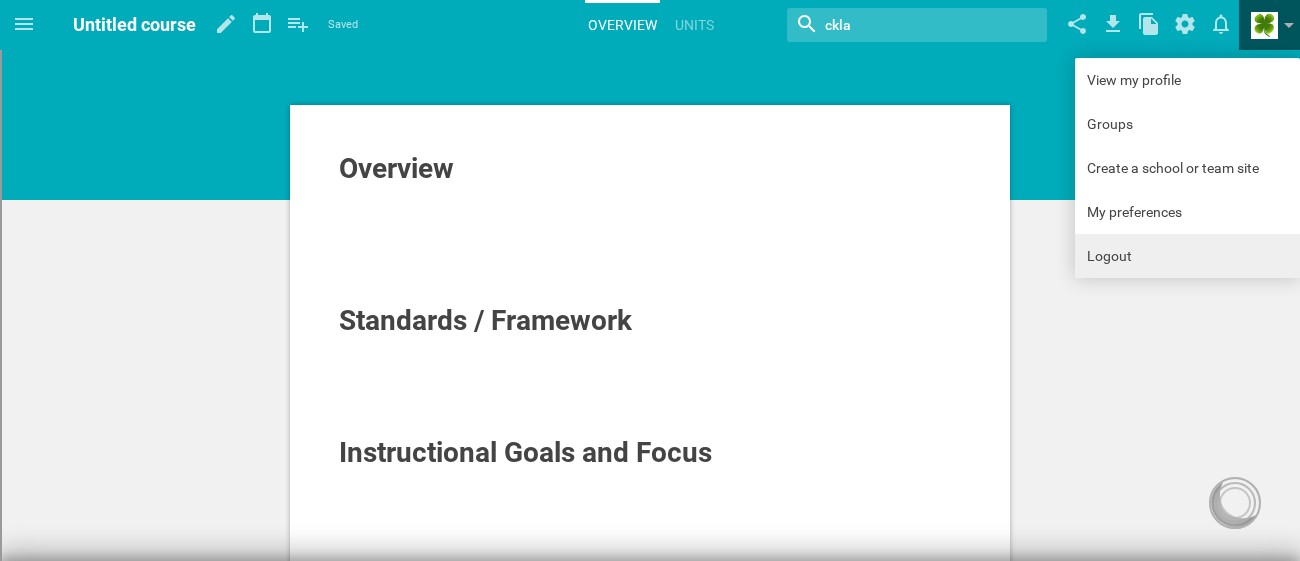 click on "Logout" at bounding box center [1187, 256] 